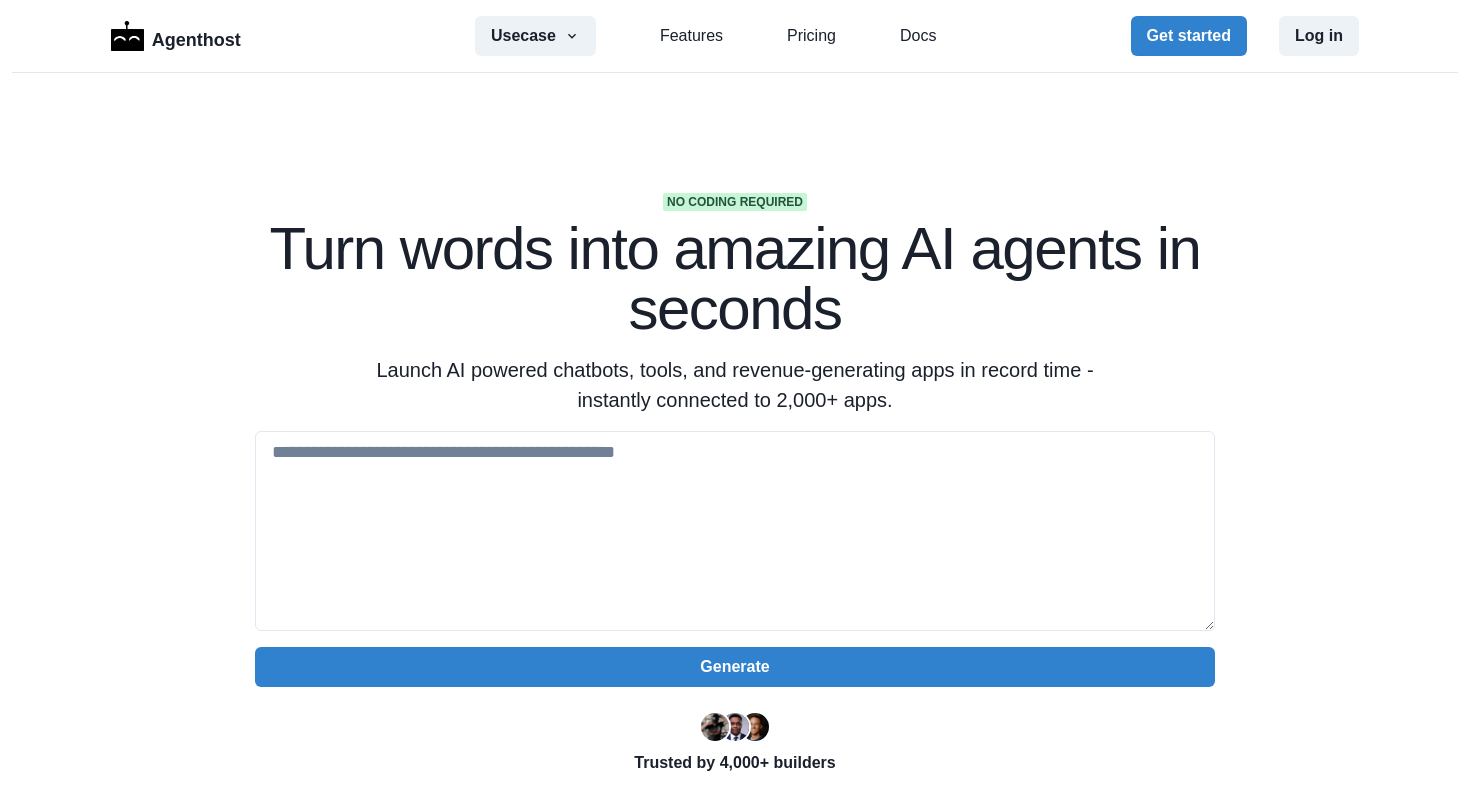 scroll, scrollTop: 0, scrollLeft: 0, axis: both 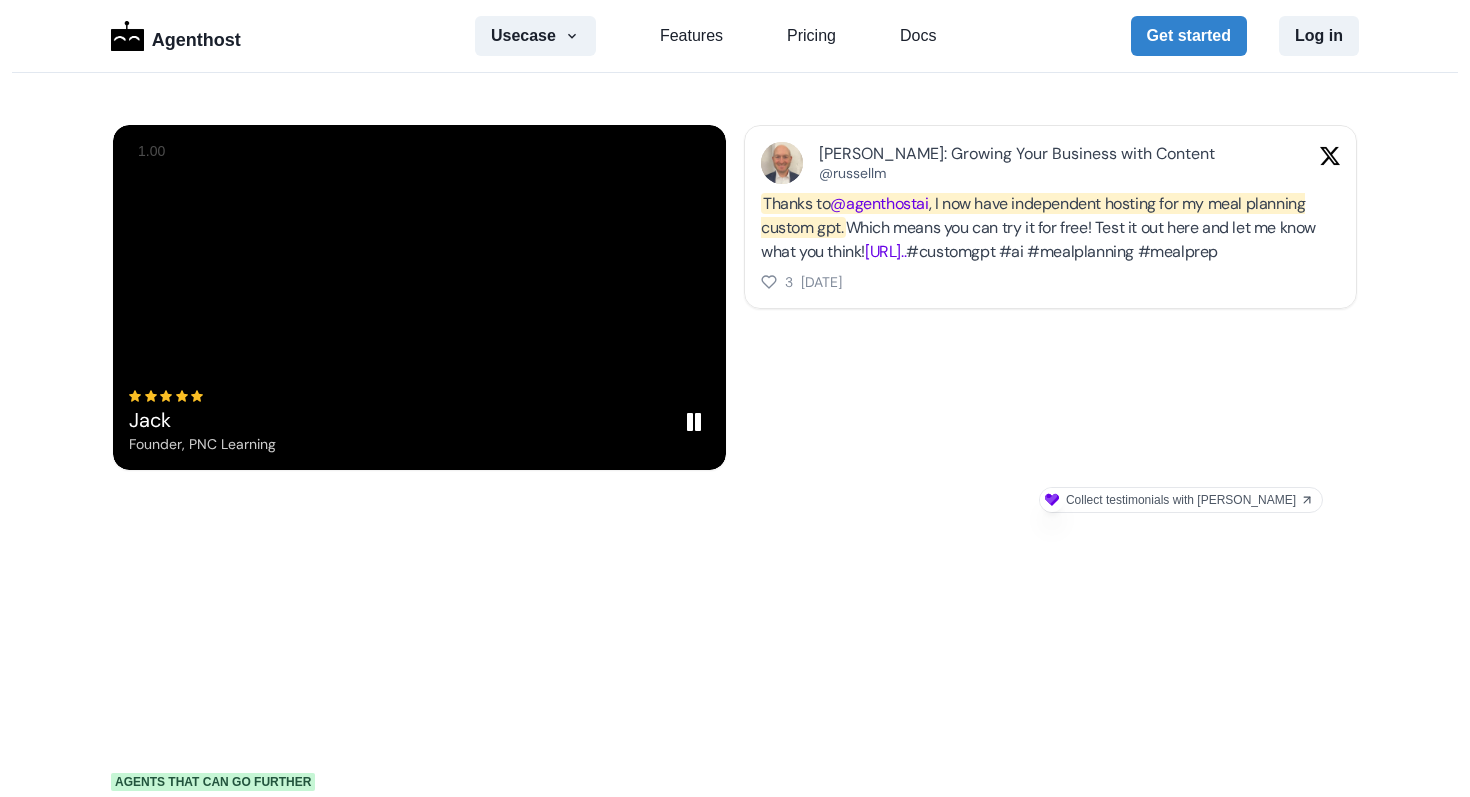 click on "Comes with built in superpowers" at bounding box center (735, 823) 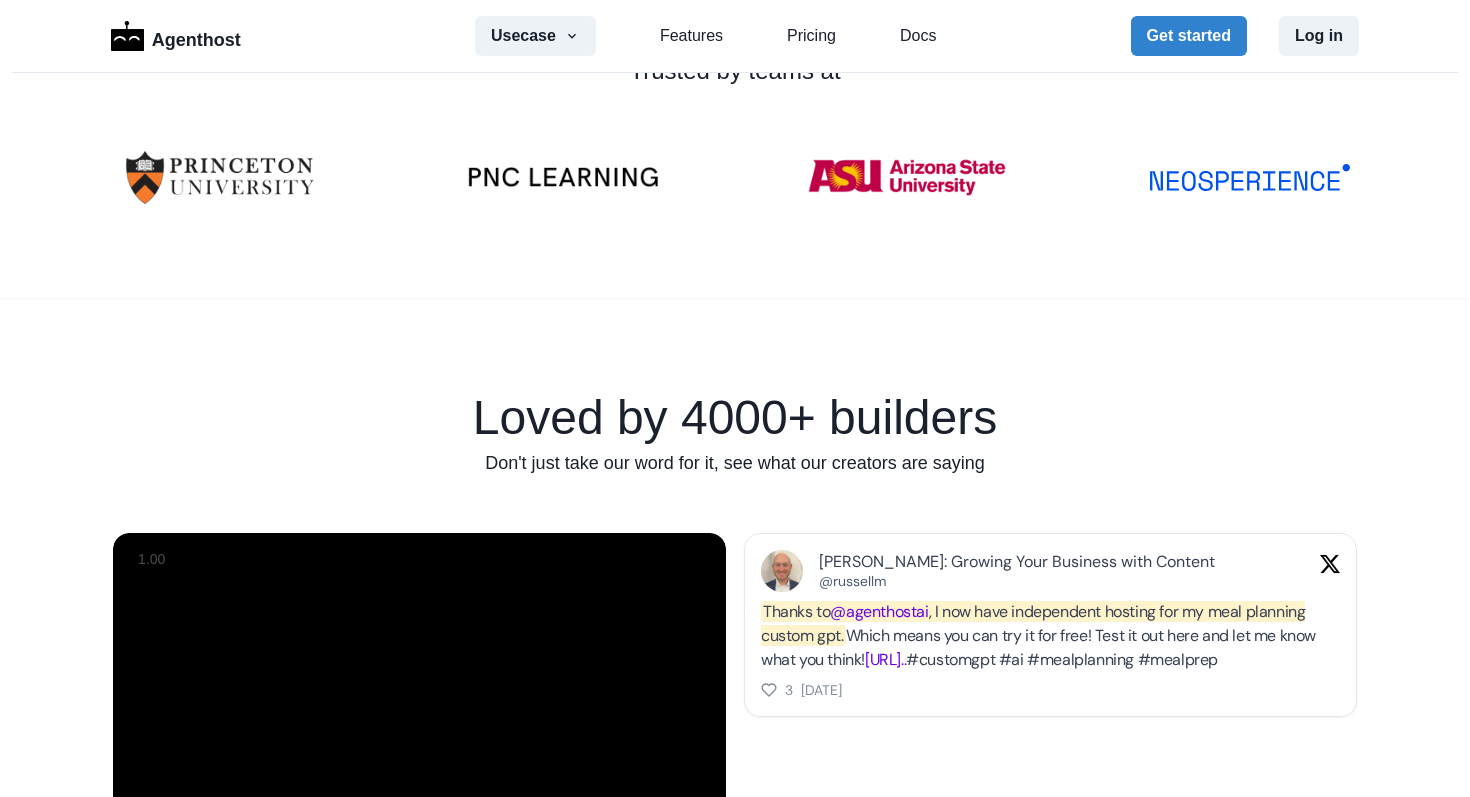 scroll, scrollTop: 1111, scrollLeft: 0, axis: vertical 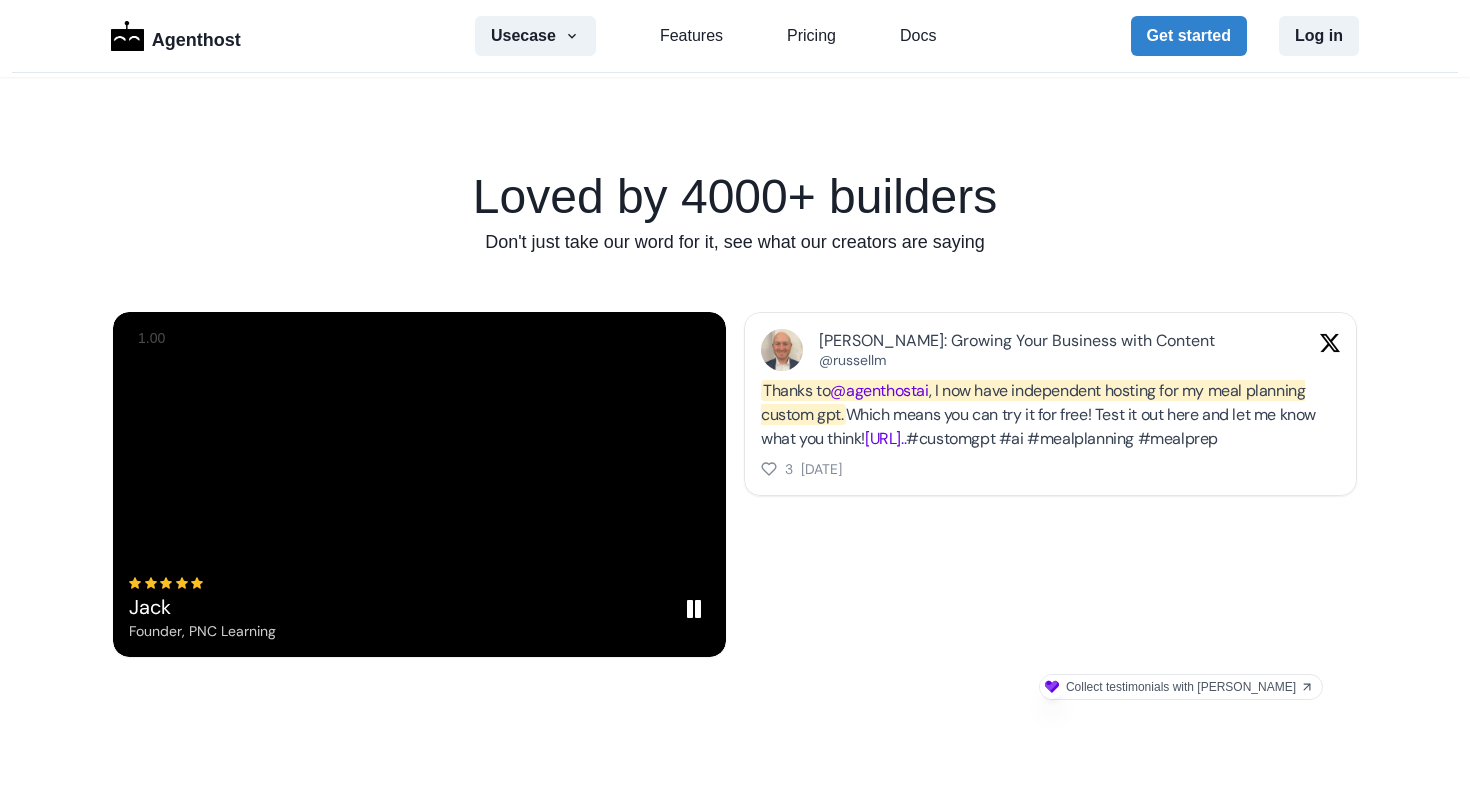 click on "Jack    Founder, PNC Learning" at bounding box center [419, 484] 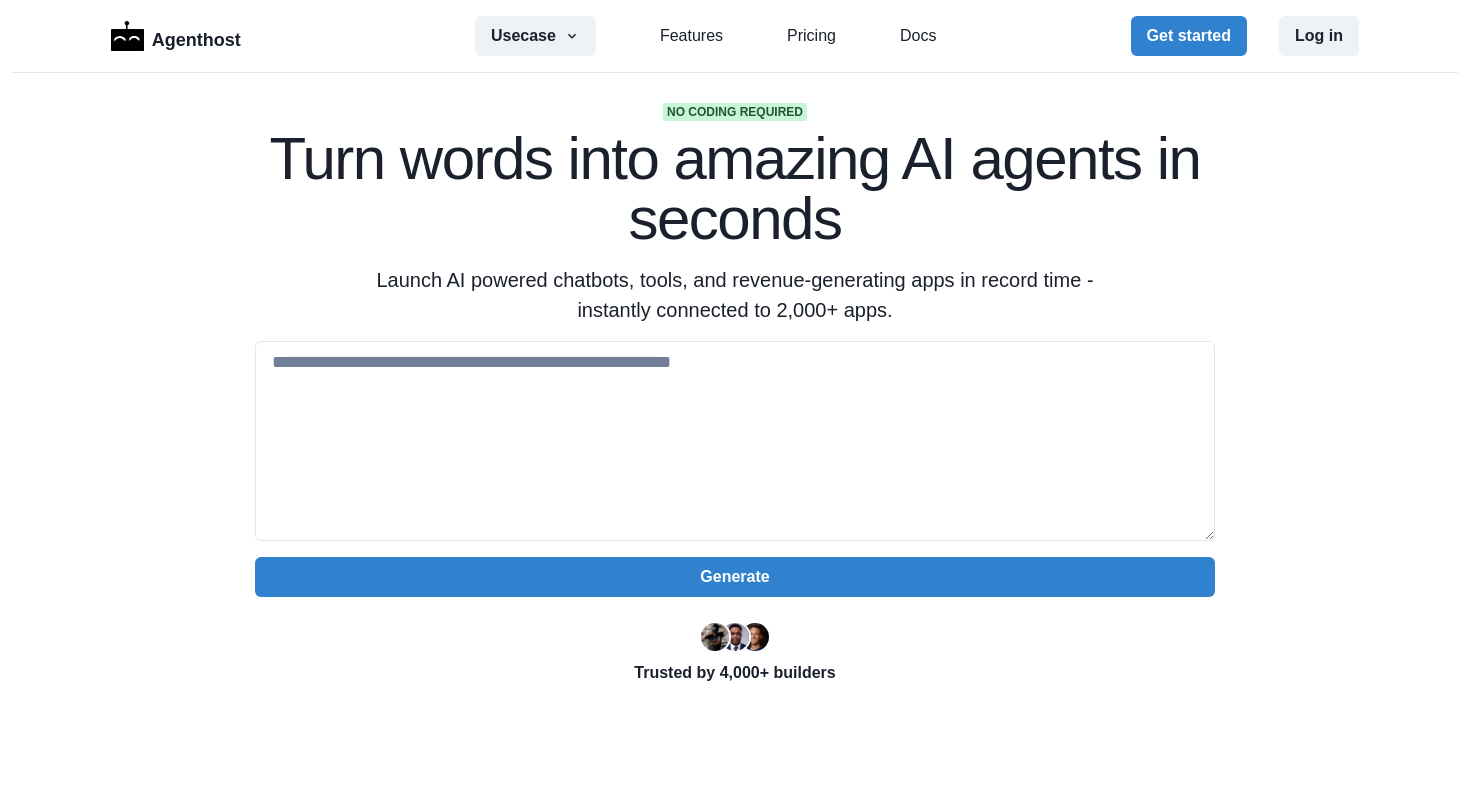 scroll, scrollTop: 0, scrollLeft: 0, axis: both 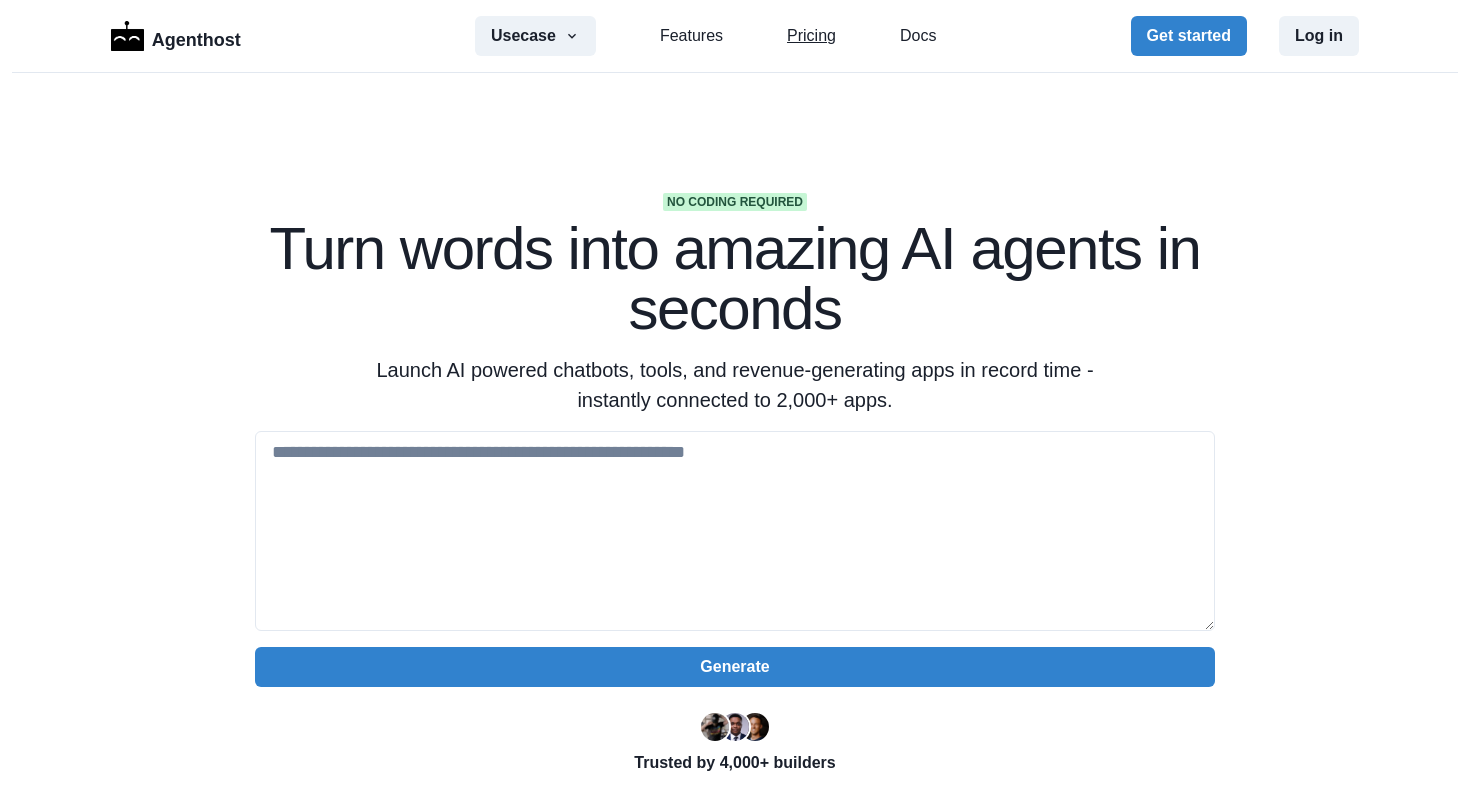 click on "Pricing" at bounding box center [811, 36] 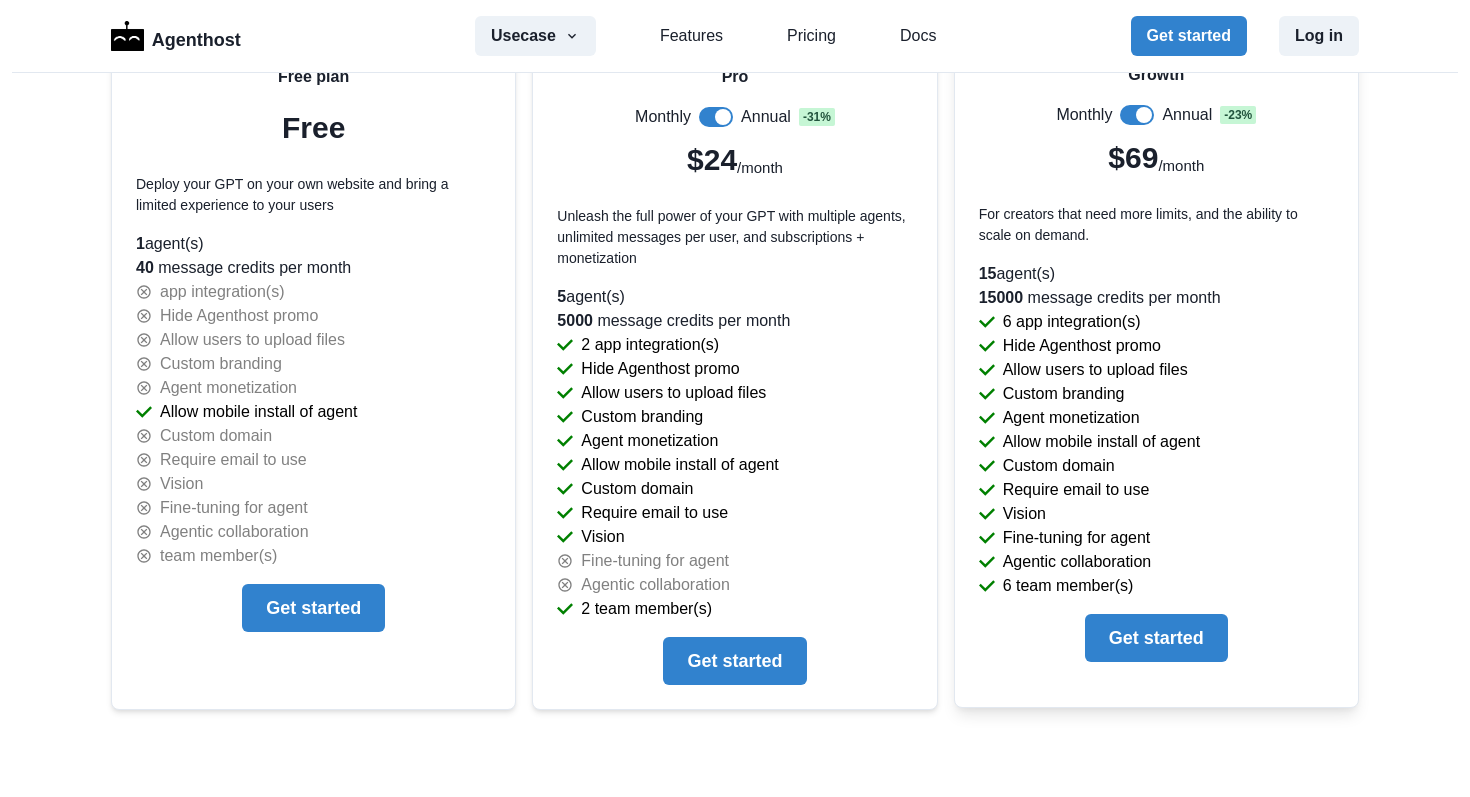 scroll, scrollTop: 4350, scrollLeft: 0, axis: vertical 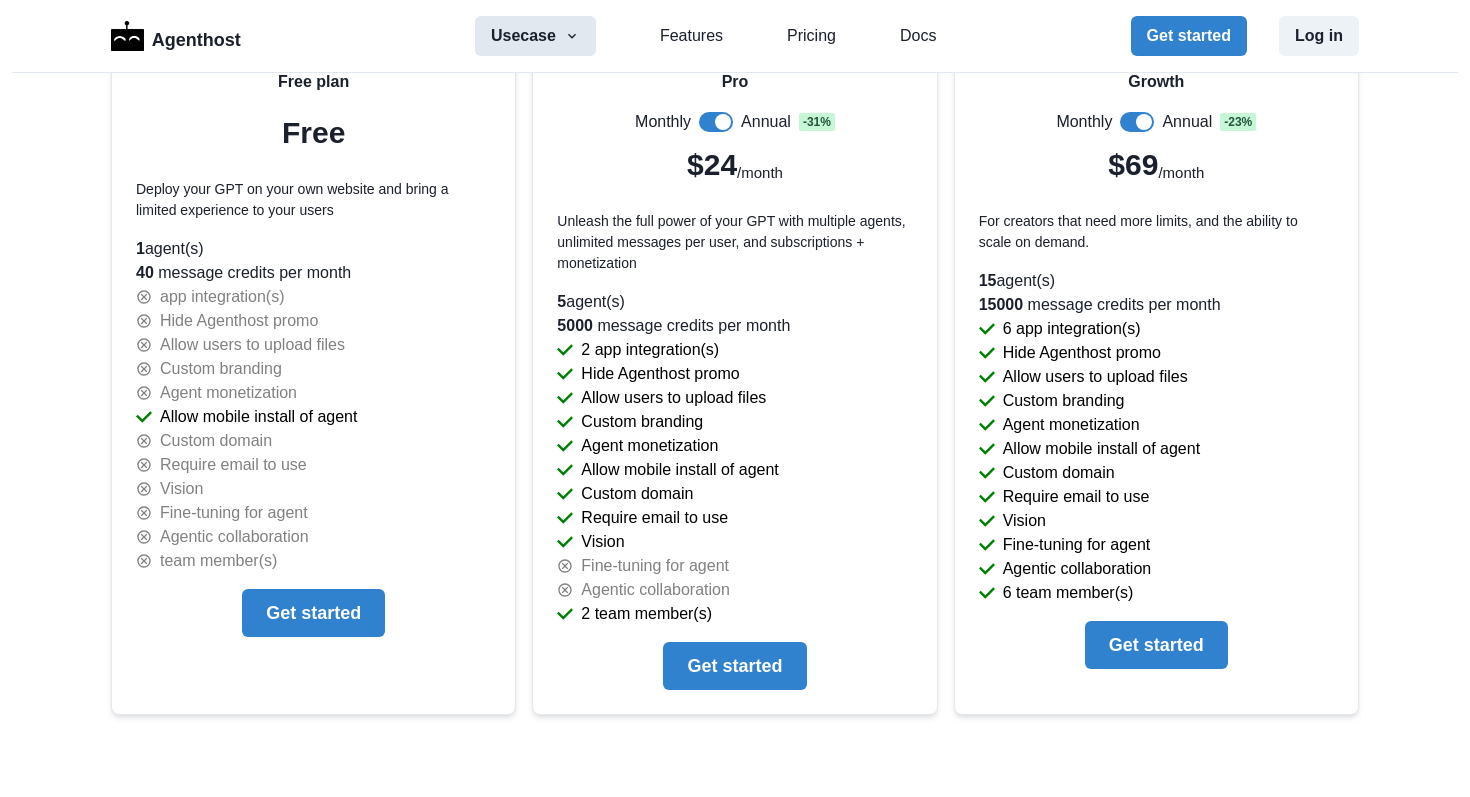 click 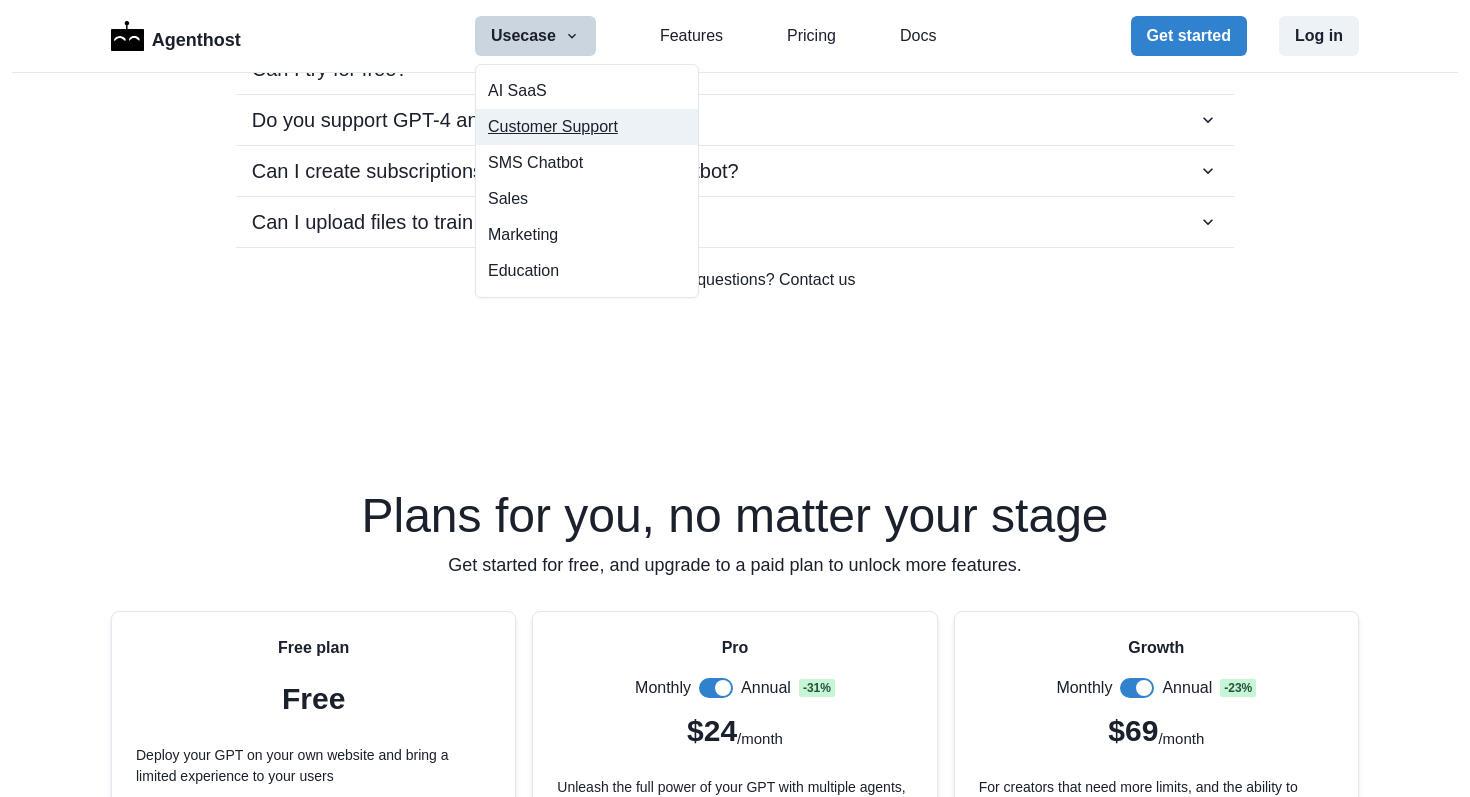 scroll, scrollTop: 3284, scrollLeft: 0, axis: vertical 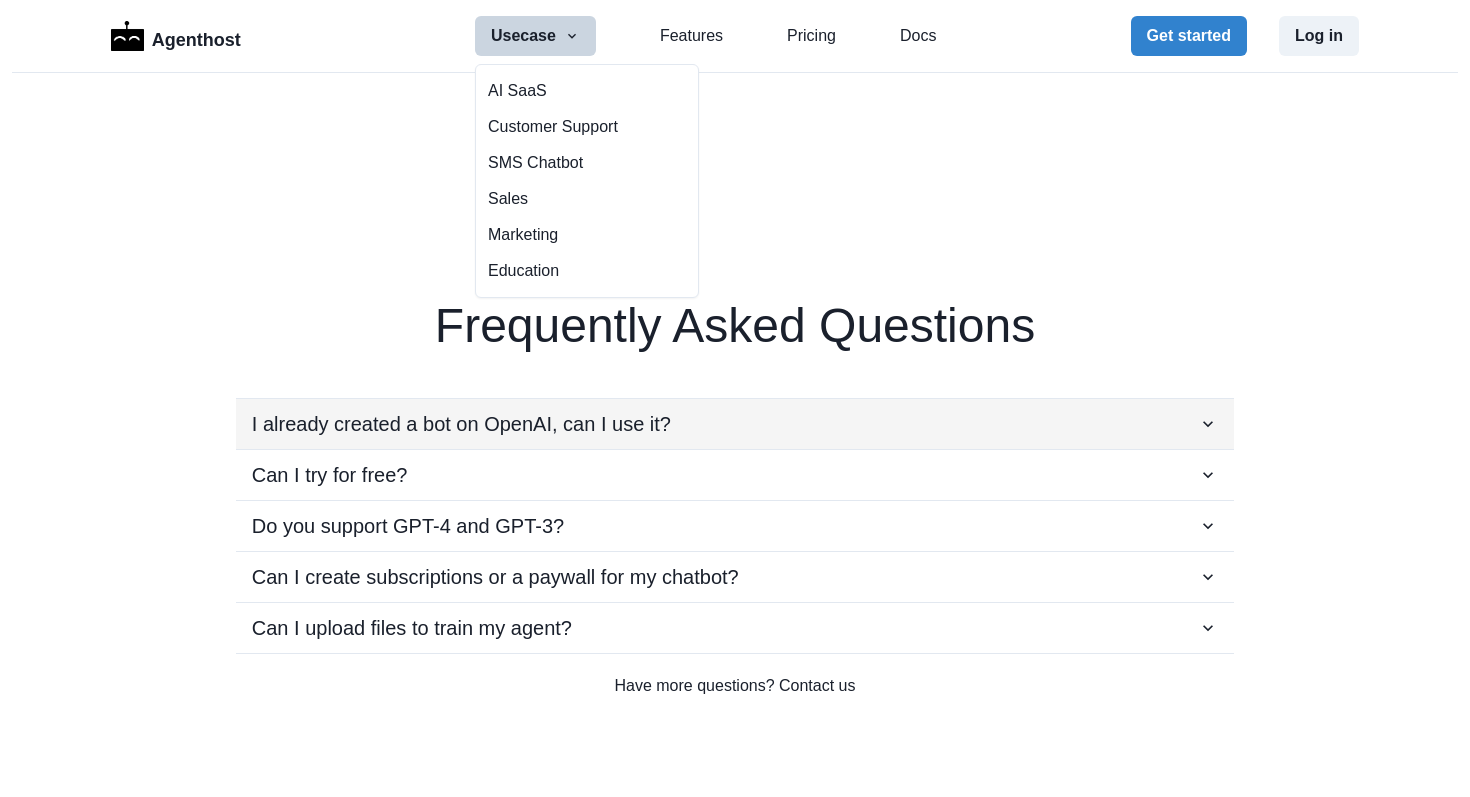 click on "I already created a bot on OpenAI, can I use it?" at bounding box center [461, 424] 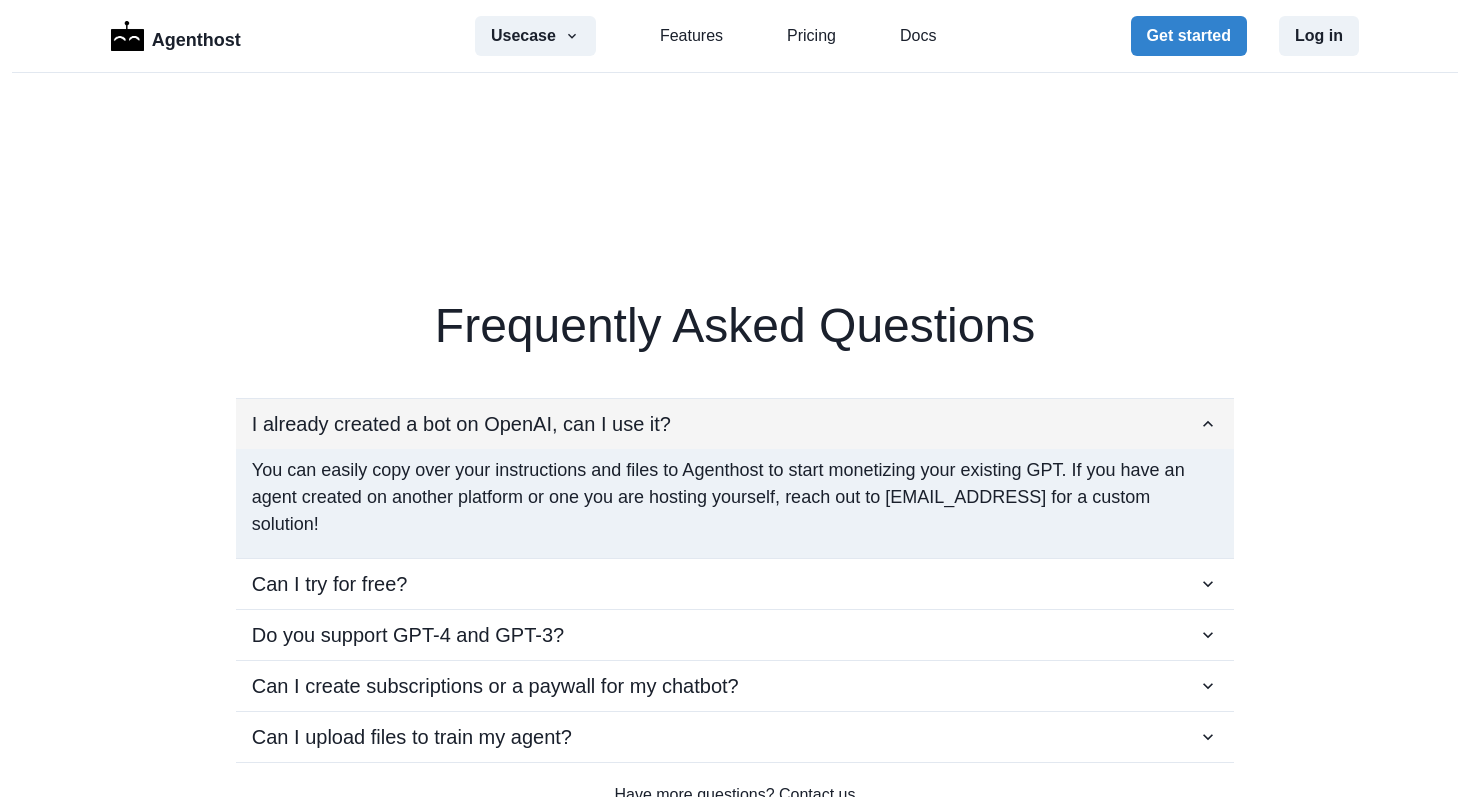 click on "I already created a bot on OpenAI, can I use it?" at bounding box center [461, 424] 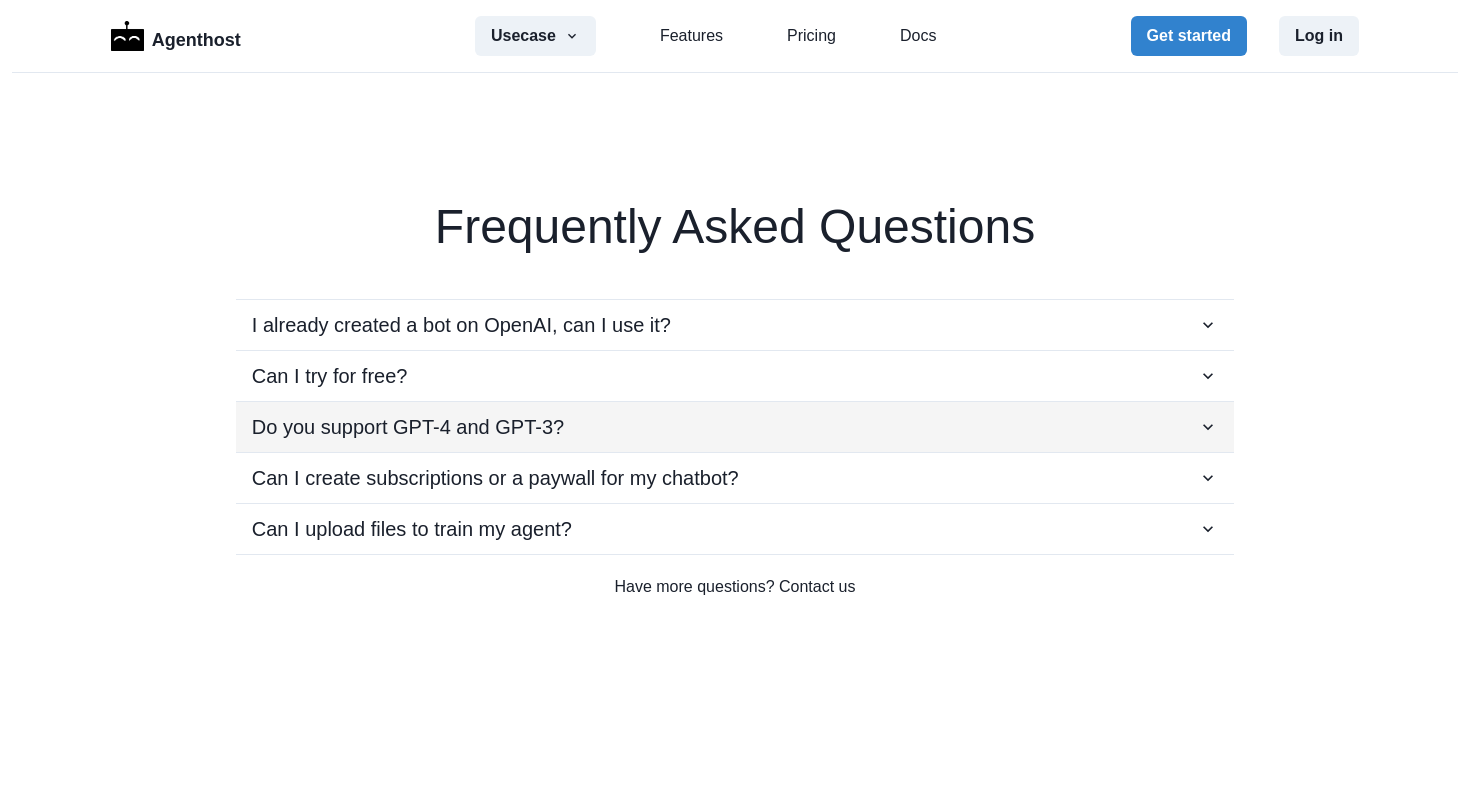 scroll, scrollTop: 3464, scrollLeft: 0, axis: vertical 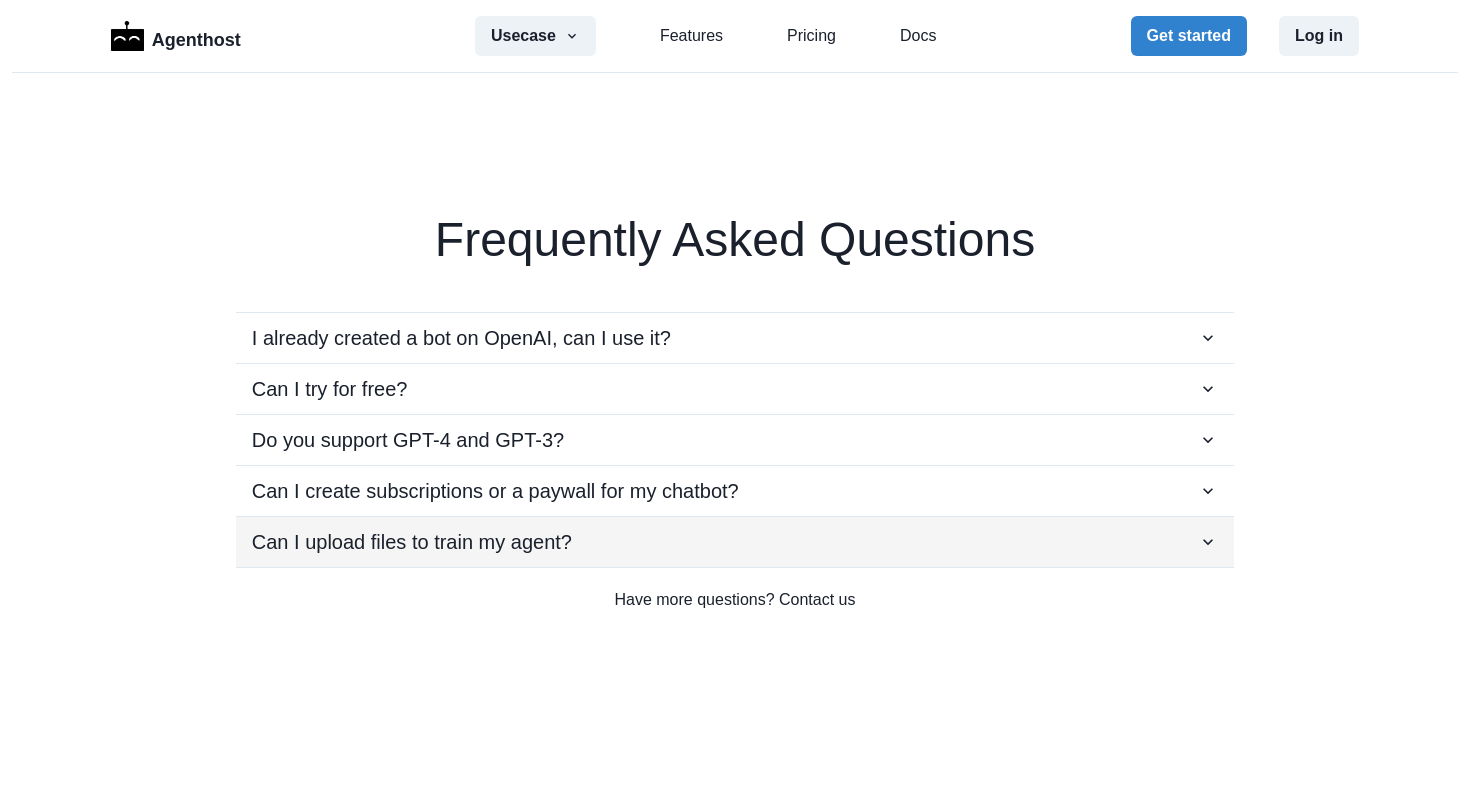 click on "Can I upload files to train my agent?" at bounding box center (412, 542) 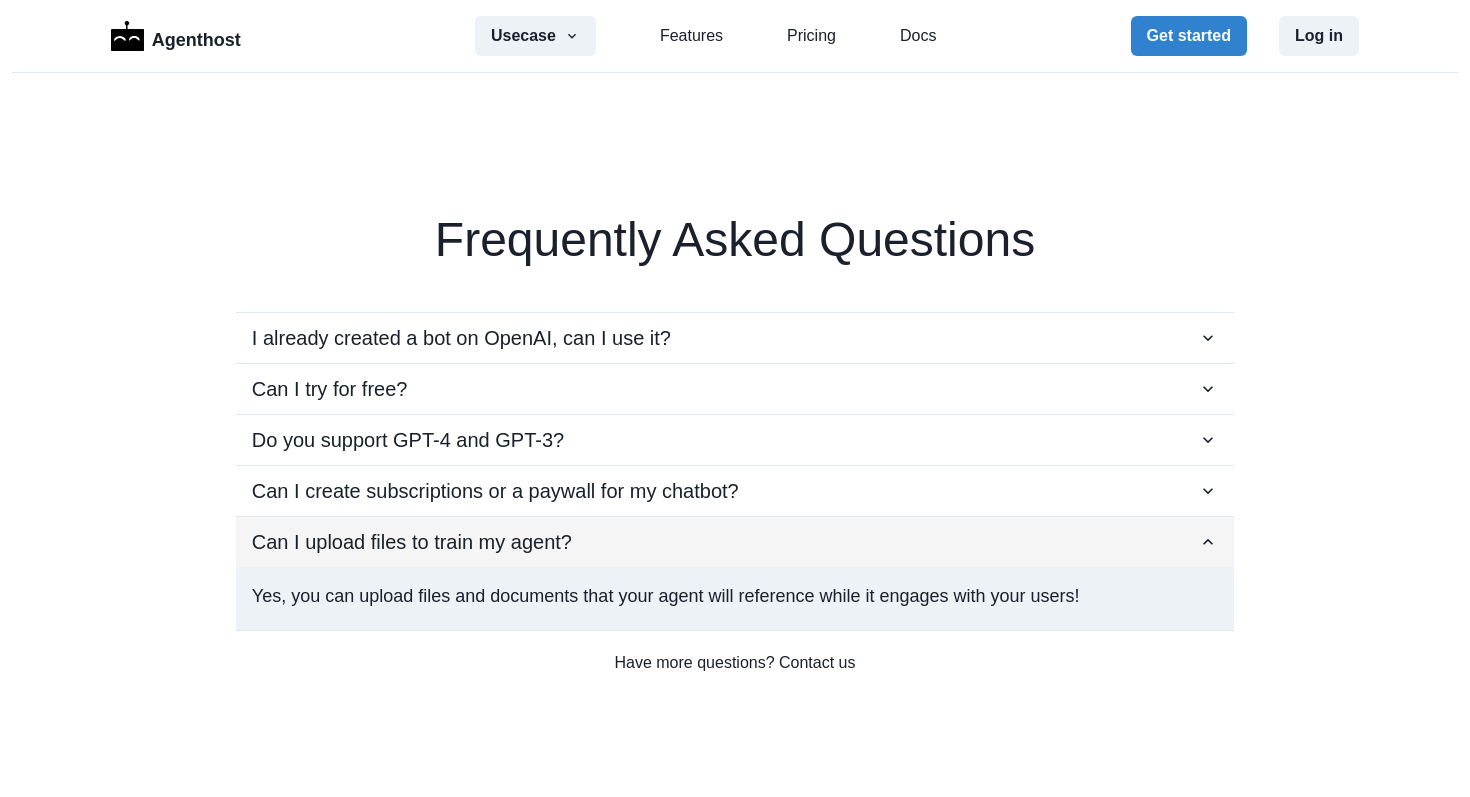 click on "Can I upload files to train my agent?" at bounding box center [412, 542] 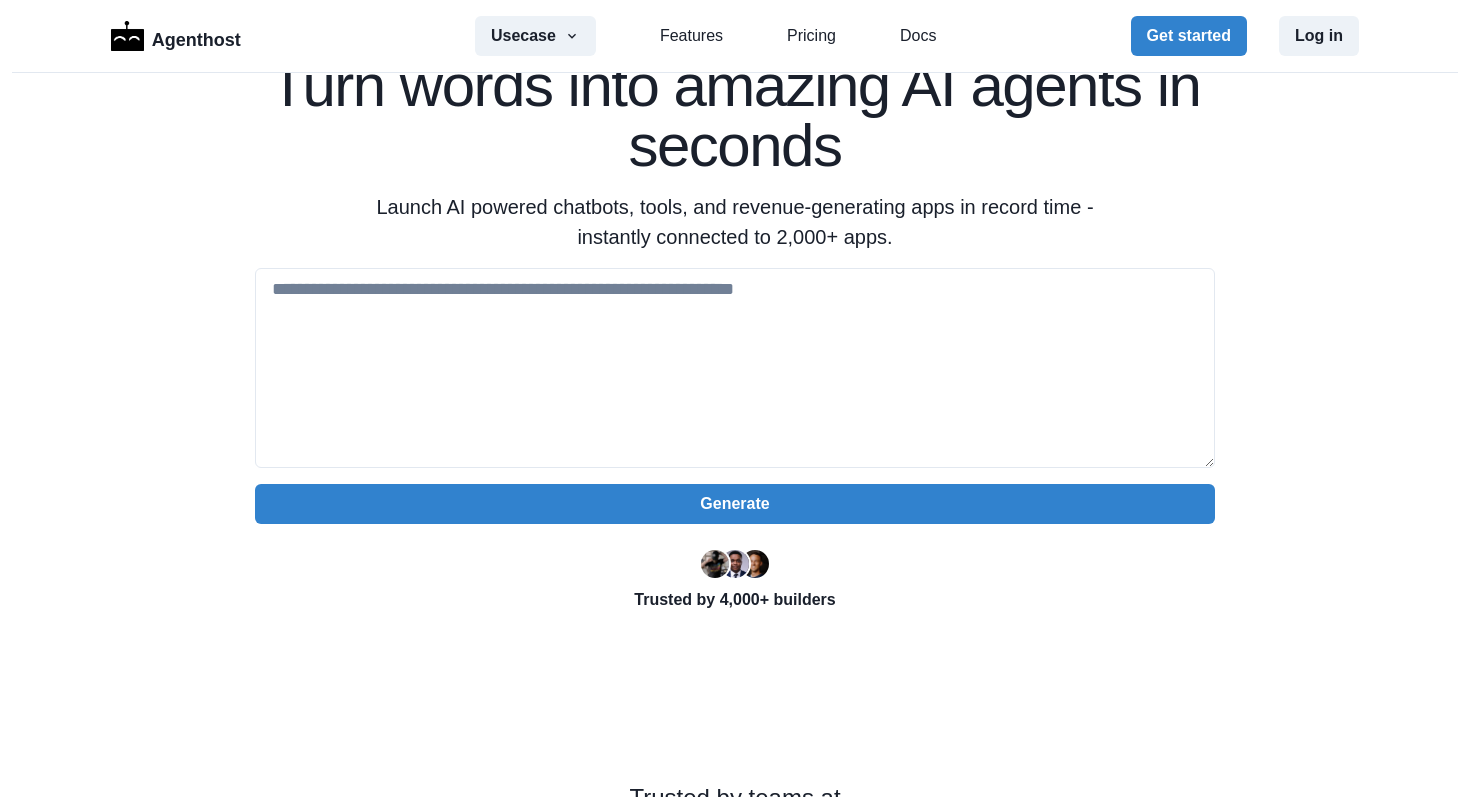 scroll, scrollTop: 0, scrollLeft: 0, axis: both 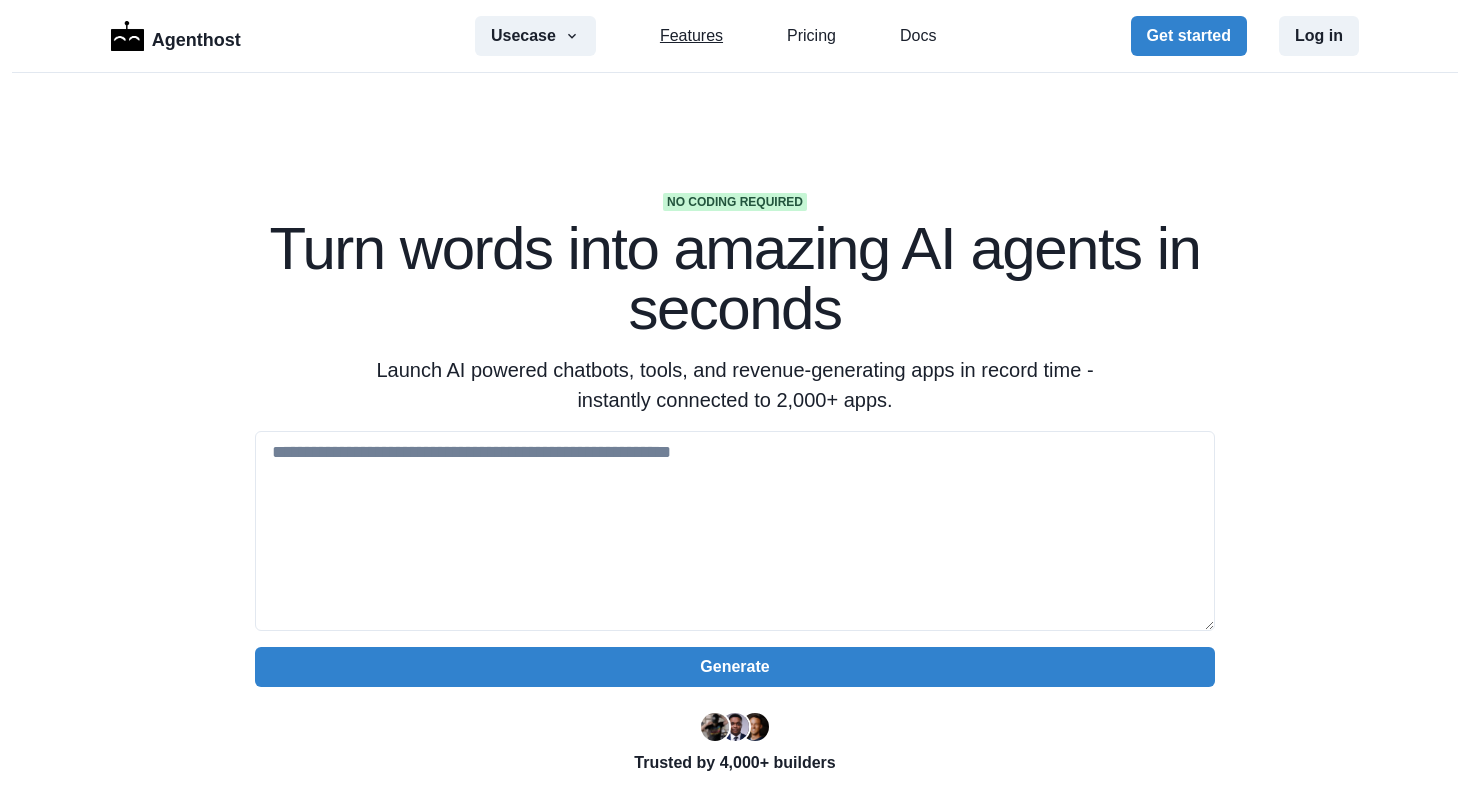 click on "Features" at bounding box center (691, 36) 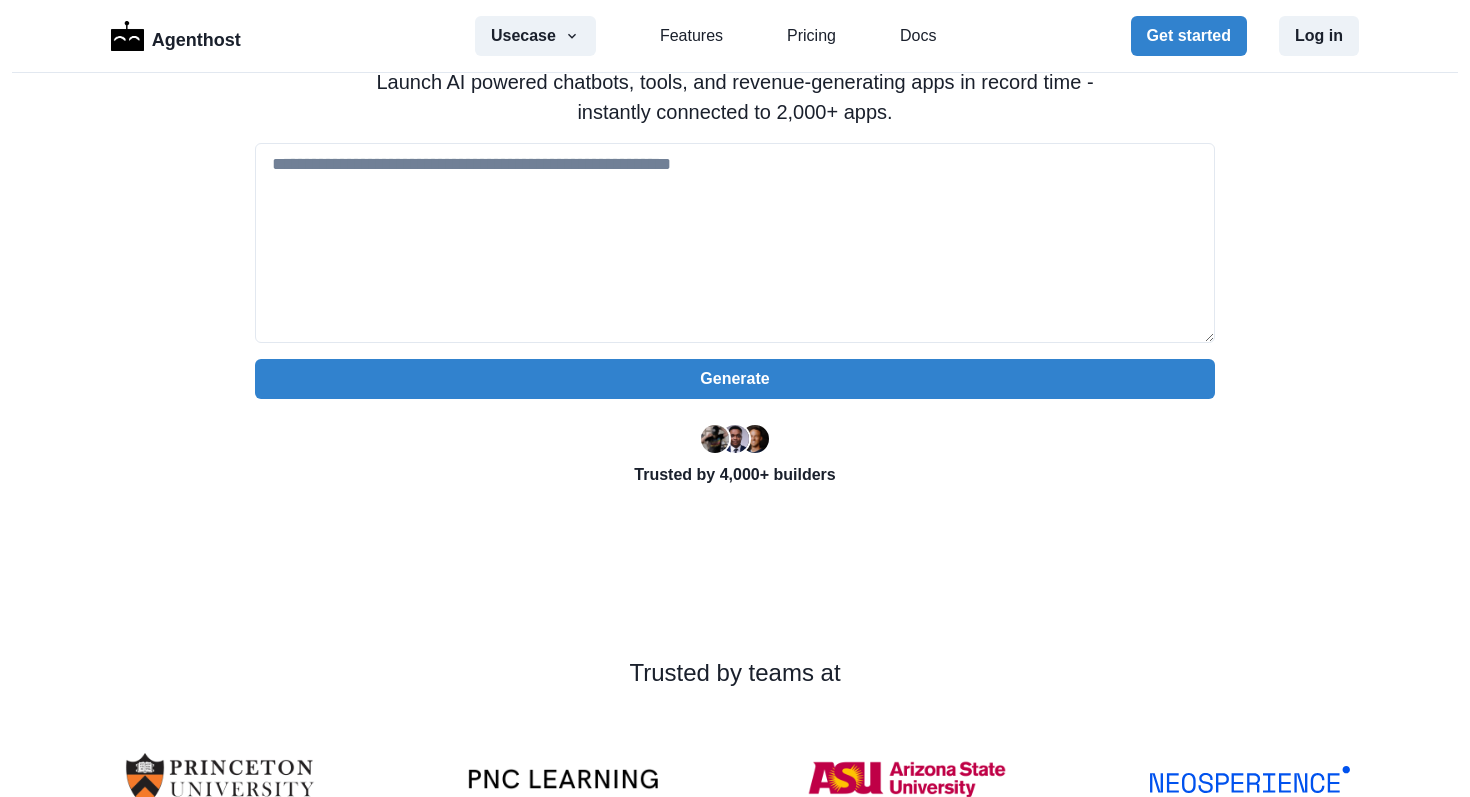 scroll, scrollTop: 0, scrollLeft: 0, axis: both 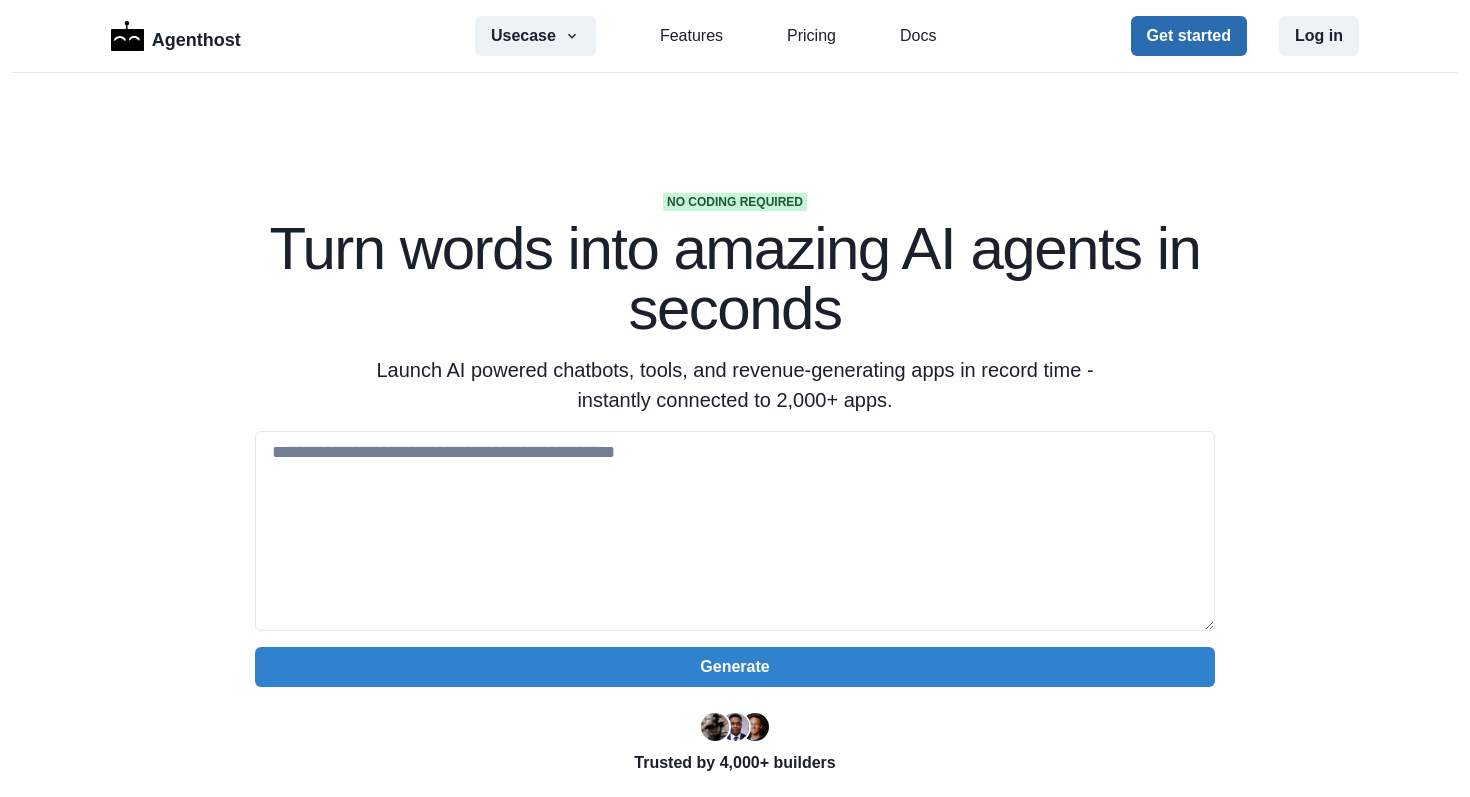 click on "Get started" at bounding box center [1189, 36] 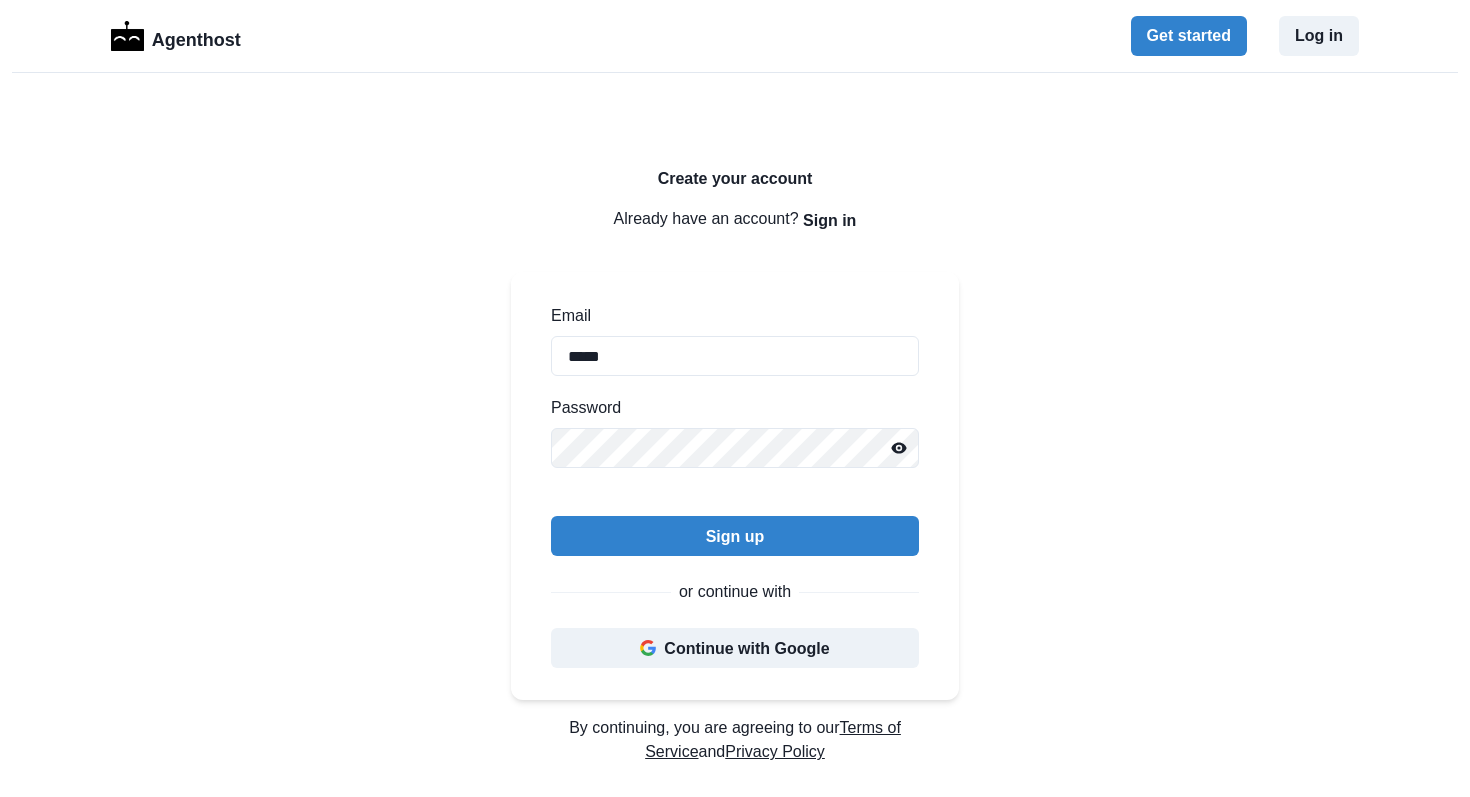 scroll, scrollTop: 0, scrollLeft: 0, axis: both 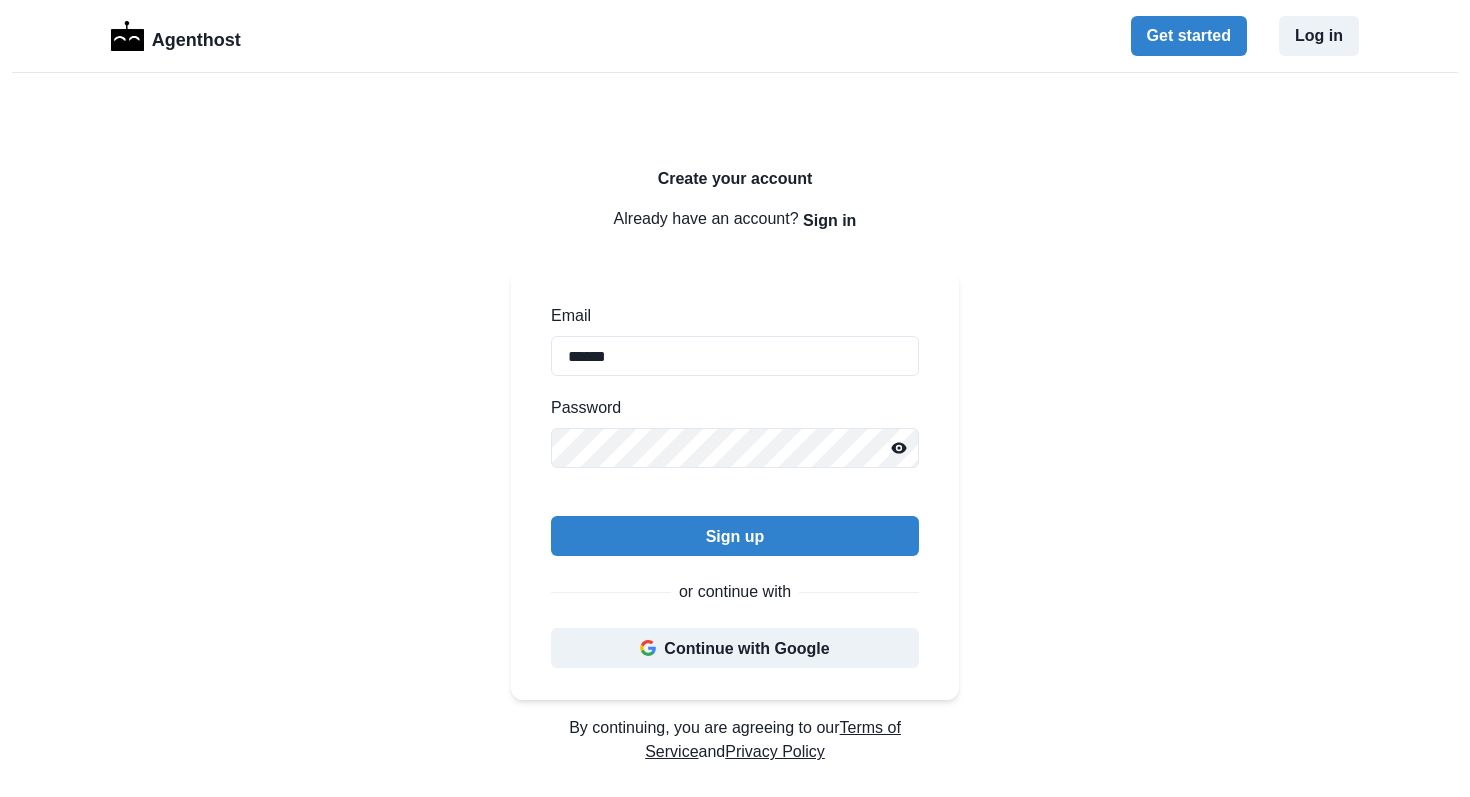 type on "**********" 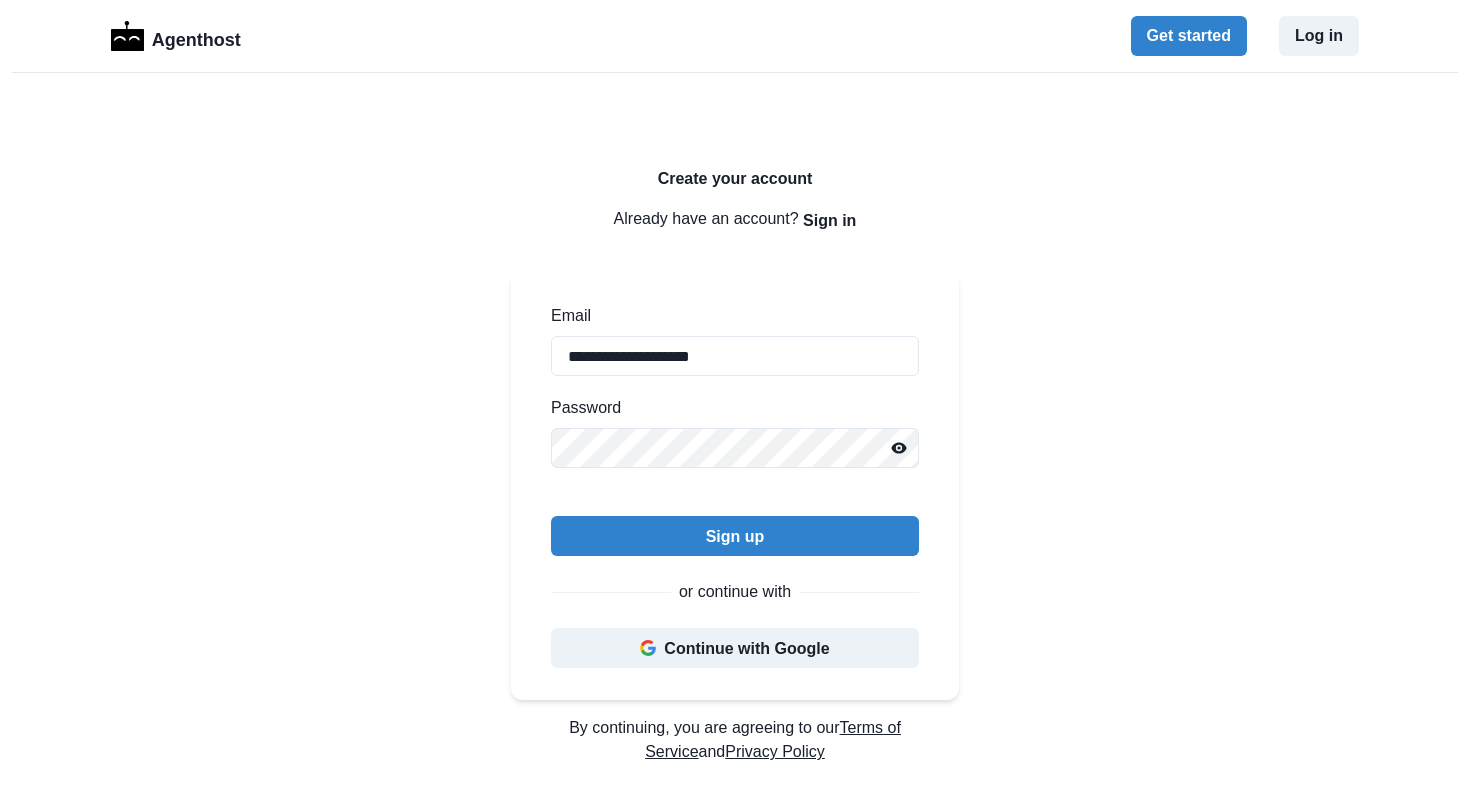 click 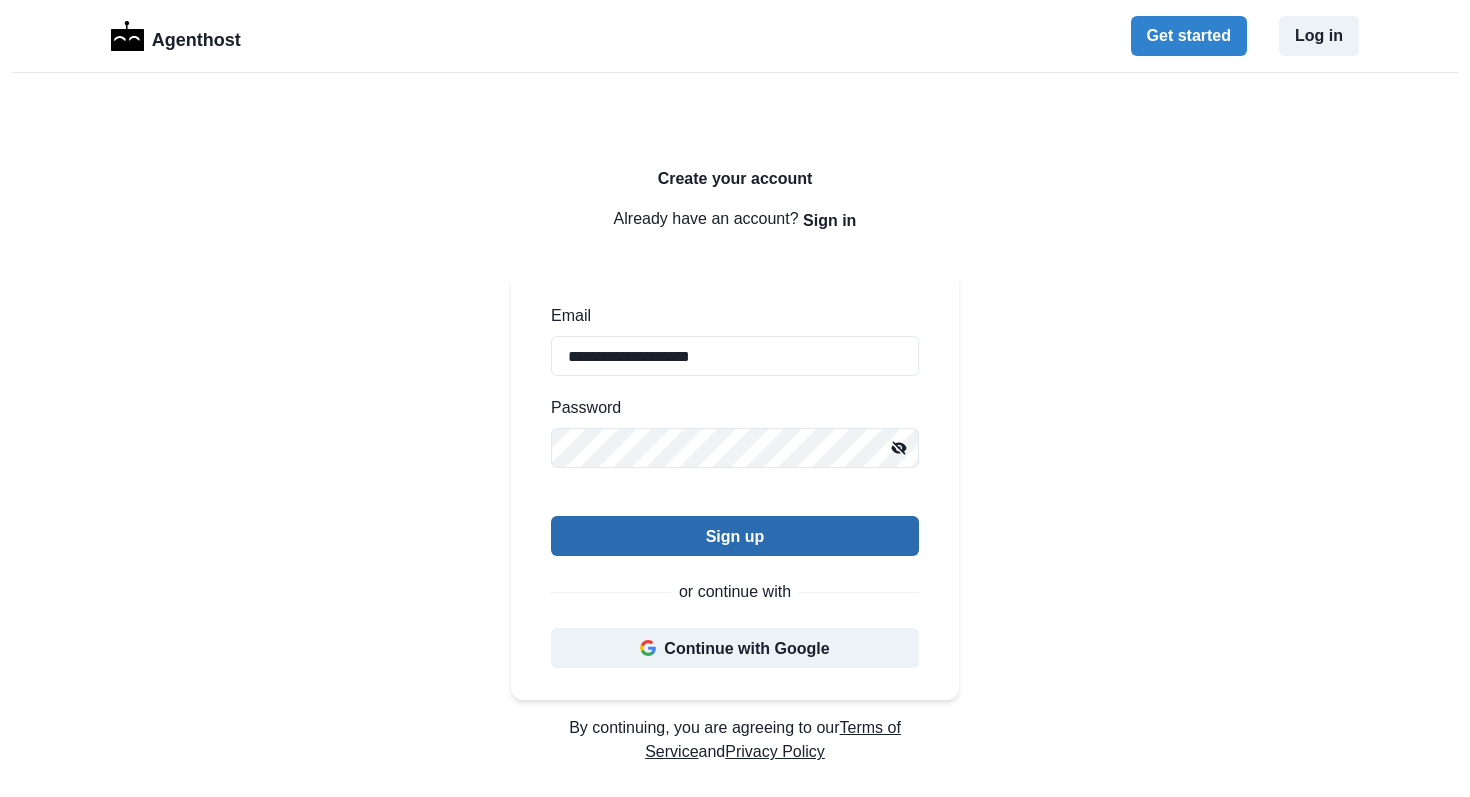 click on "Sign up" at bounding box center (735, 536) 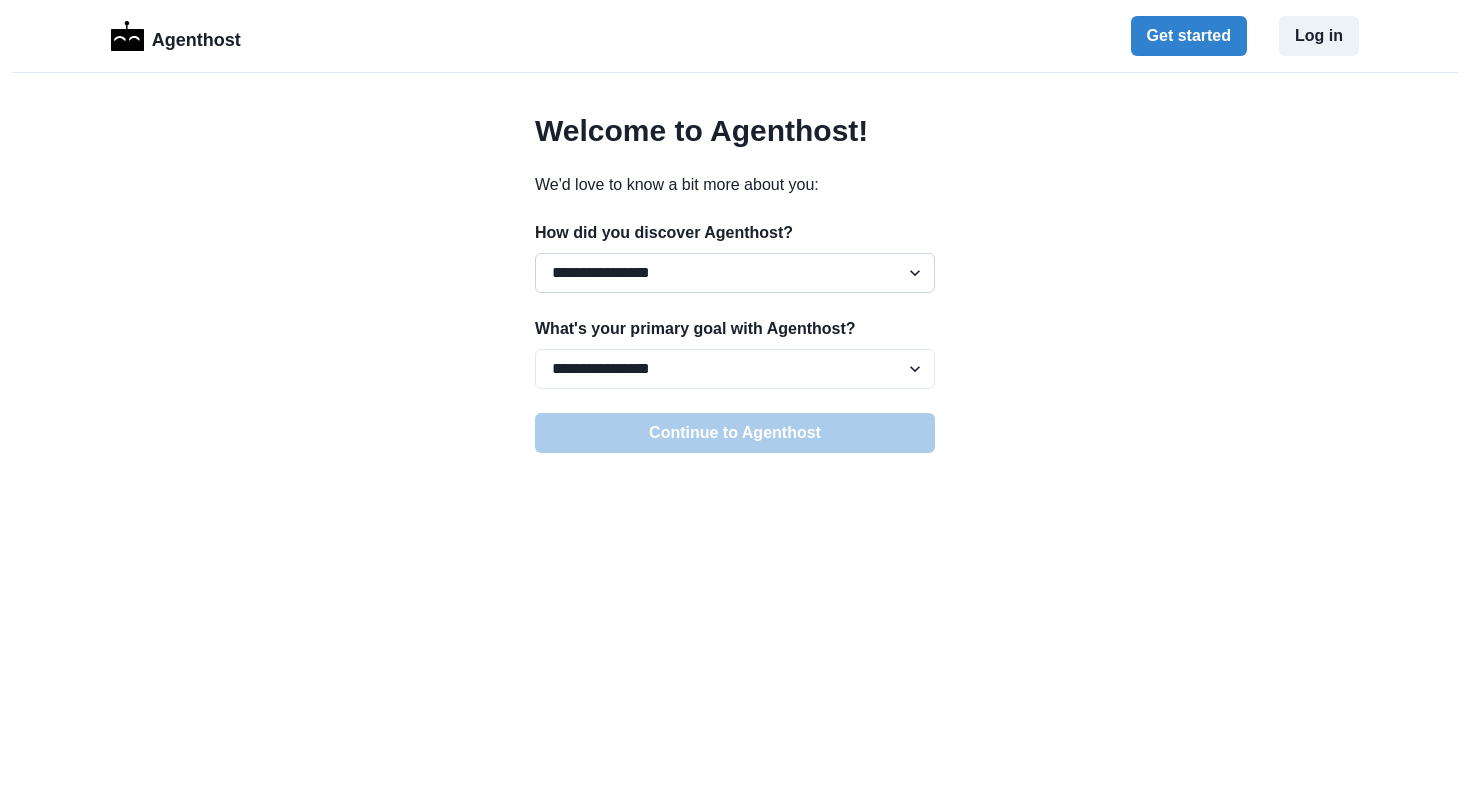 click on "**********" at bounding box center [735, 273] 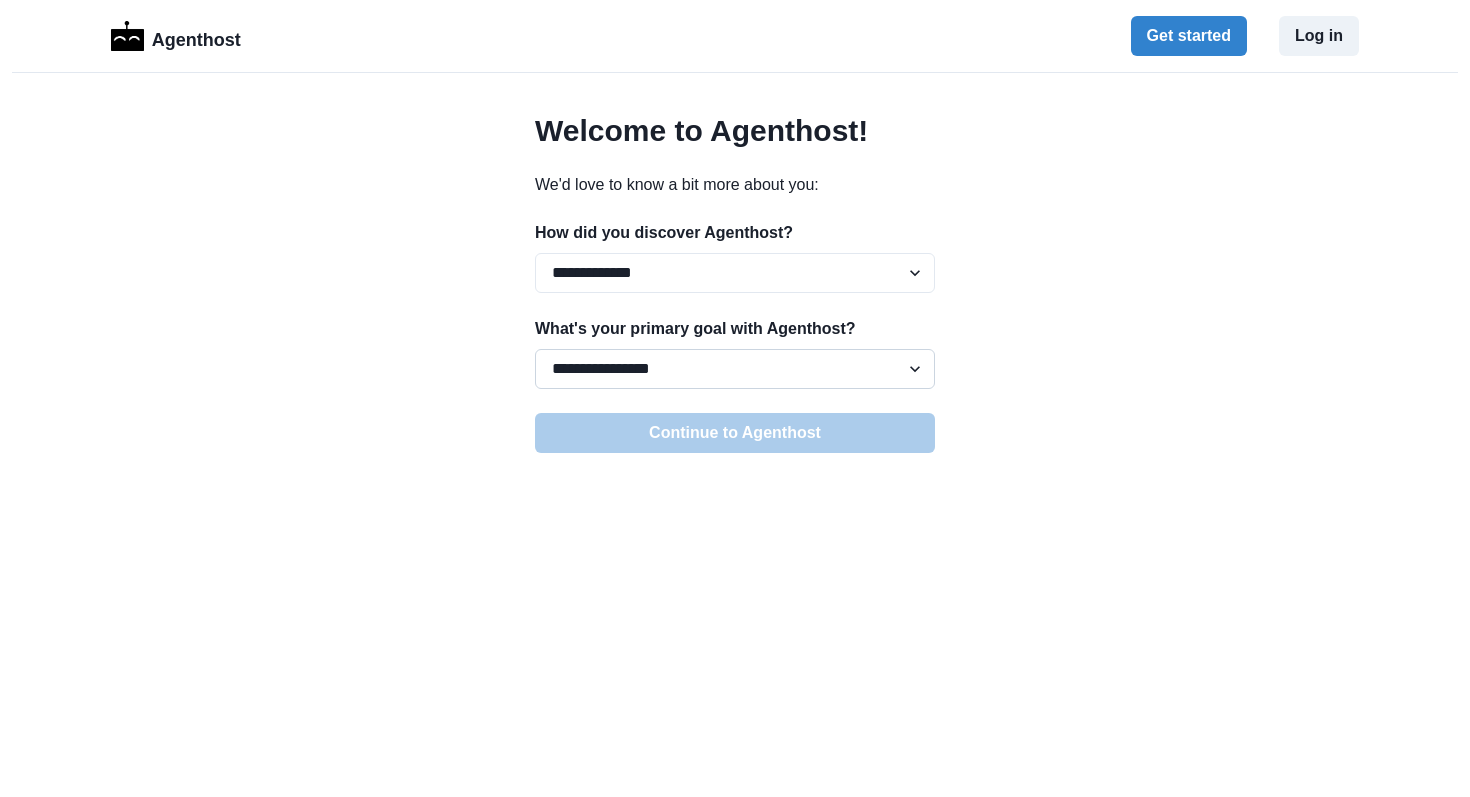 click on "**********" at bounding box center (735, 369) 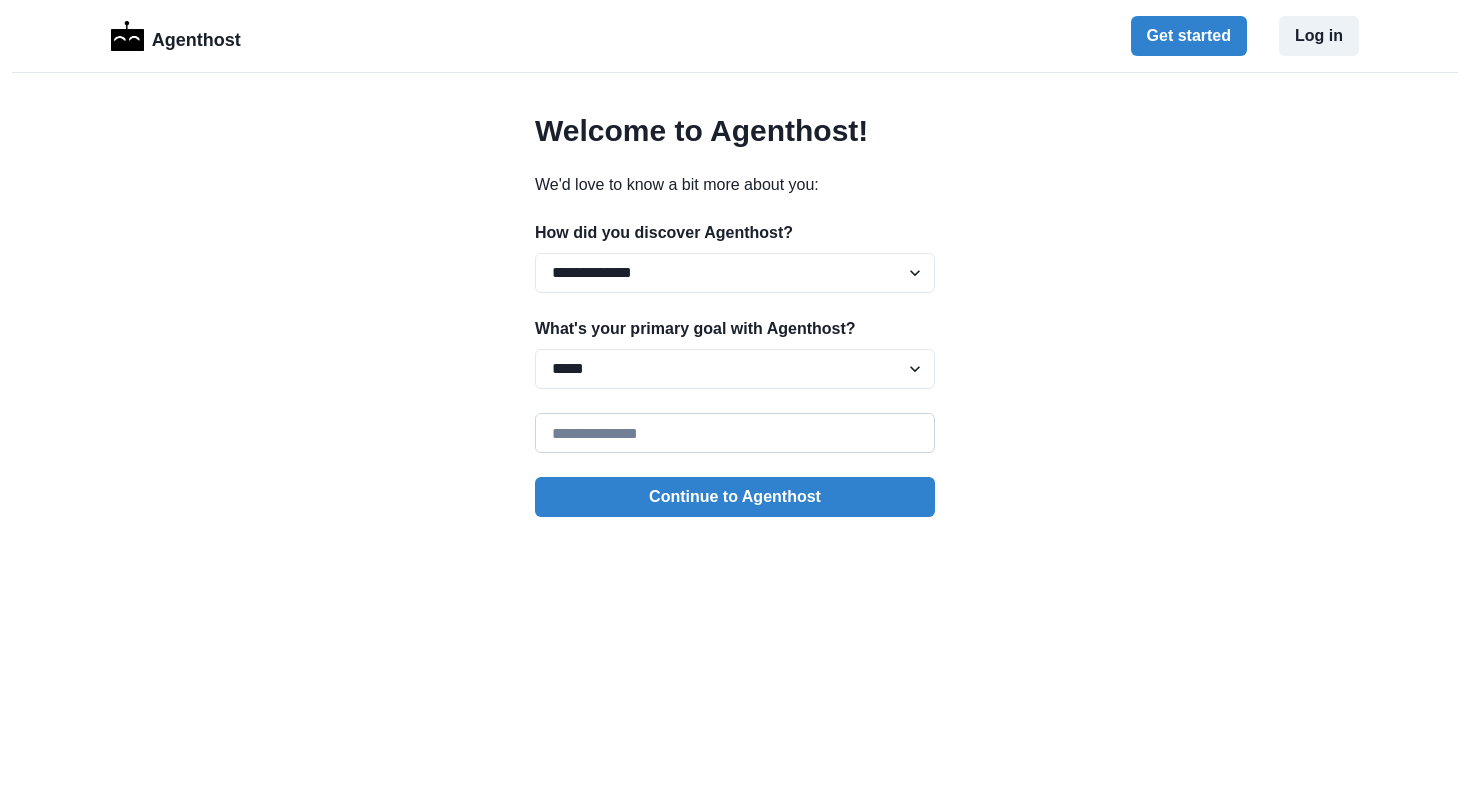 click at bounding box center [735, 433] 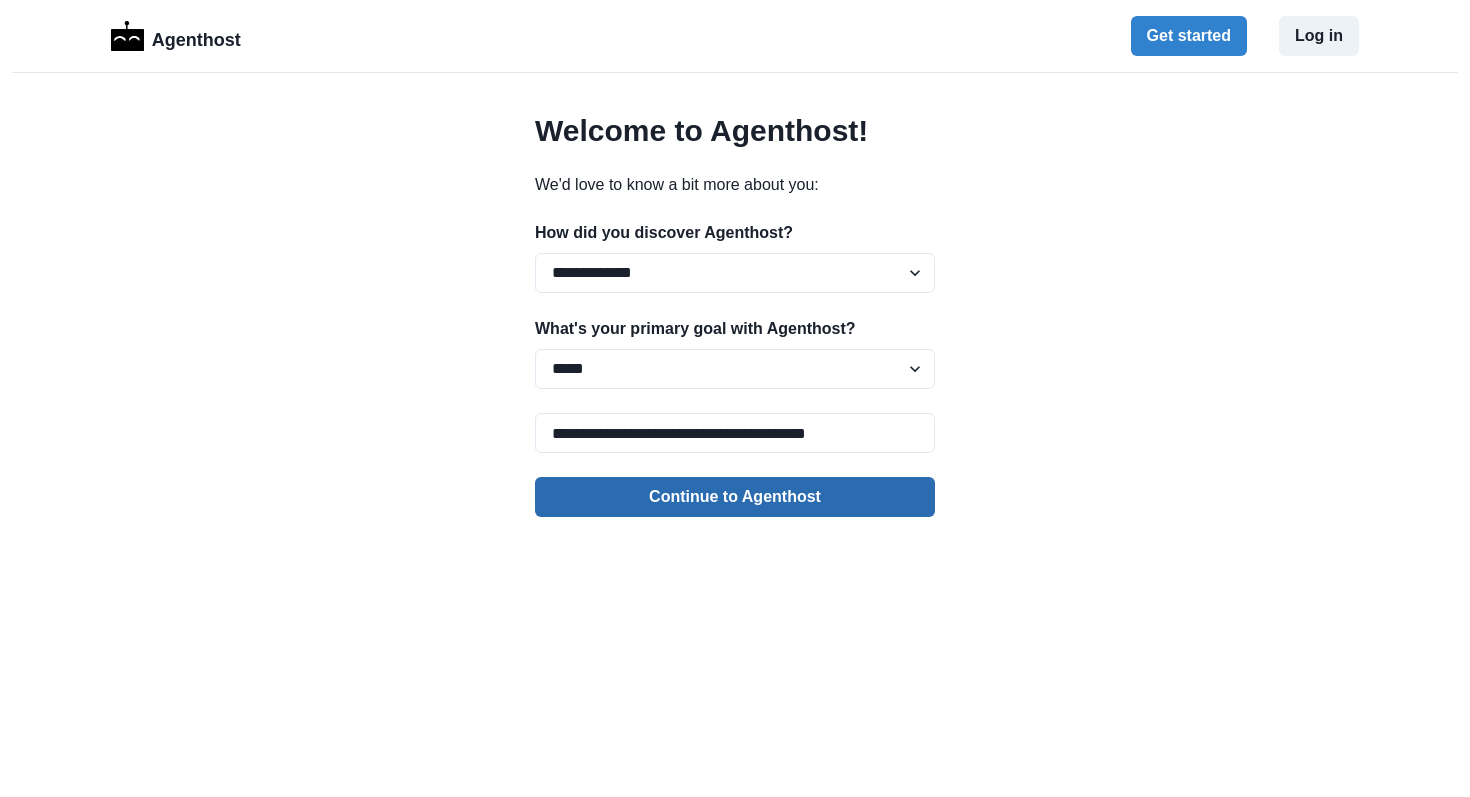 type on "**********" 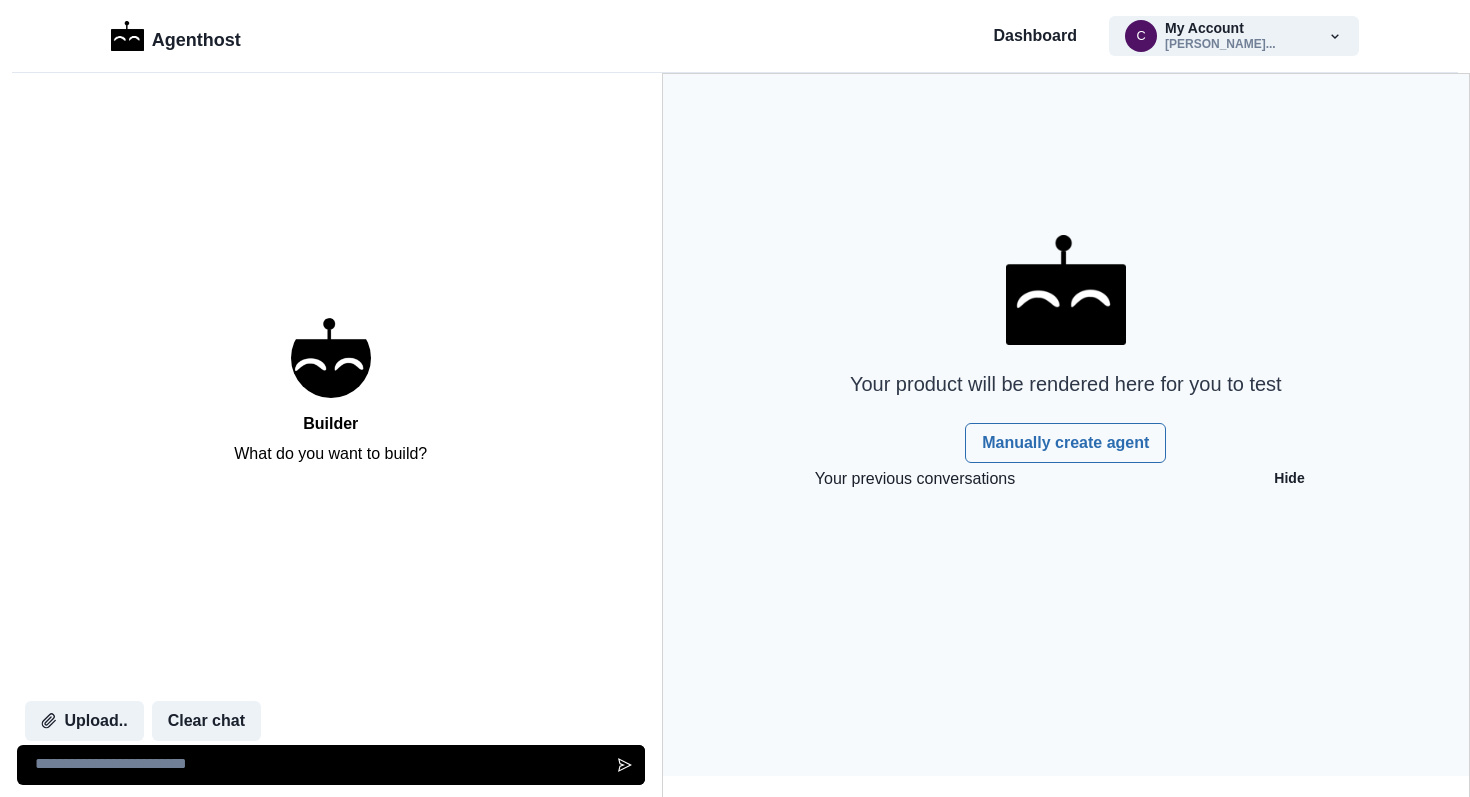 scroll, scrollTop: 0, scrollLeft: 0, axis: both 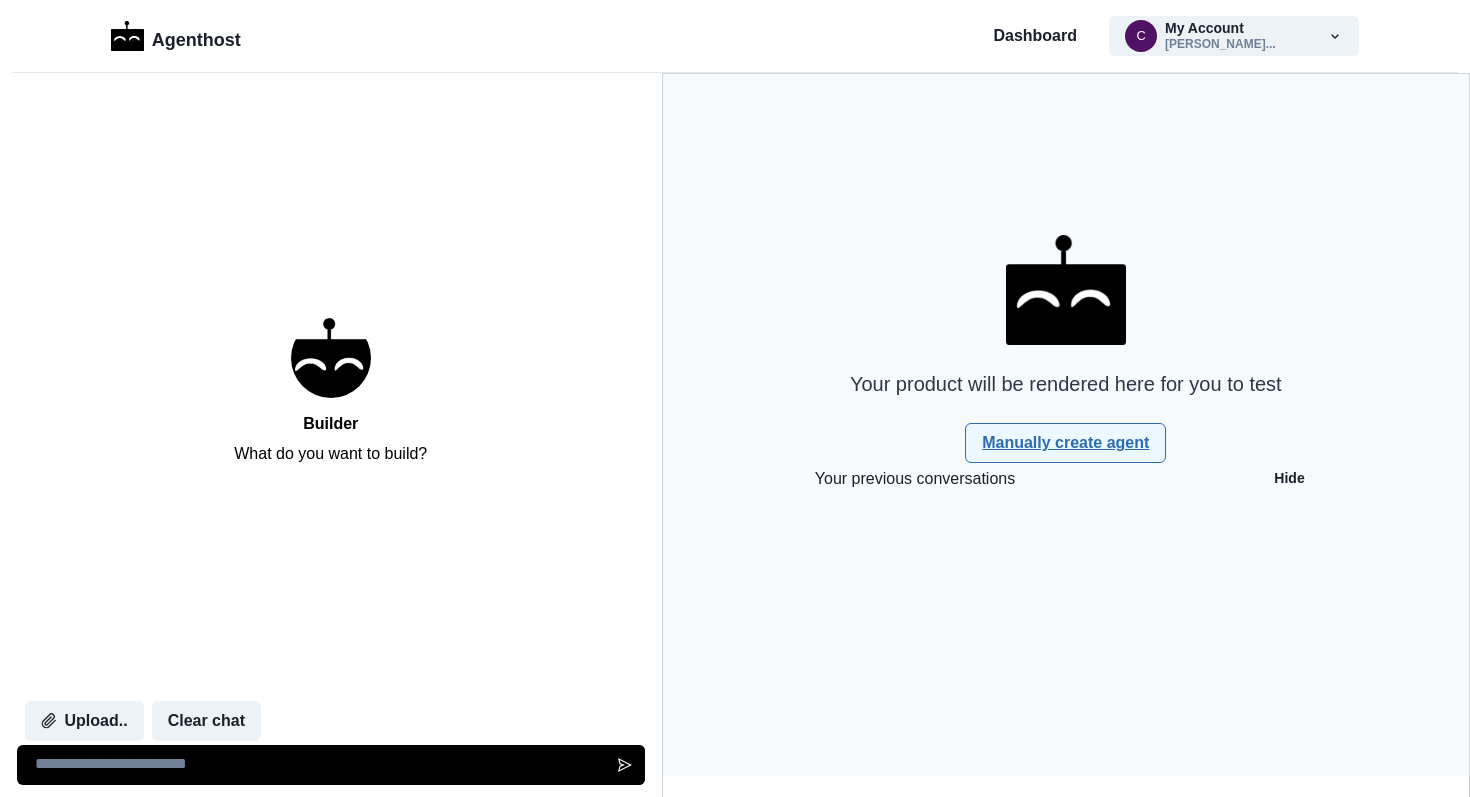 click on "Manually create agent" at bounding box center [1065, 443] 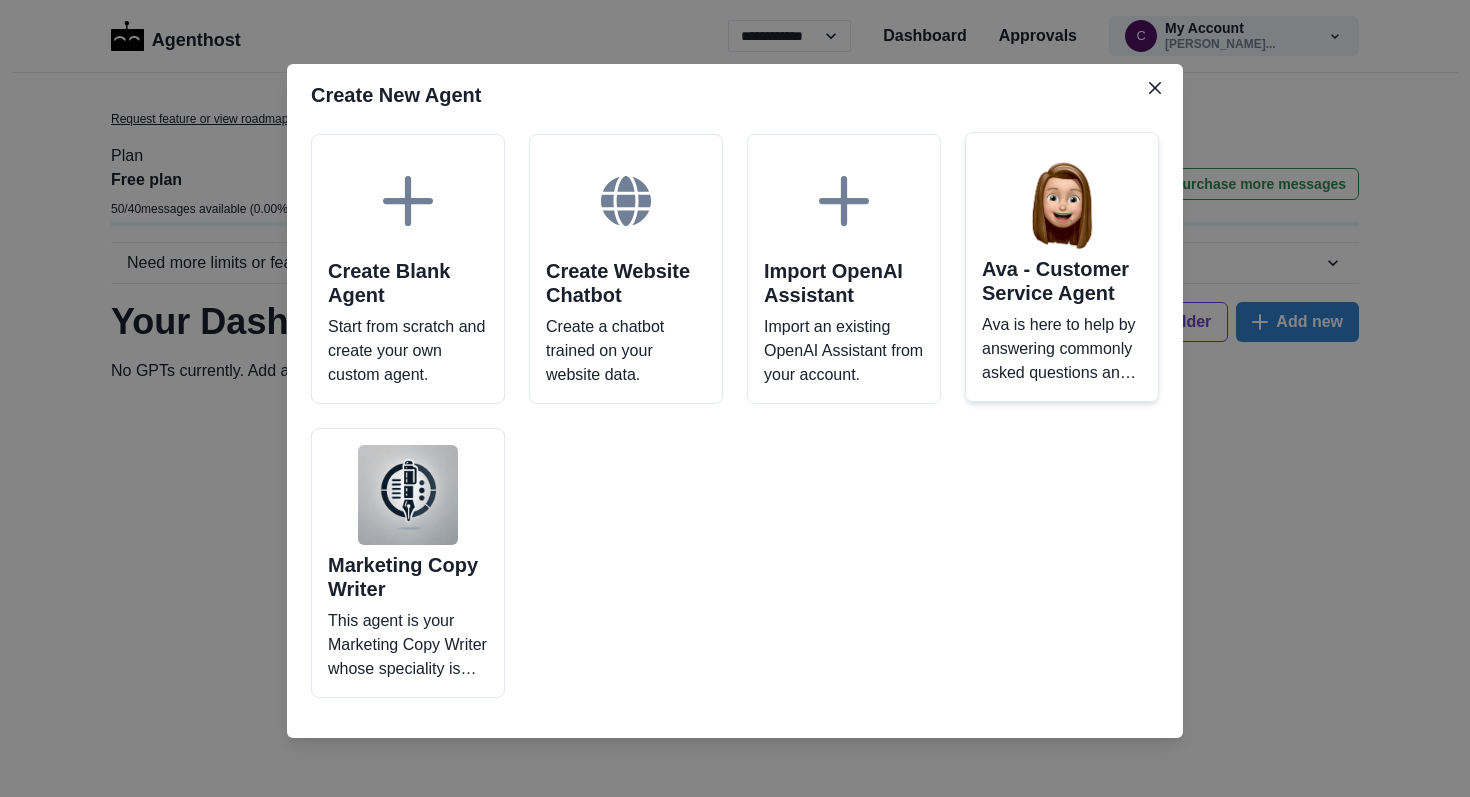 scroll, scrollTop: 0, scrollLeft: 0, axis: both 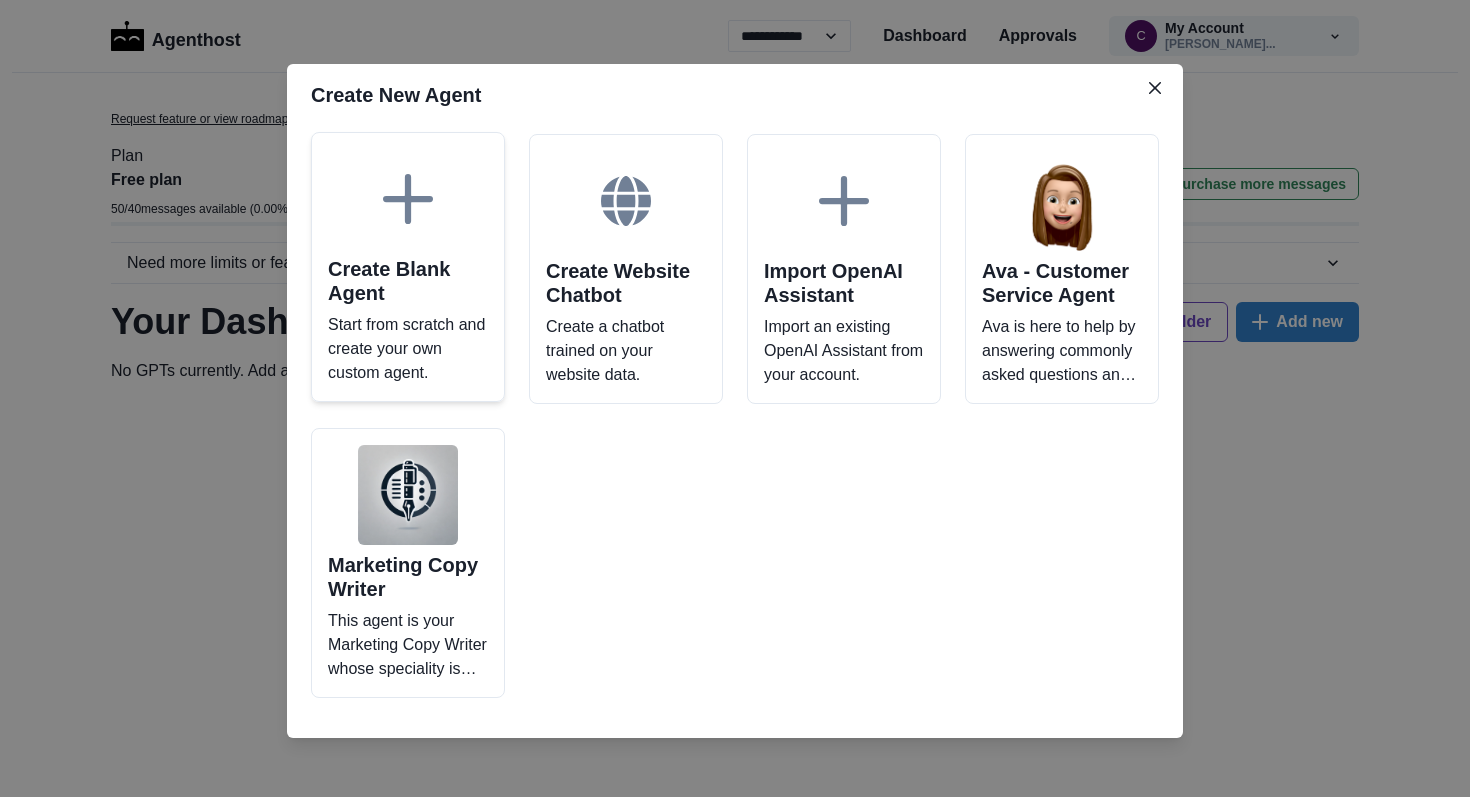 click at bounding box center (408, 199) 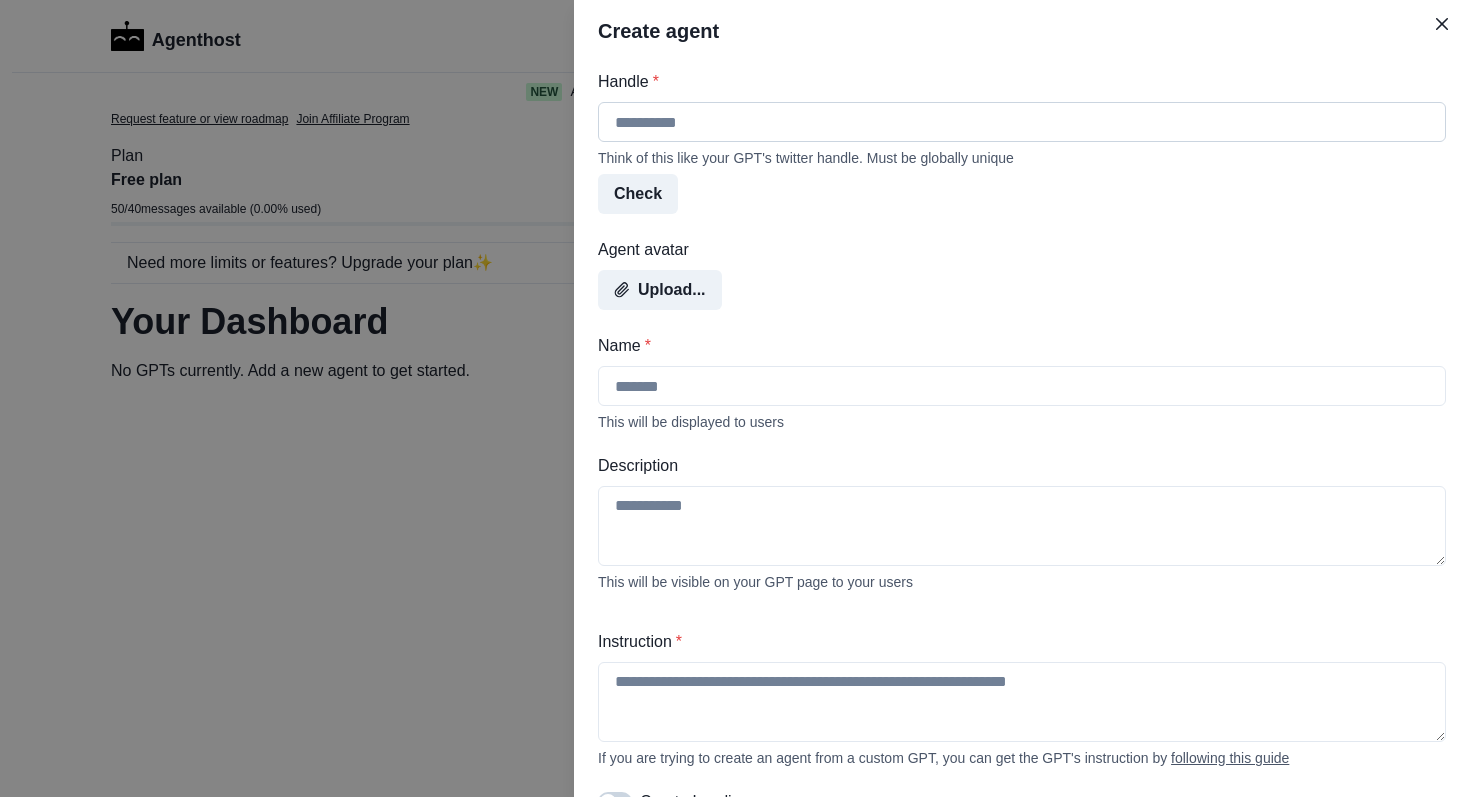 click on "Handle *" at bounding box center [1022, 122] 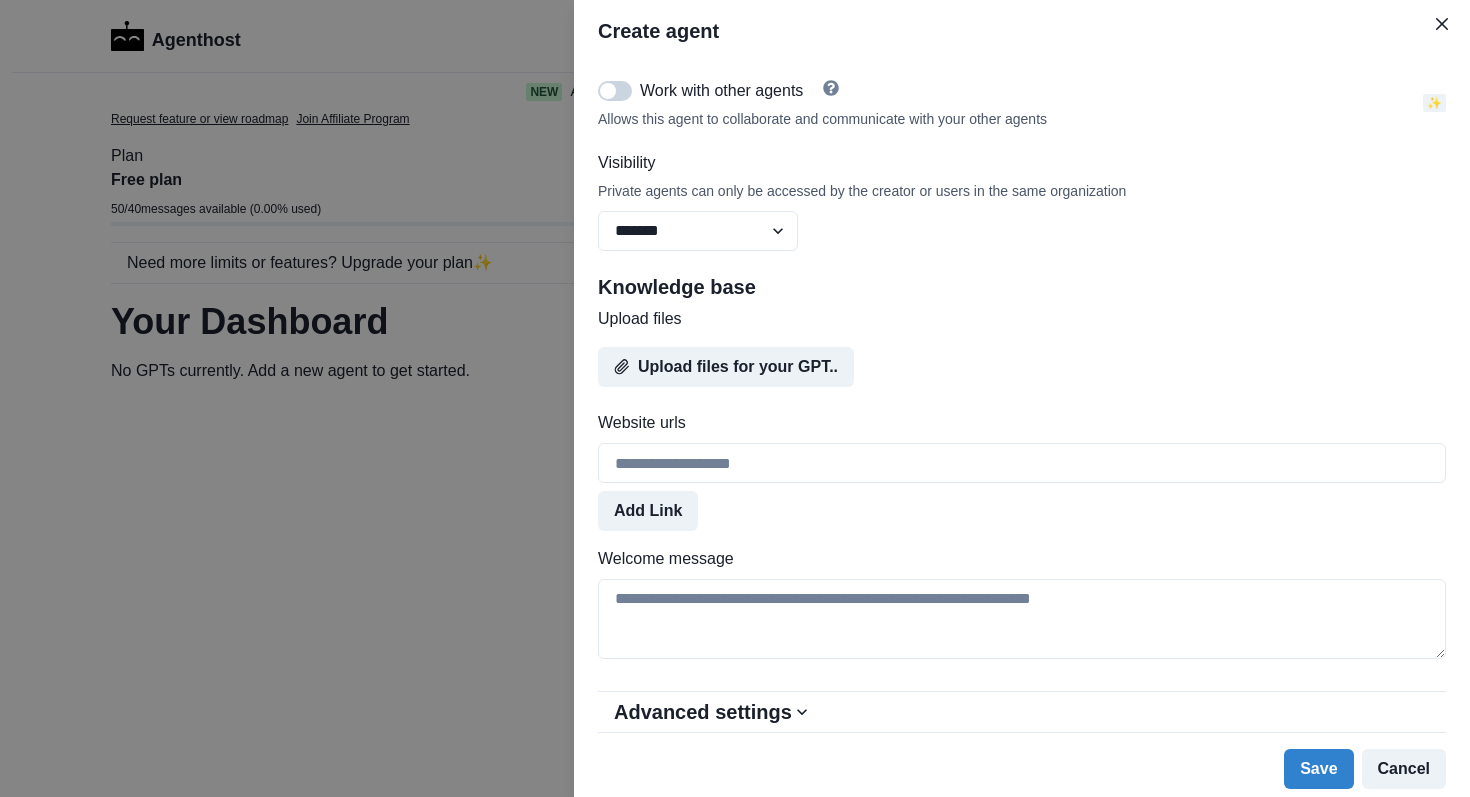 scroll, scrollTop: 786, scrollLeft: 0, axis: vertical 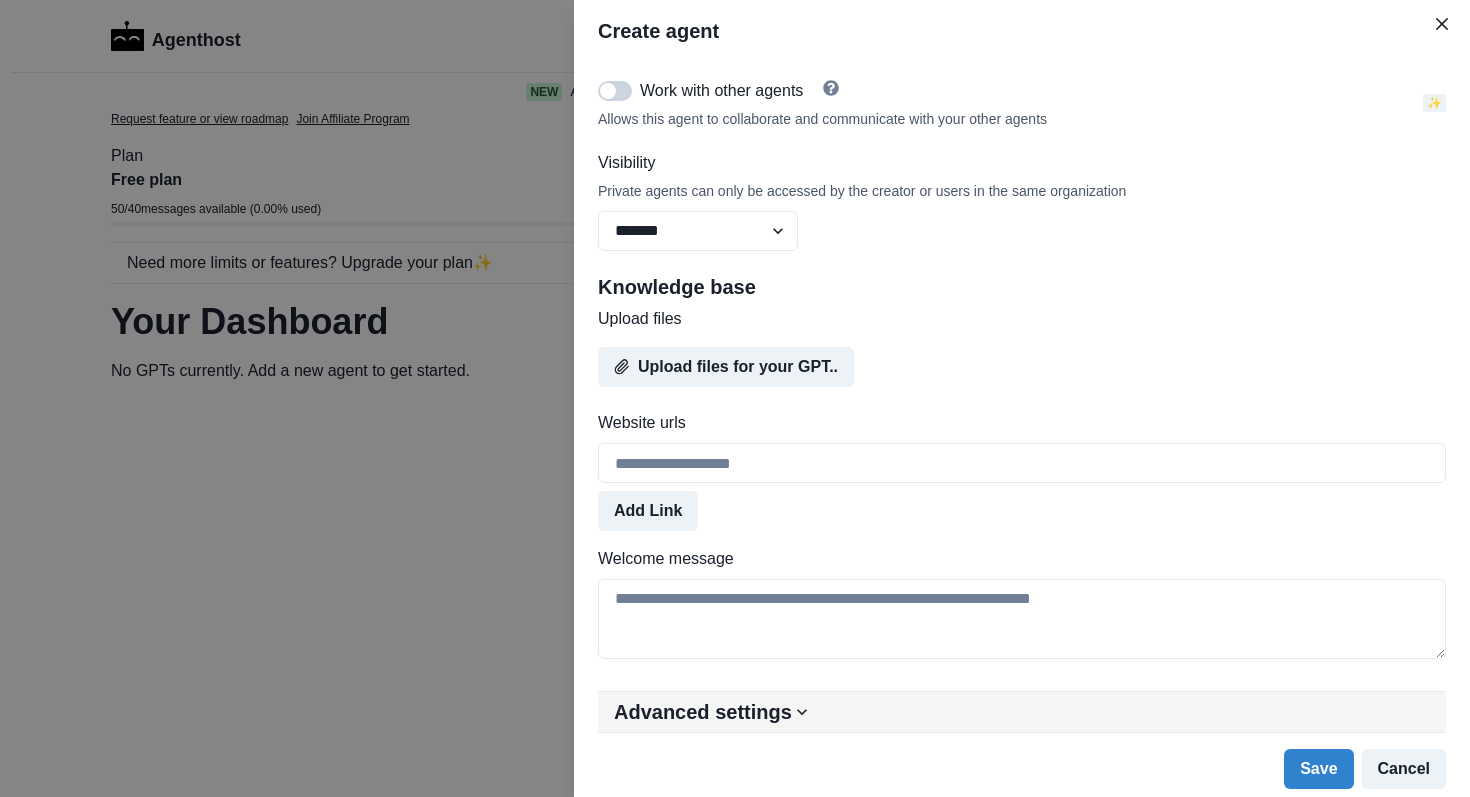 click 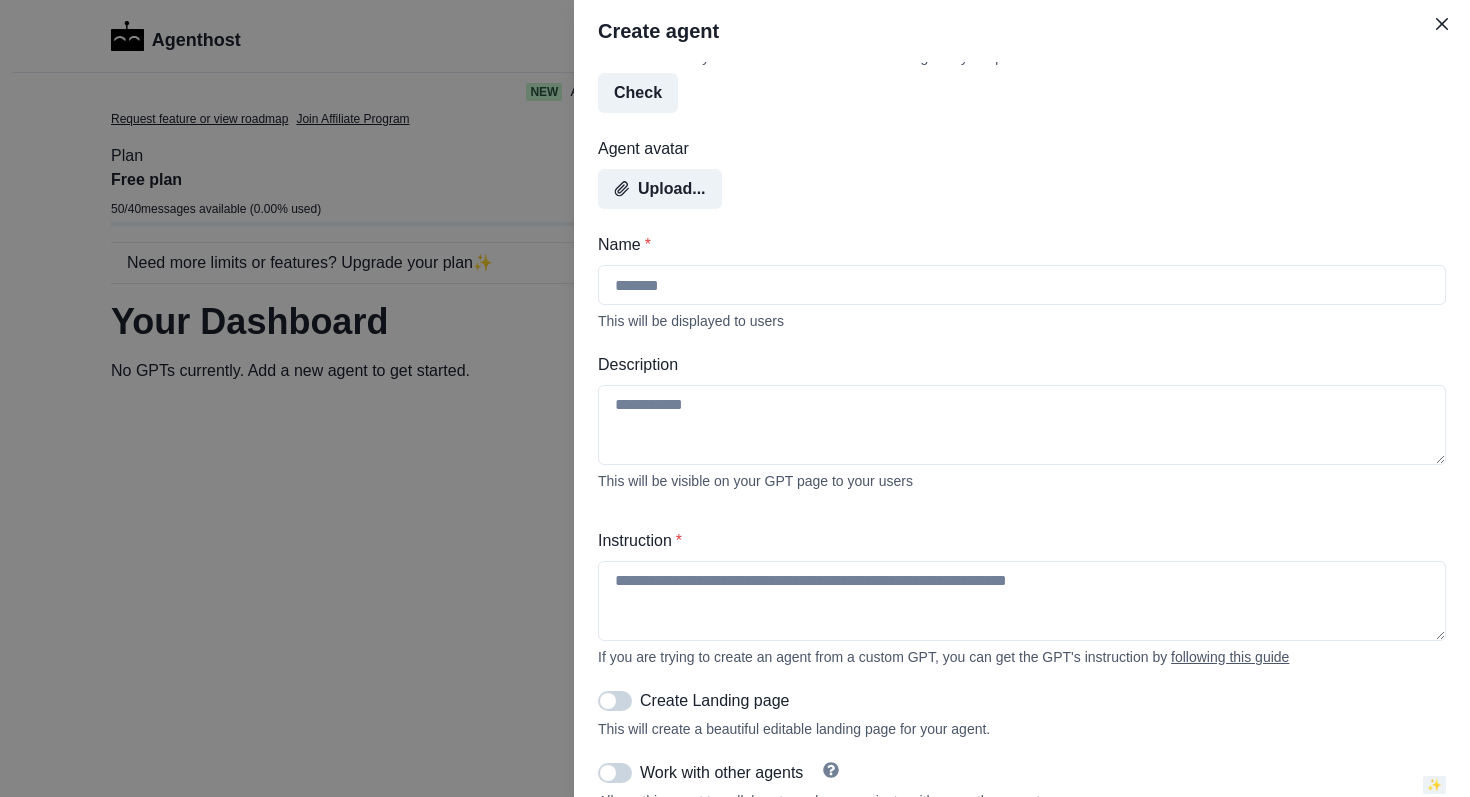 scroll, scrollTop: 0, scrollLeft: 0, axis: both 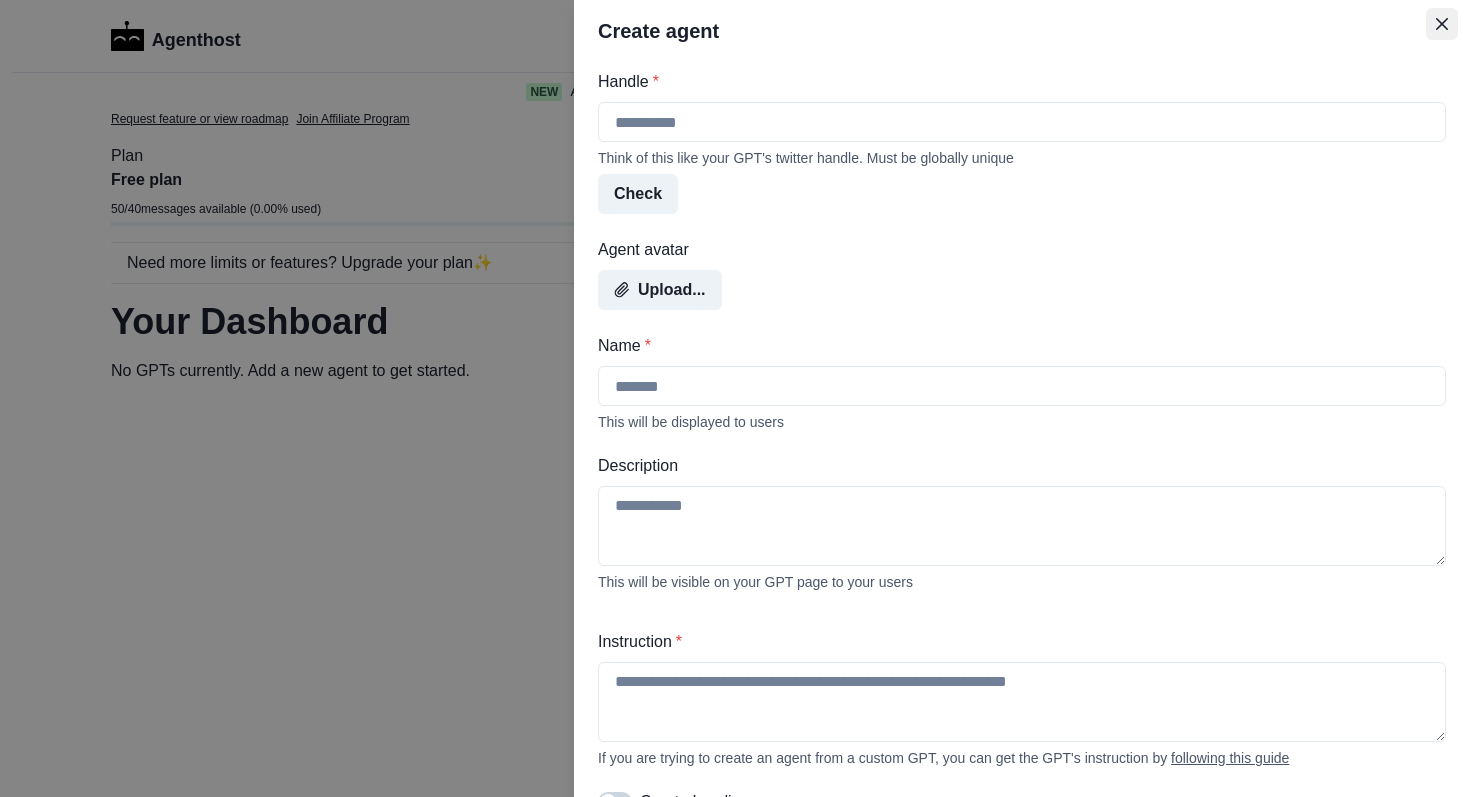 click 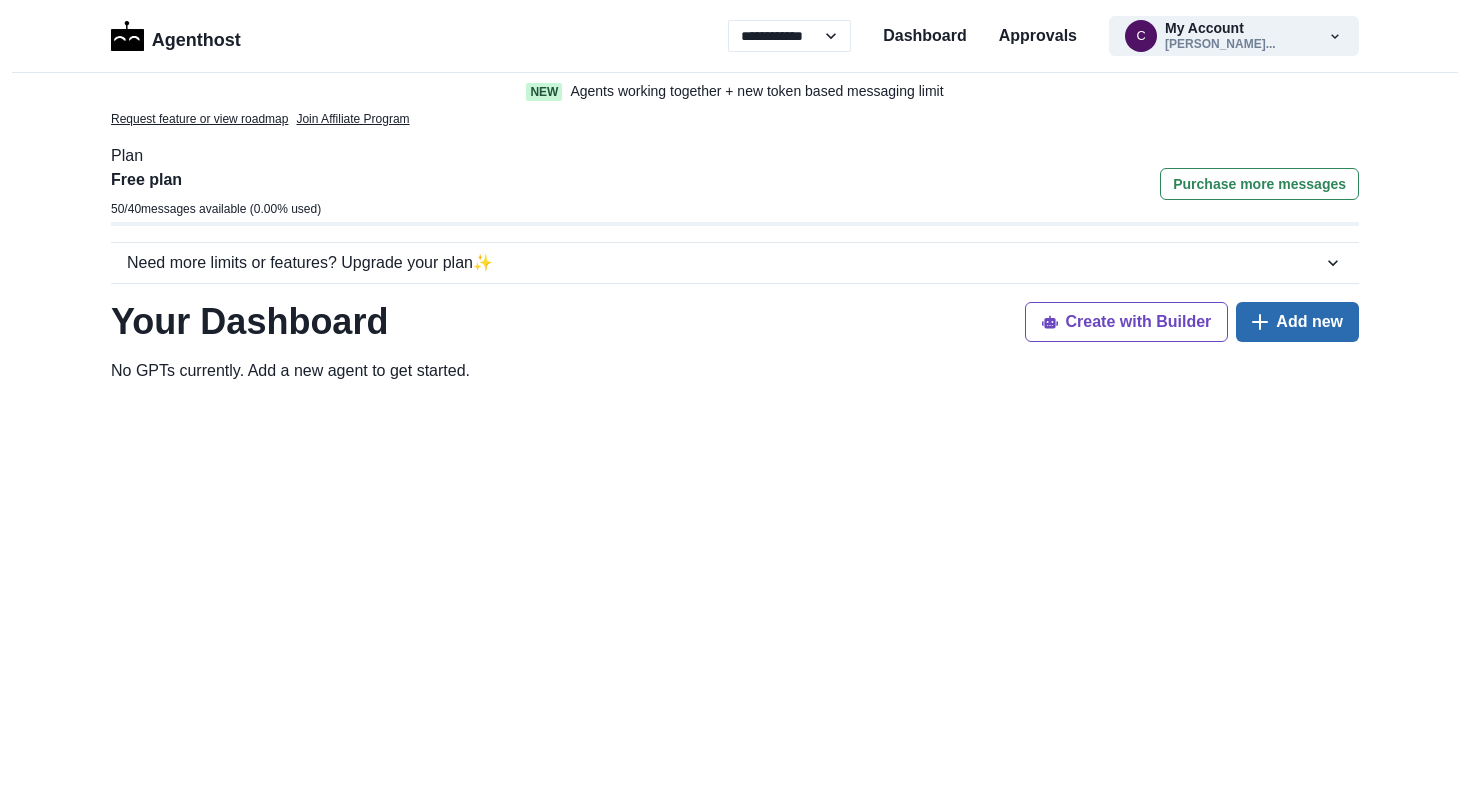 click 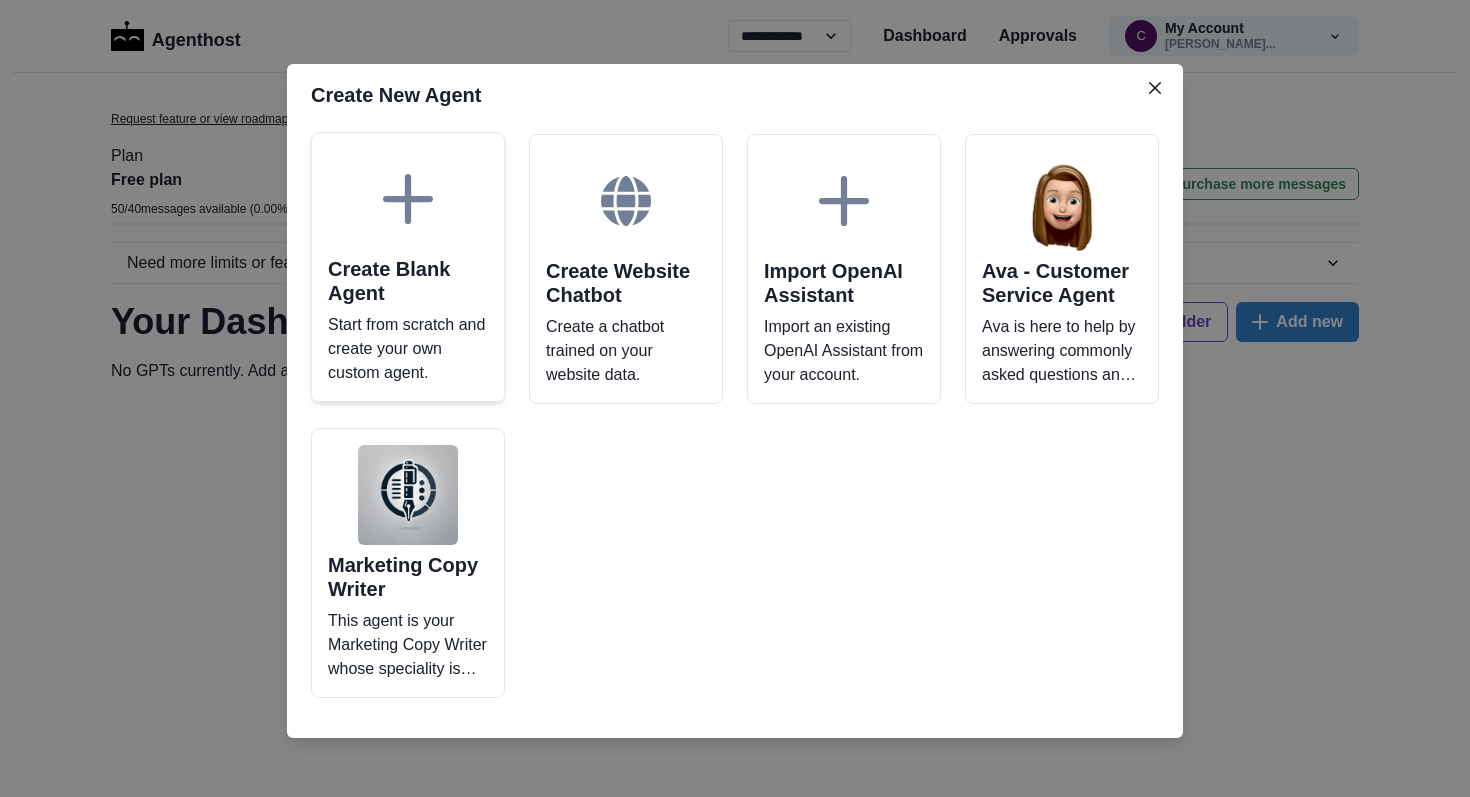 click on "Create Blank Agent" at bounding box center (408, 281) 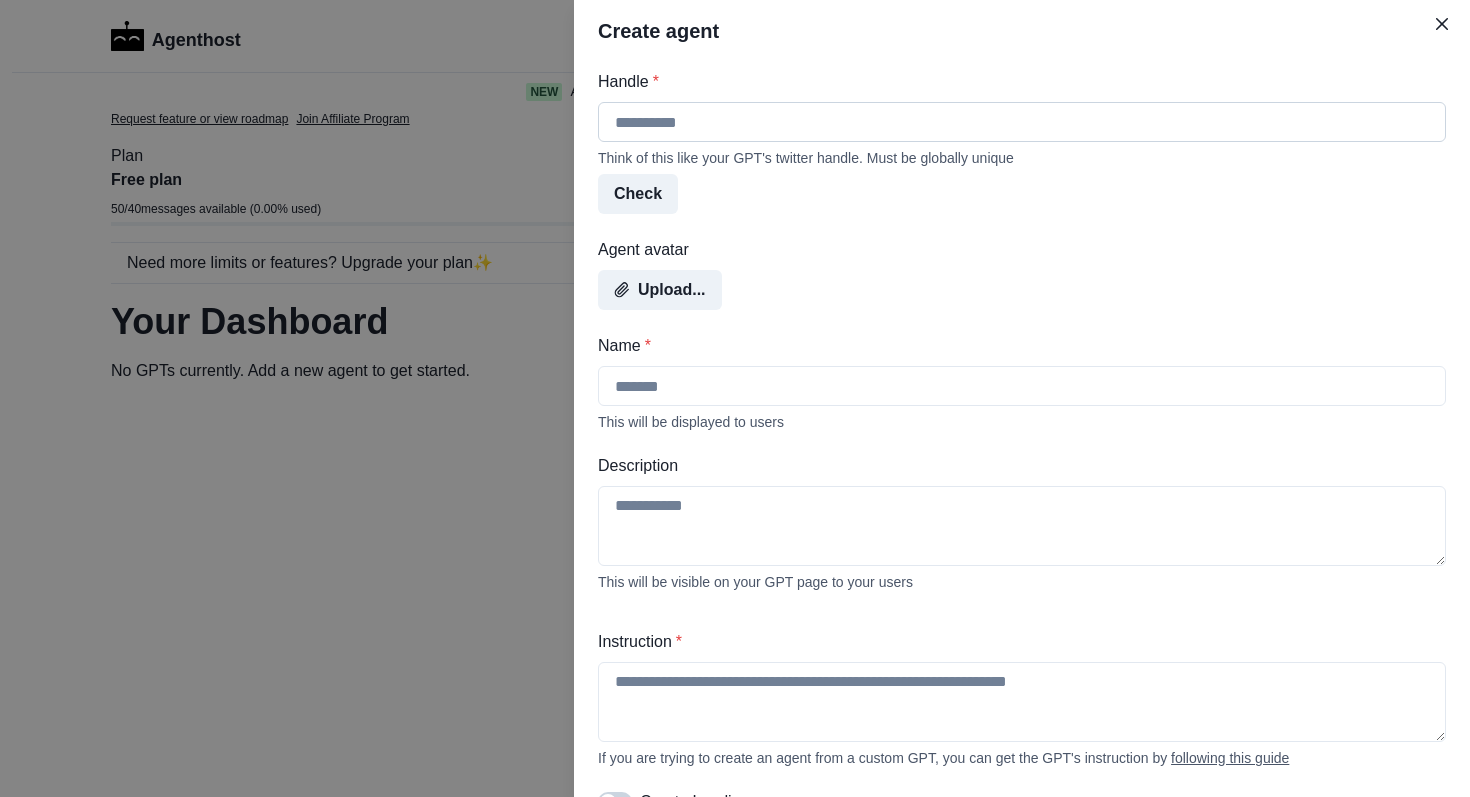 click on "Handle *" at bounding box center [1022, 122] 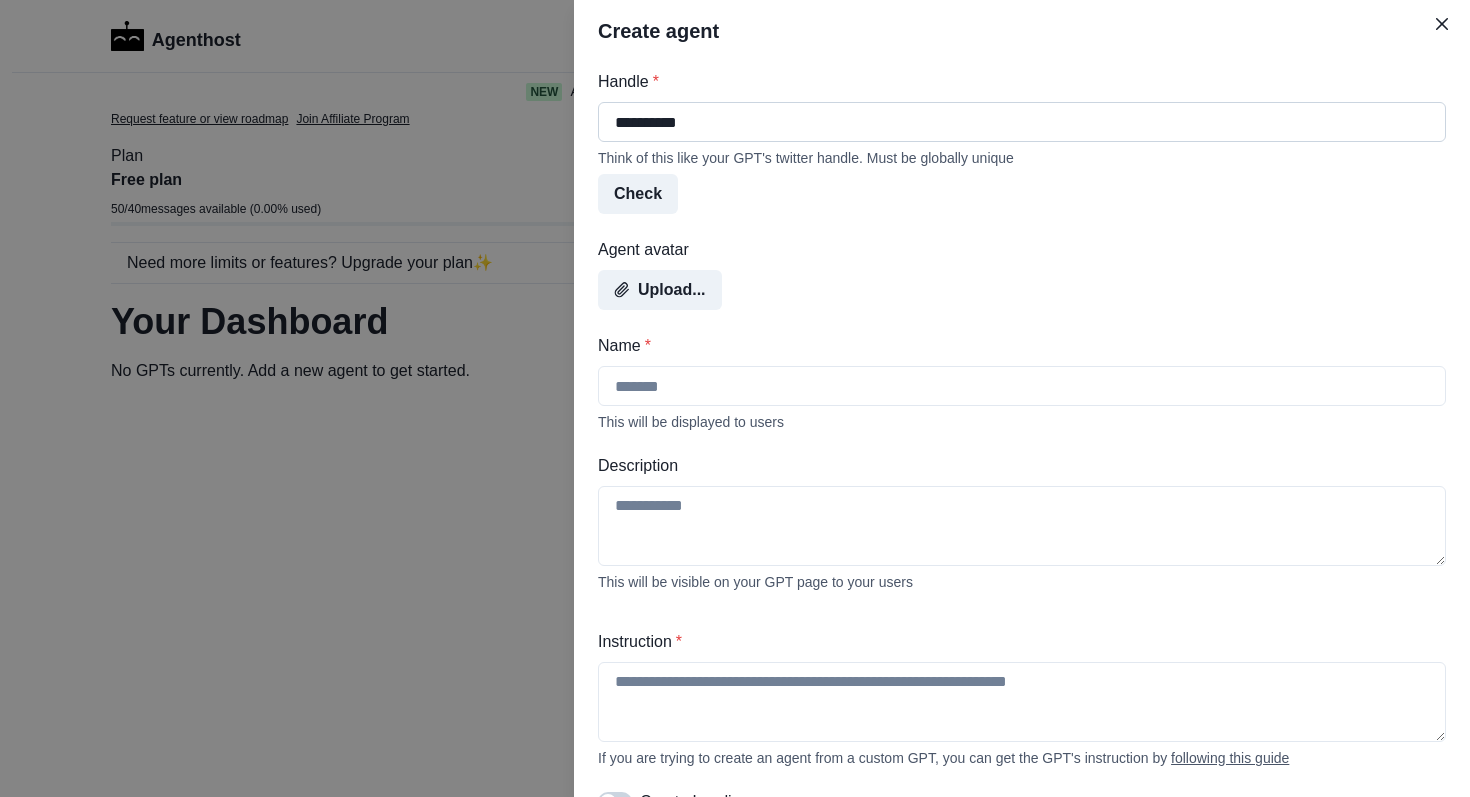click on "**********" at bounding box center [1022, 122] 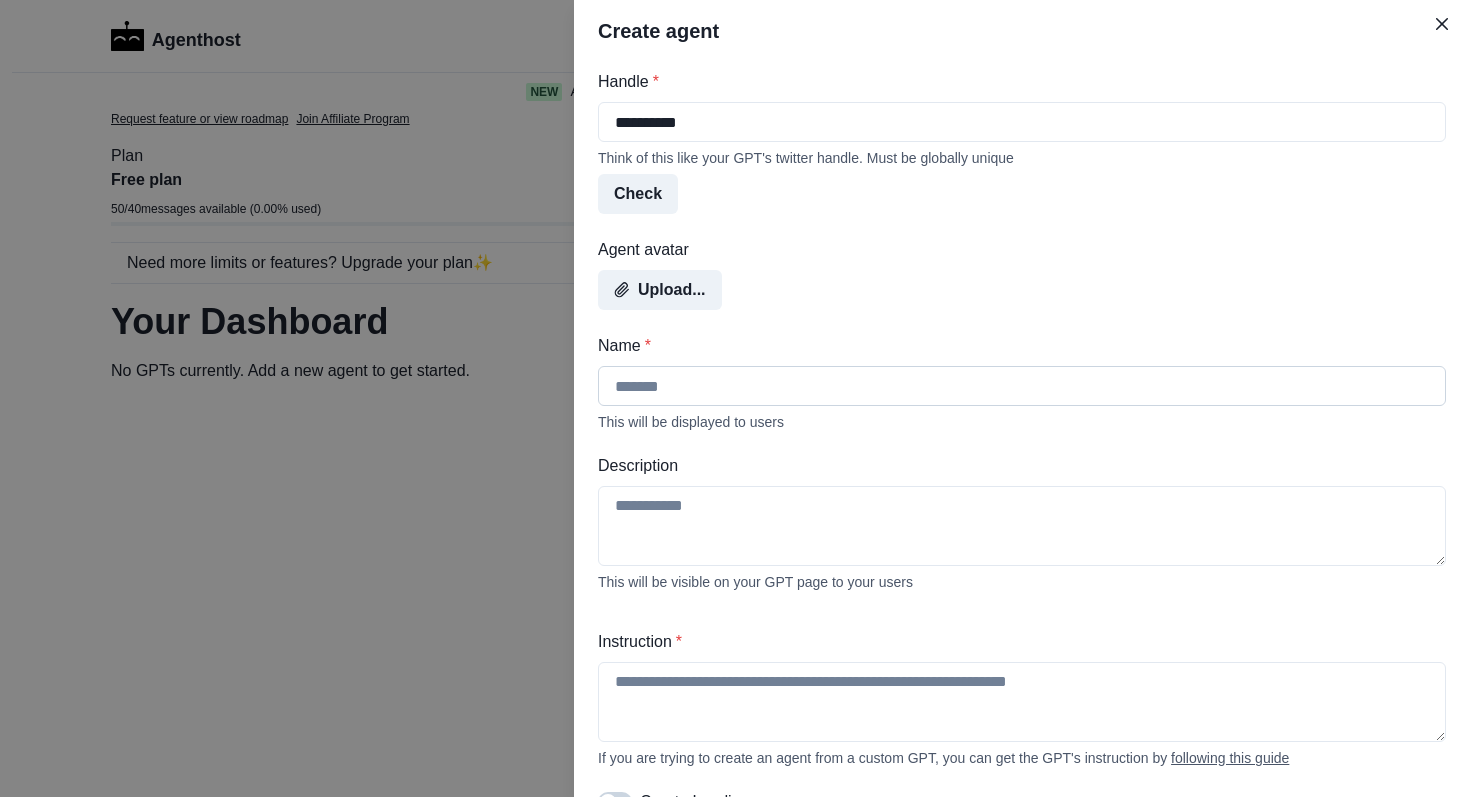 type on "**********" 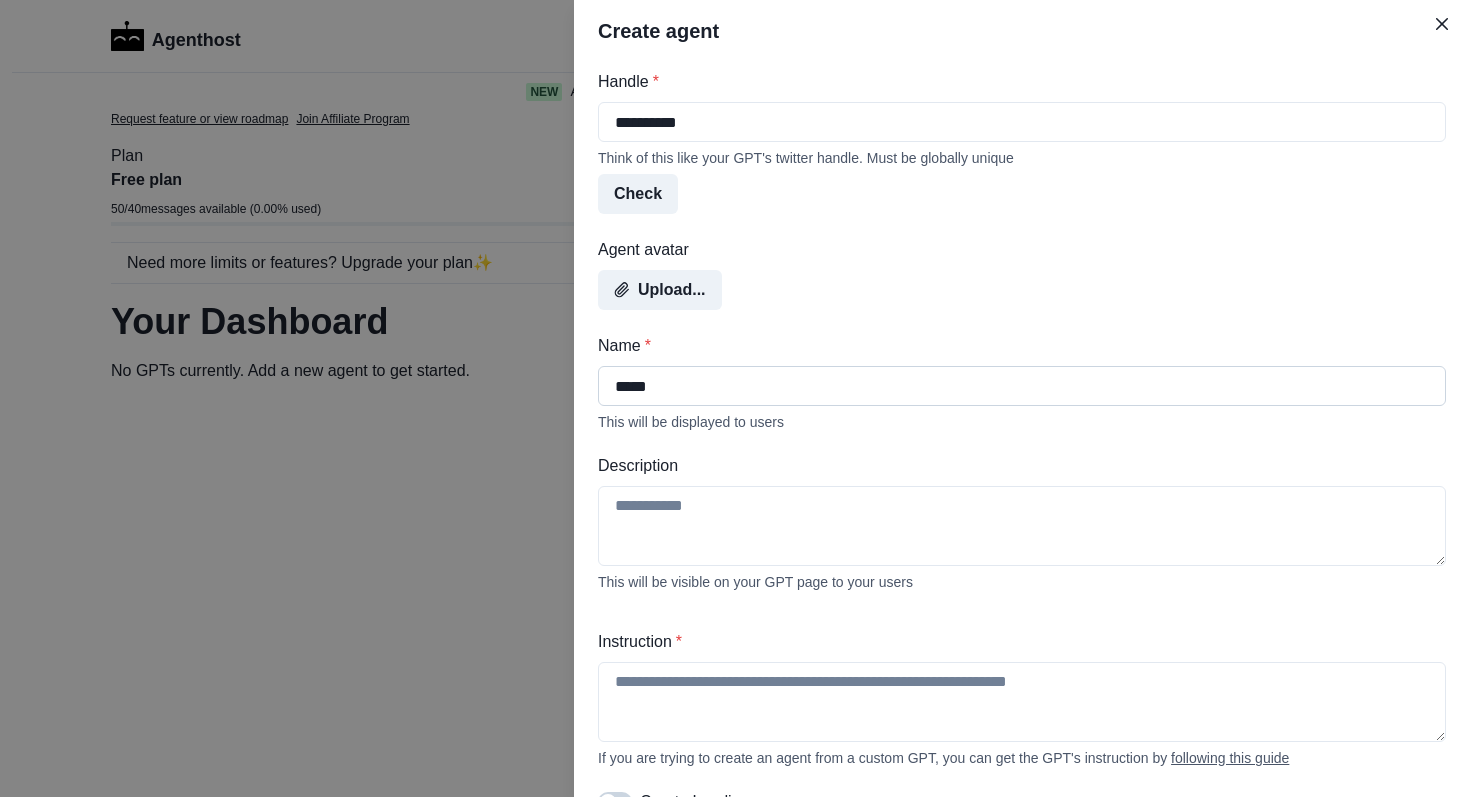 type on "*****" 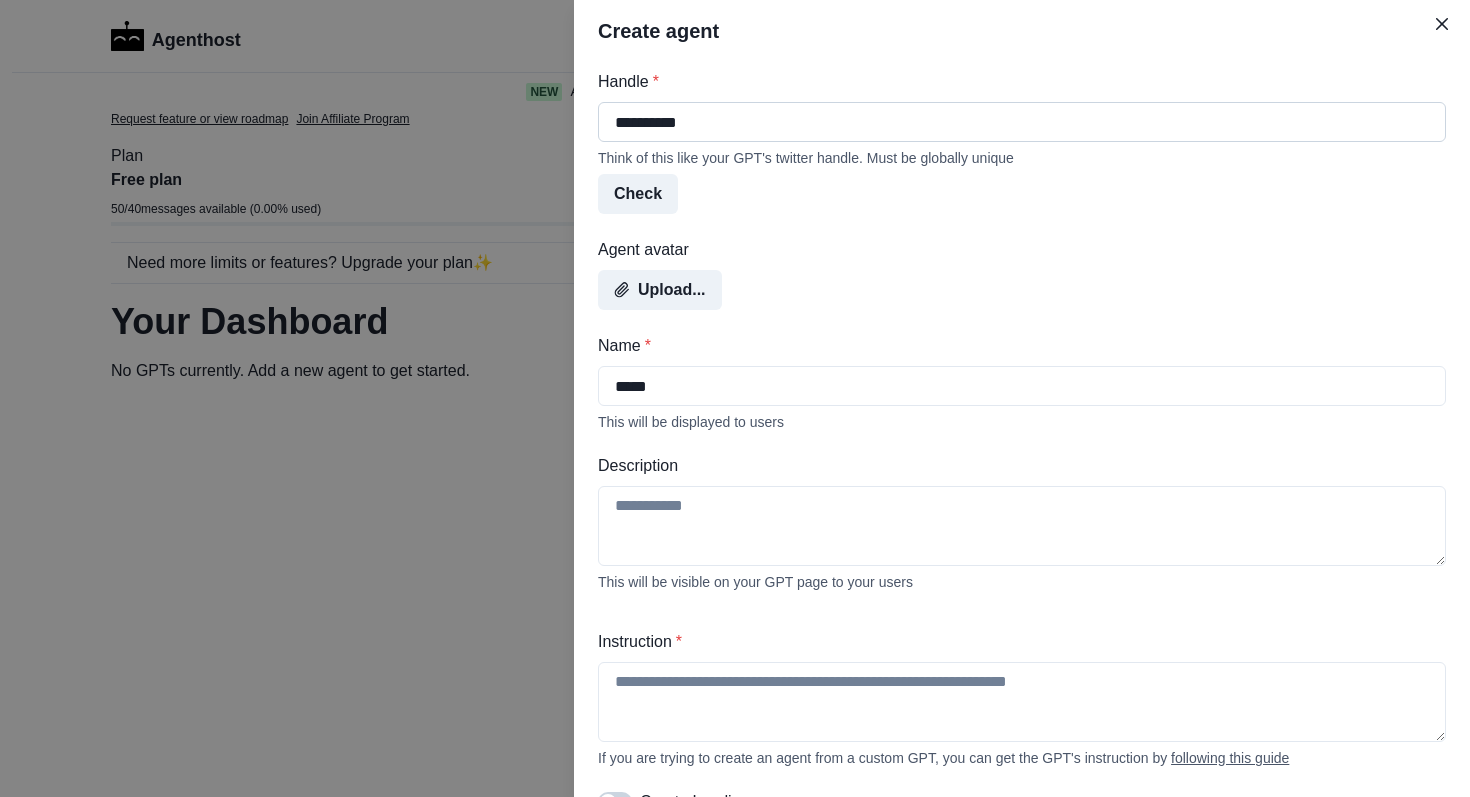 click on "**********" at bounding box center [1022, 122] 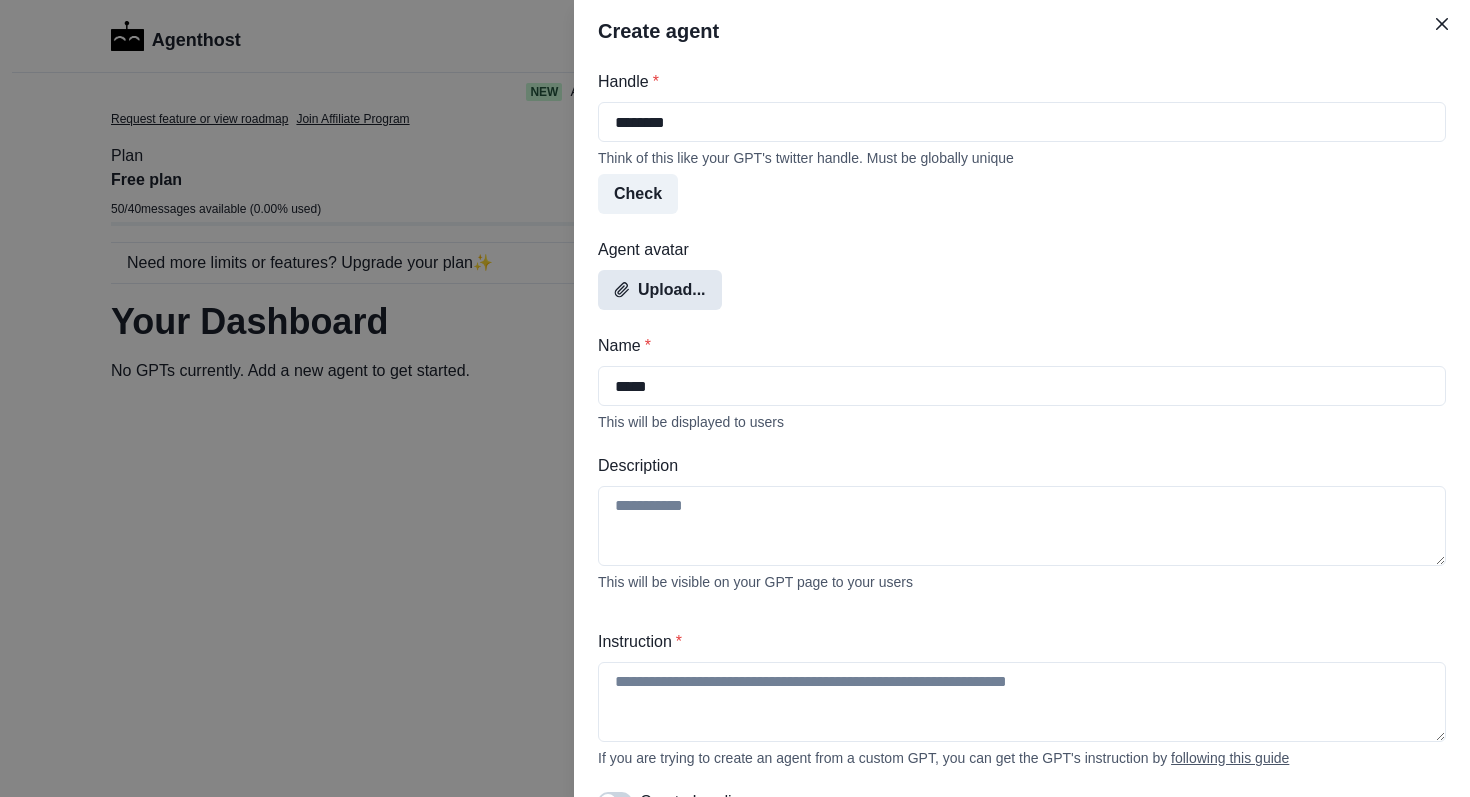 type on "********" 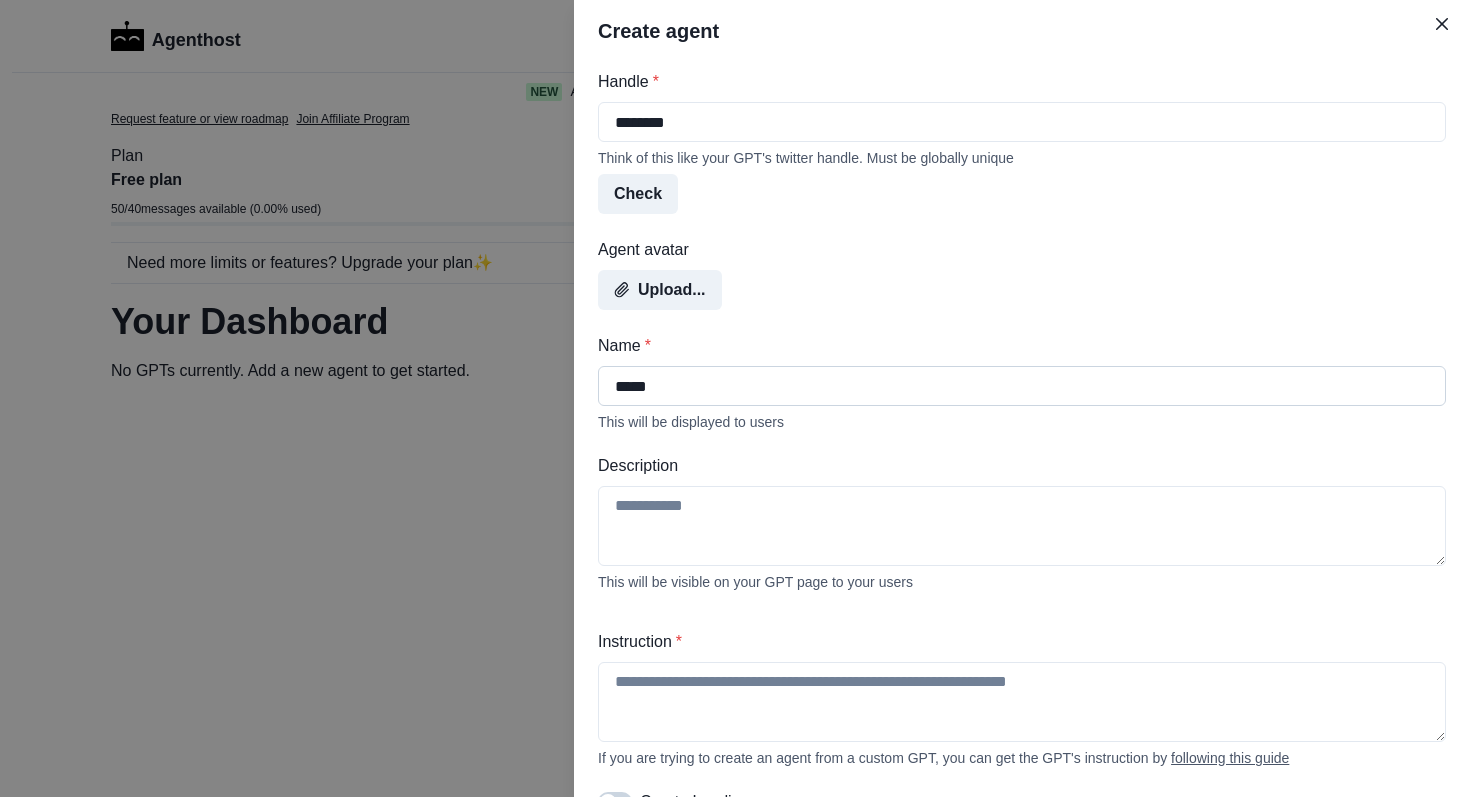 click on "*****" at bounding box center (1022, 386) 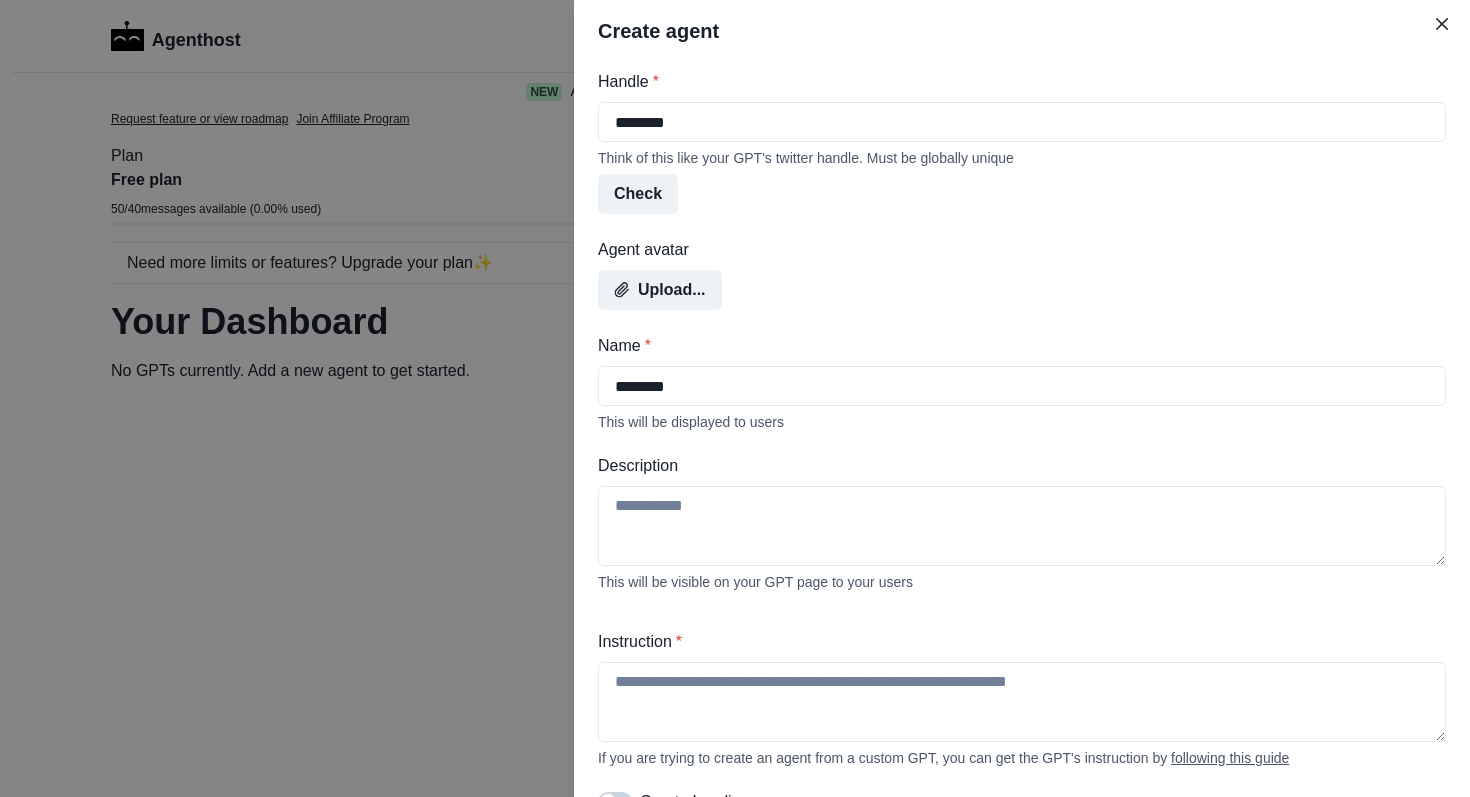 scroll, scrollTop: 143, scrollLeft: 0, axis: vertical 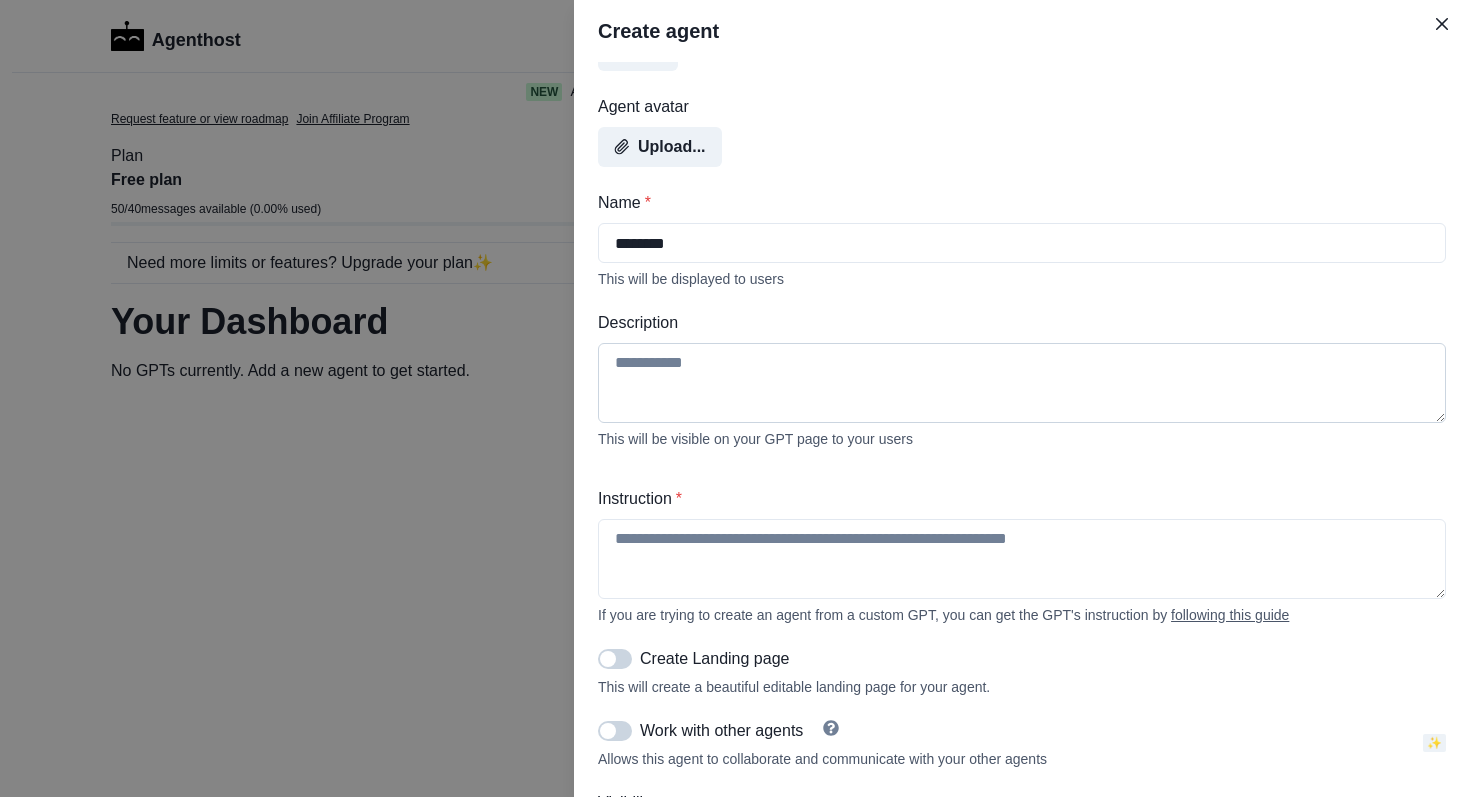 type on "********" 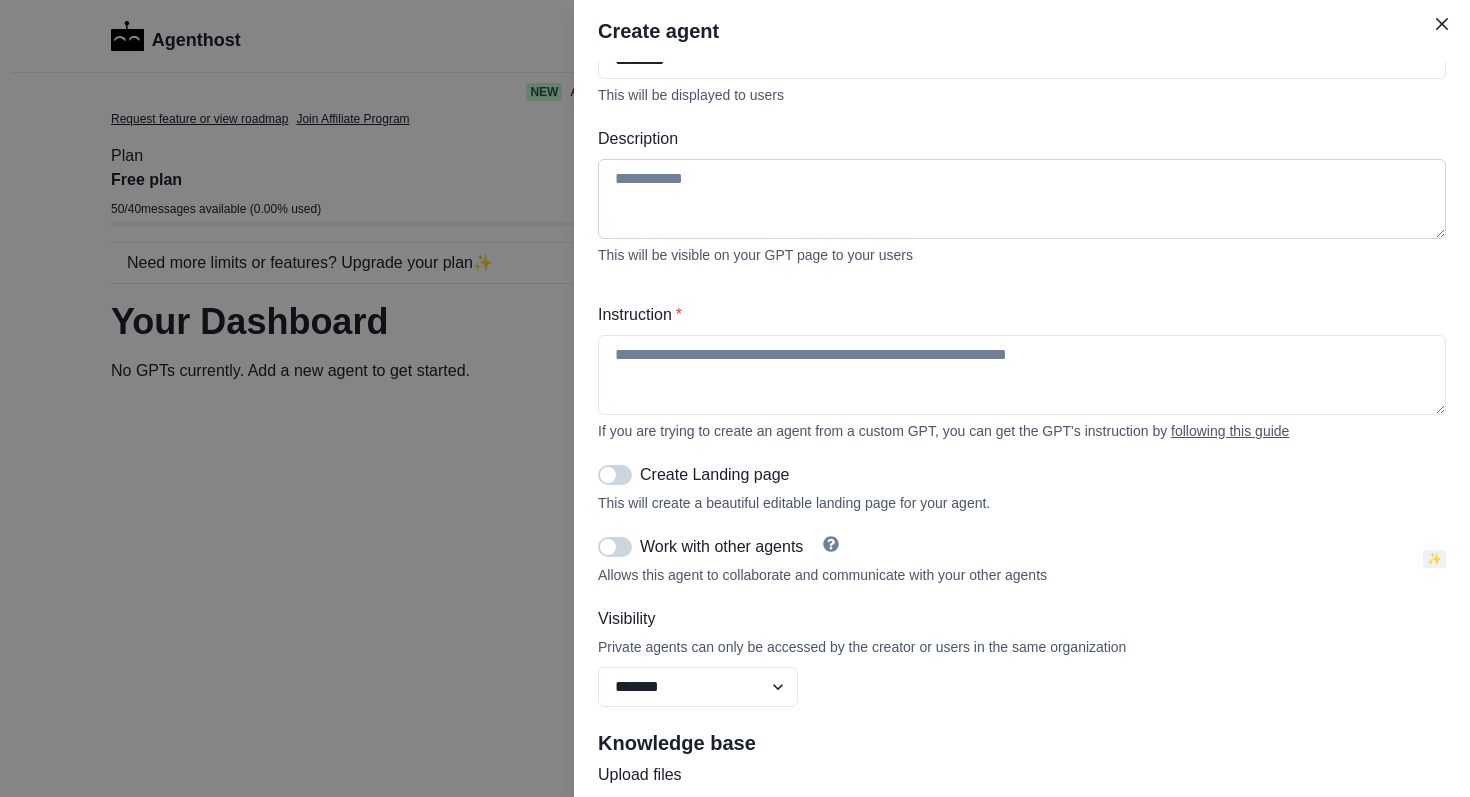 scroll, scrollTop: 328, scrollLeft: 0, axis: vertical 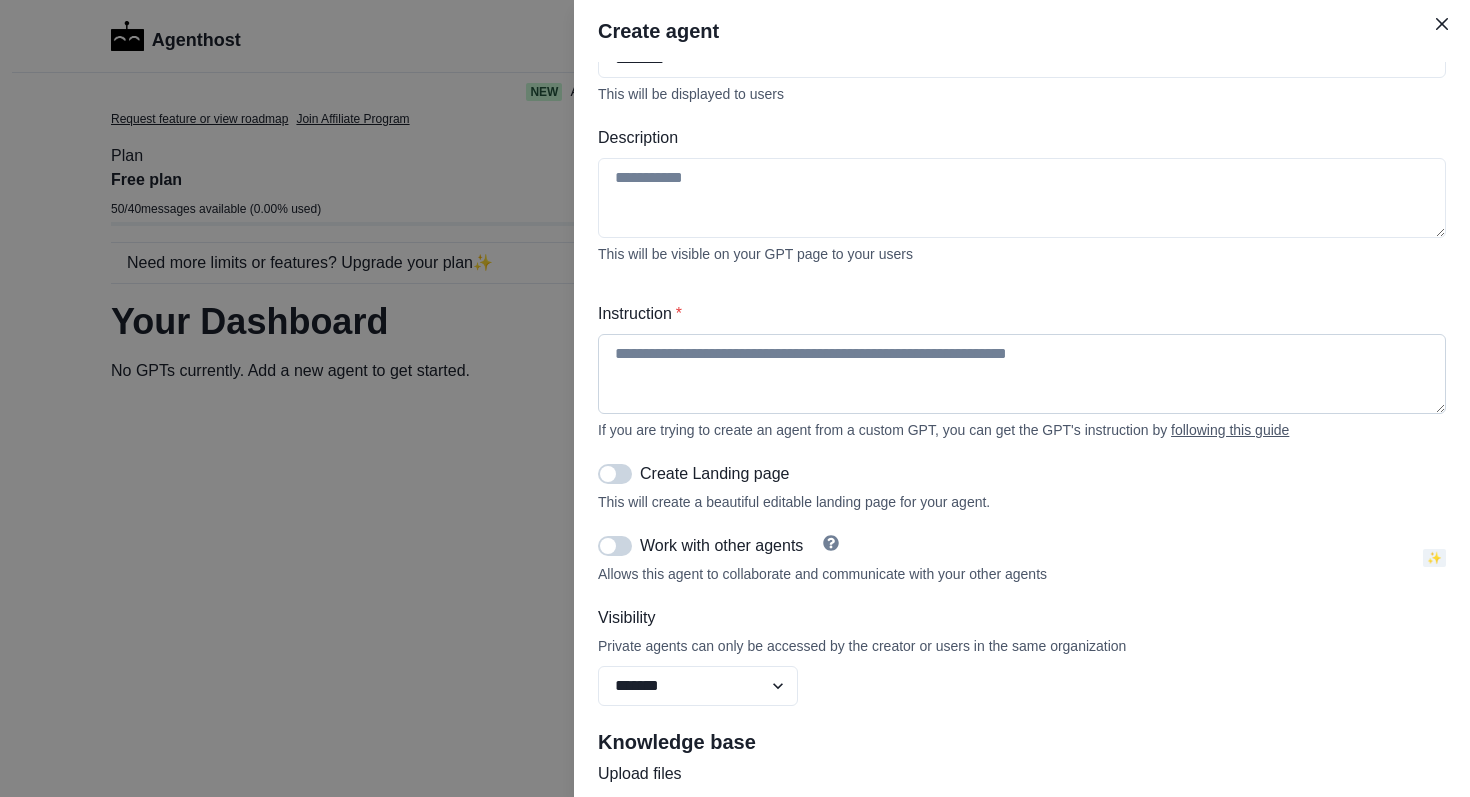 click on "Instruction *" at bounding box center (1022, 374) 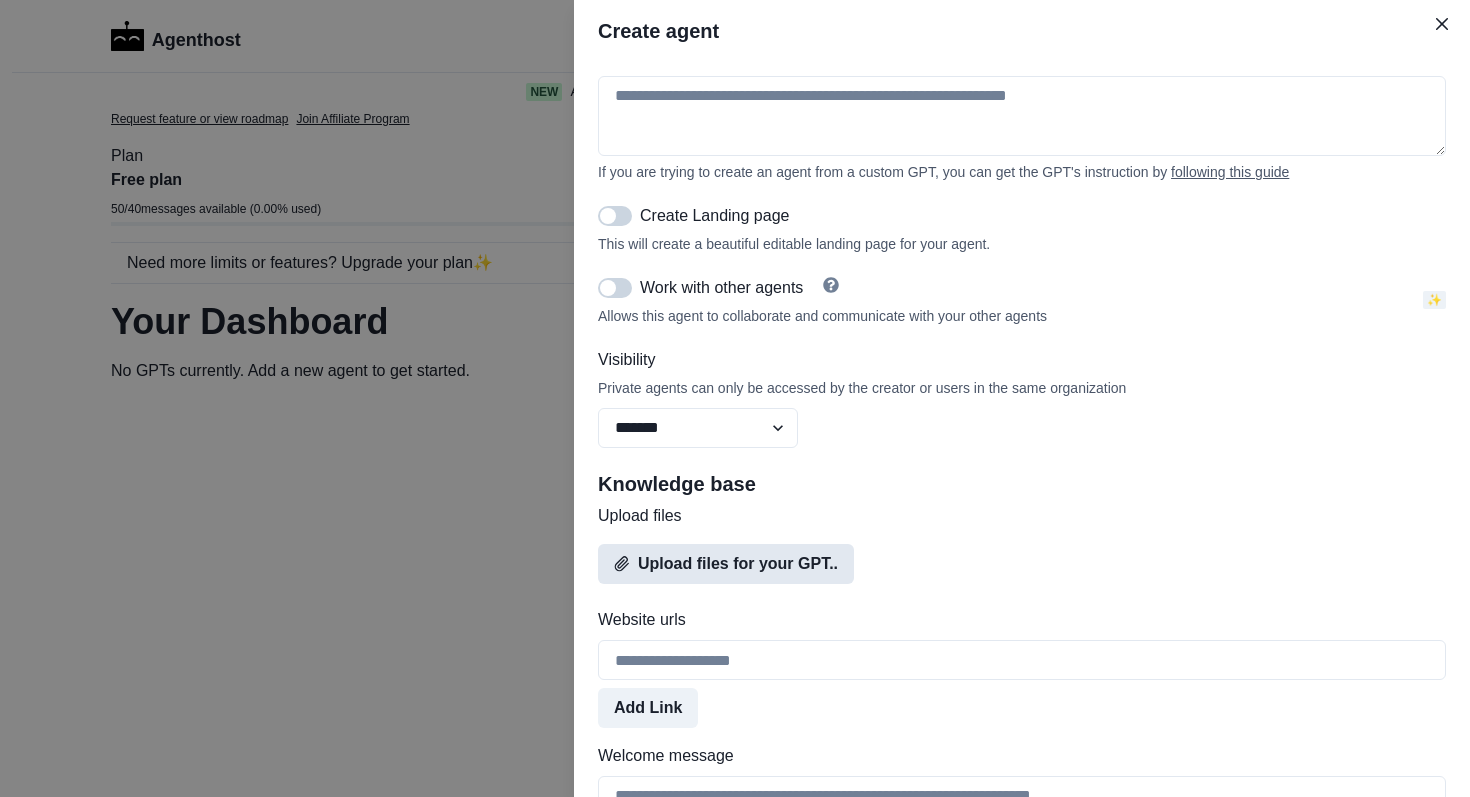 scroll, scrollTop: 709, scrollLeft: 0, axis: vertical 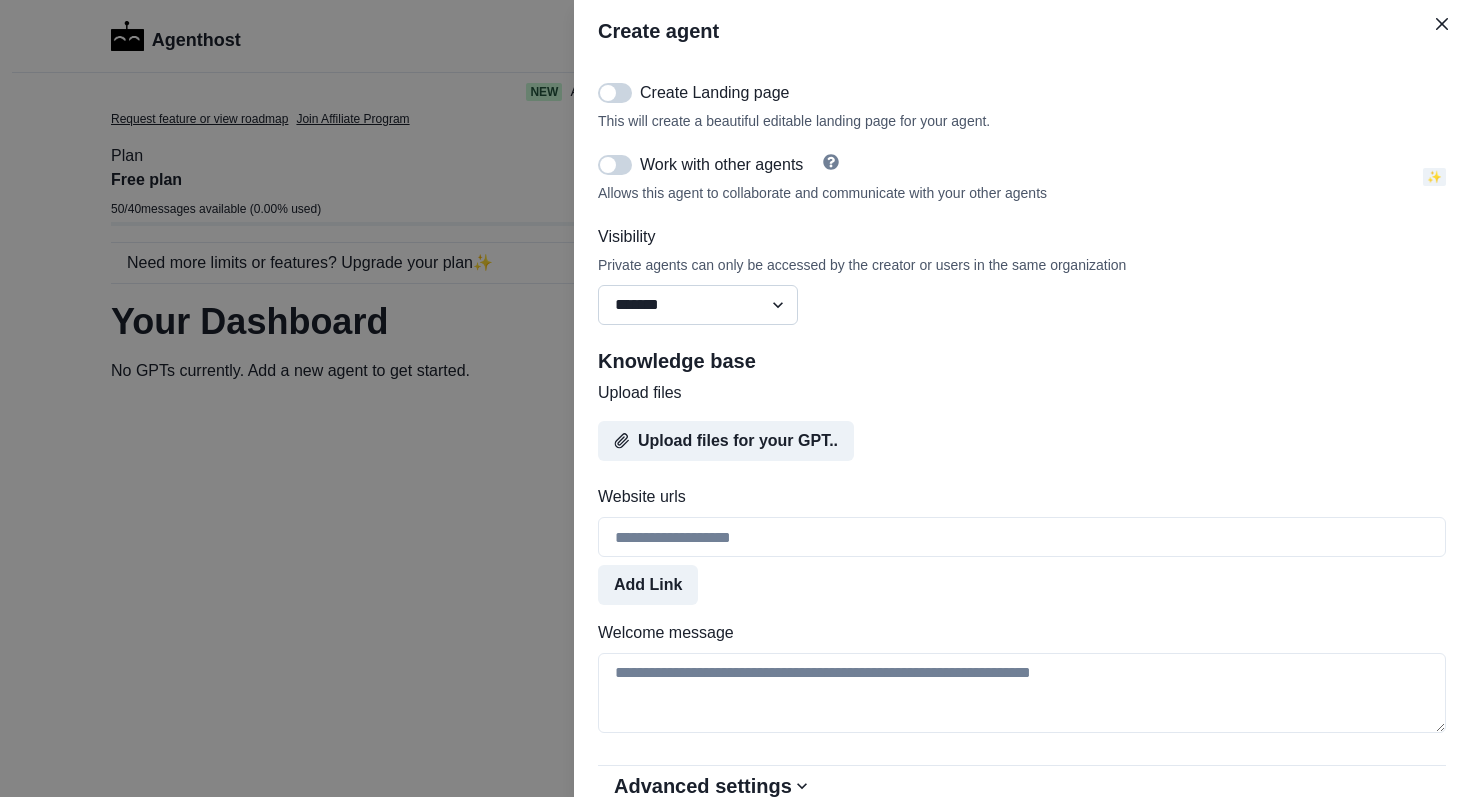 click on "******* ******** ******" at bounding box center (698, 305) 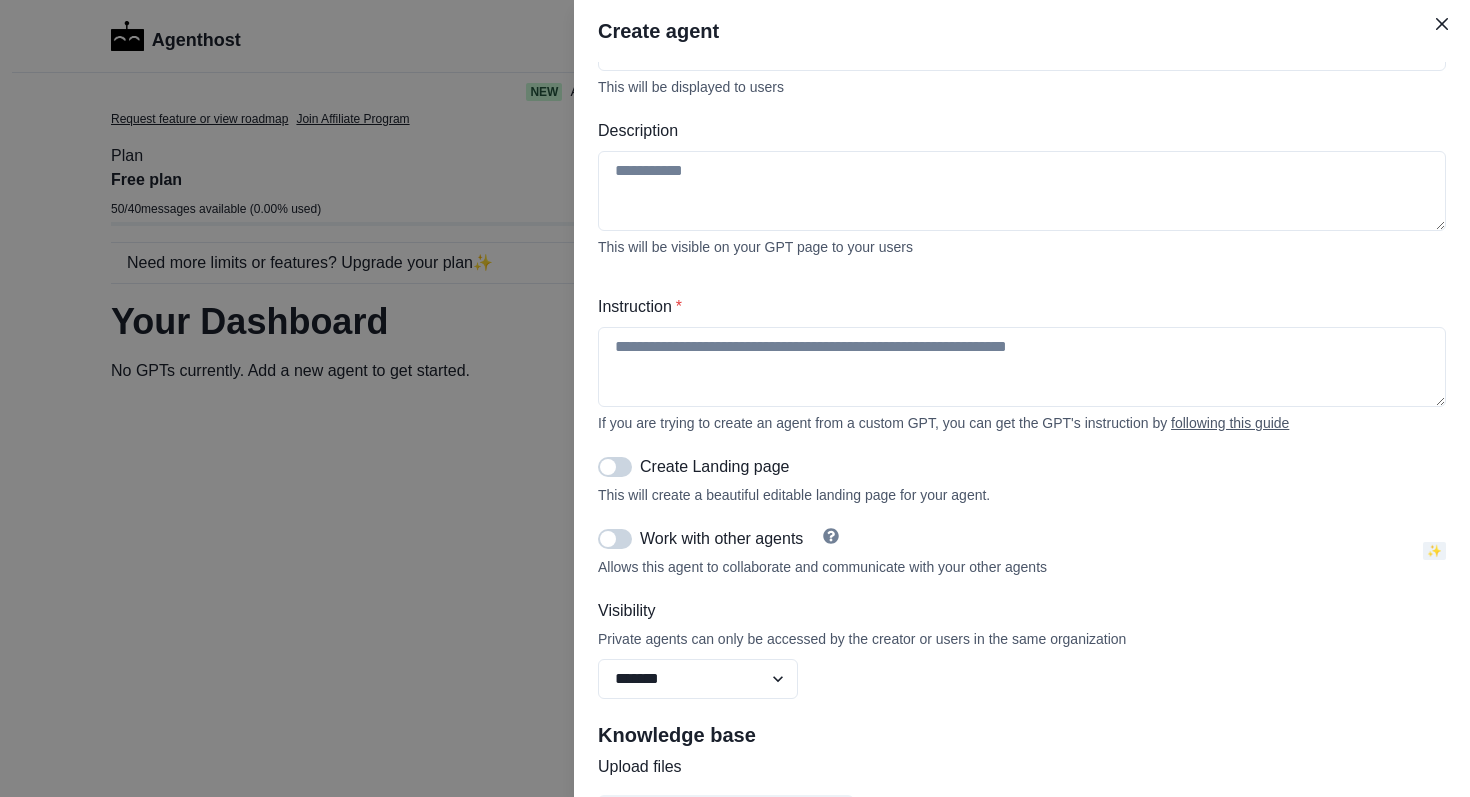 scroll, scrollTop: 296, scrollLeft: 0, axis: vertical 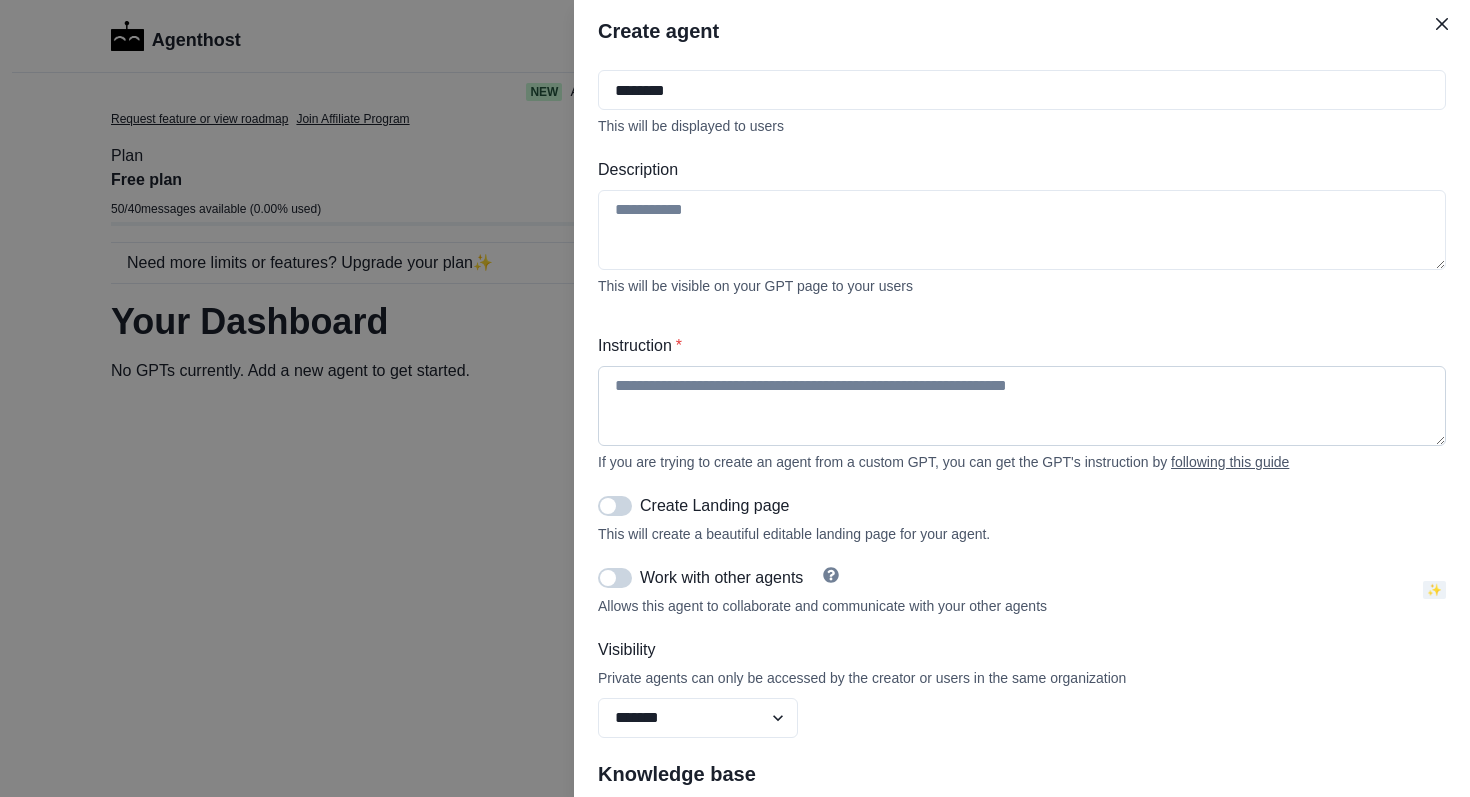 click on "Instruction *" at bounding box center (1022, 406) 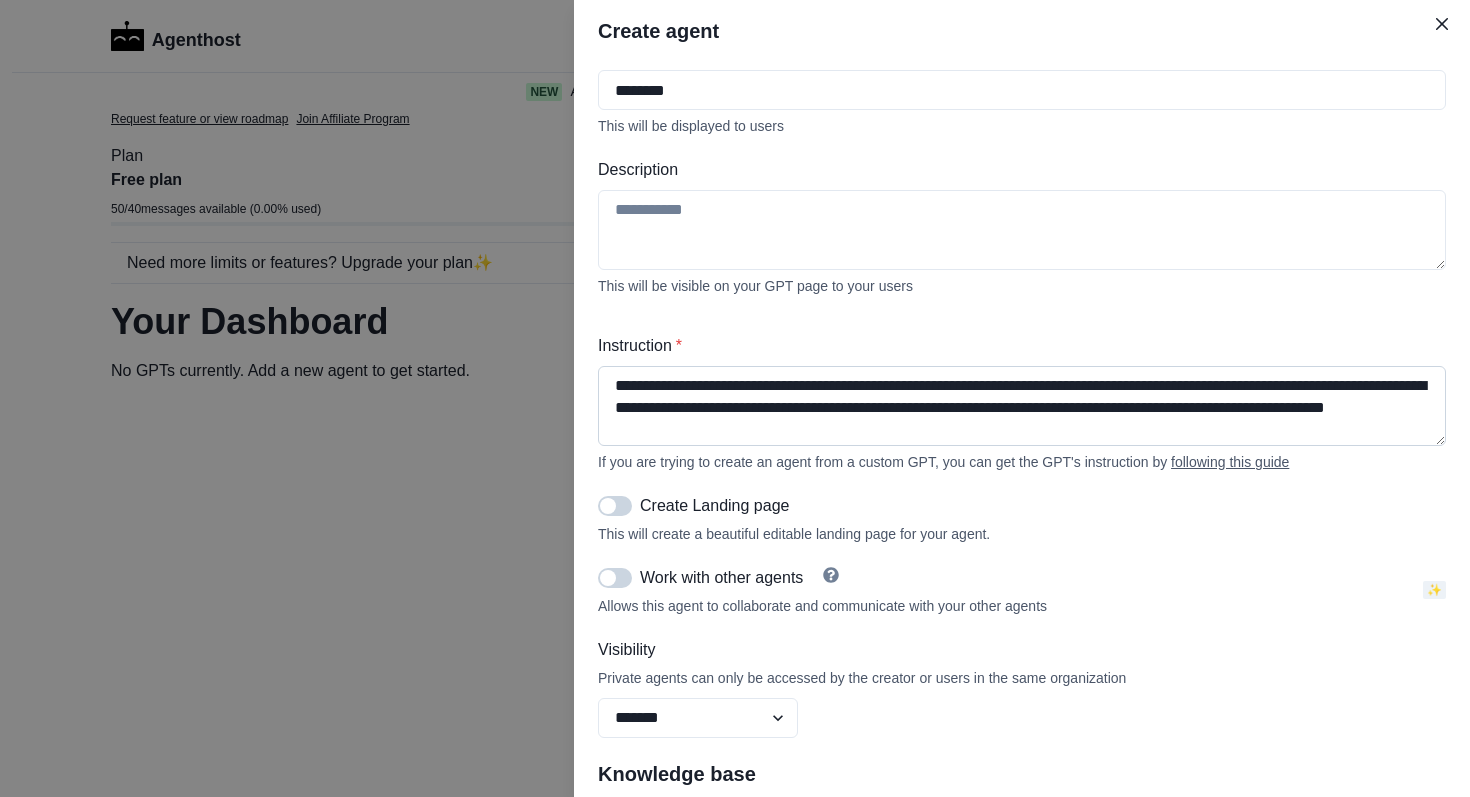 type on "**********" 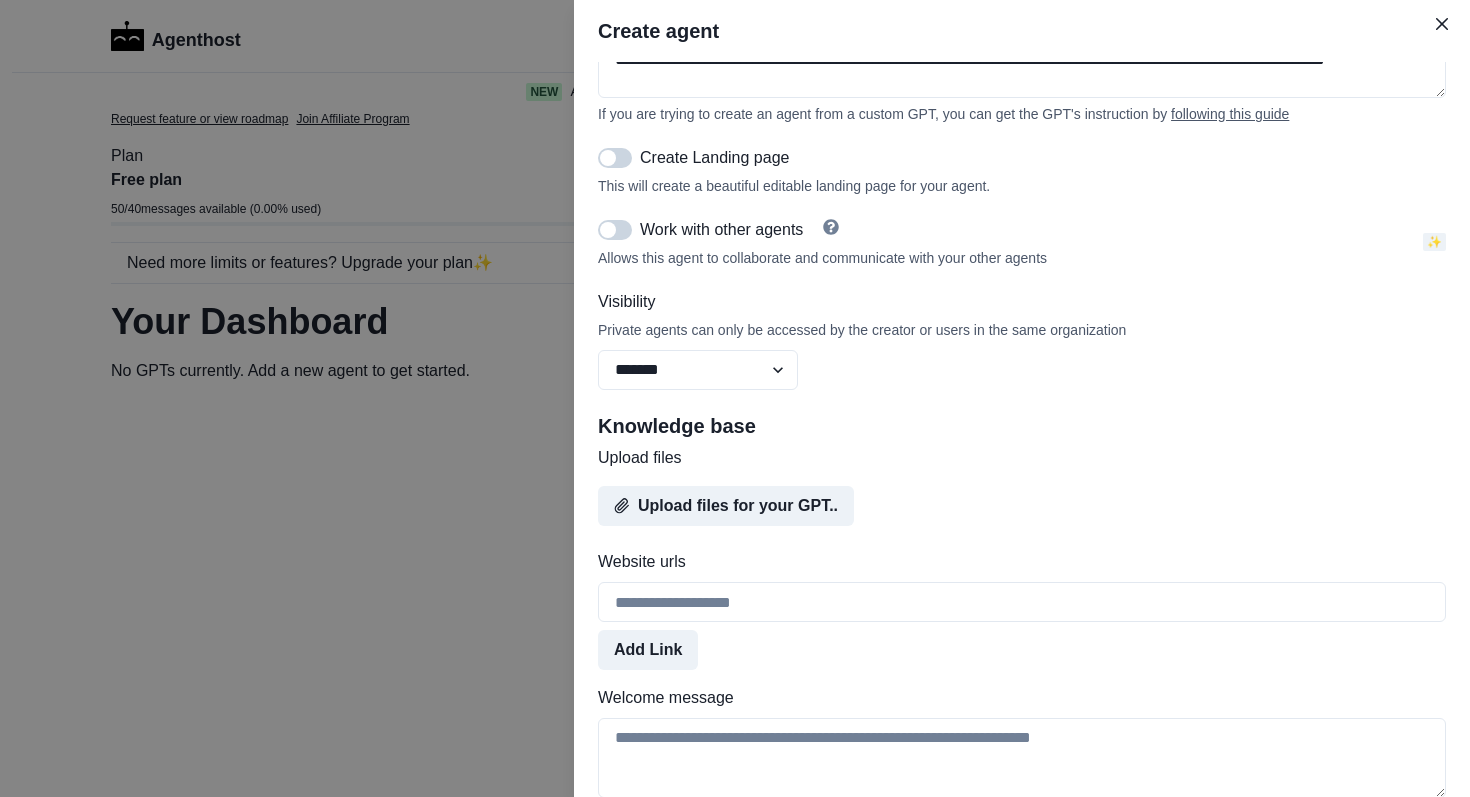 scroll, scrollTop: 701, scrollLeft: 0, axis: vertical 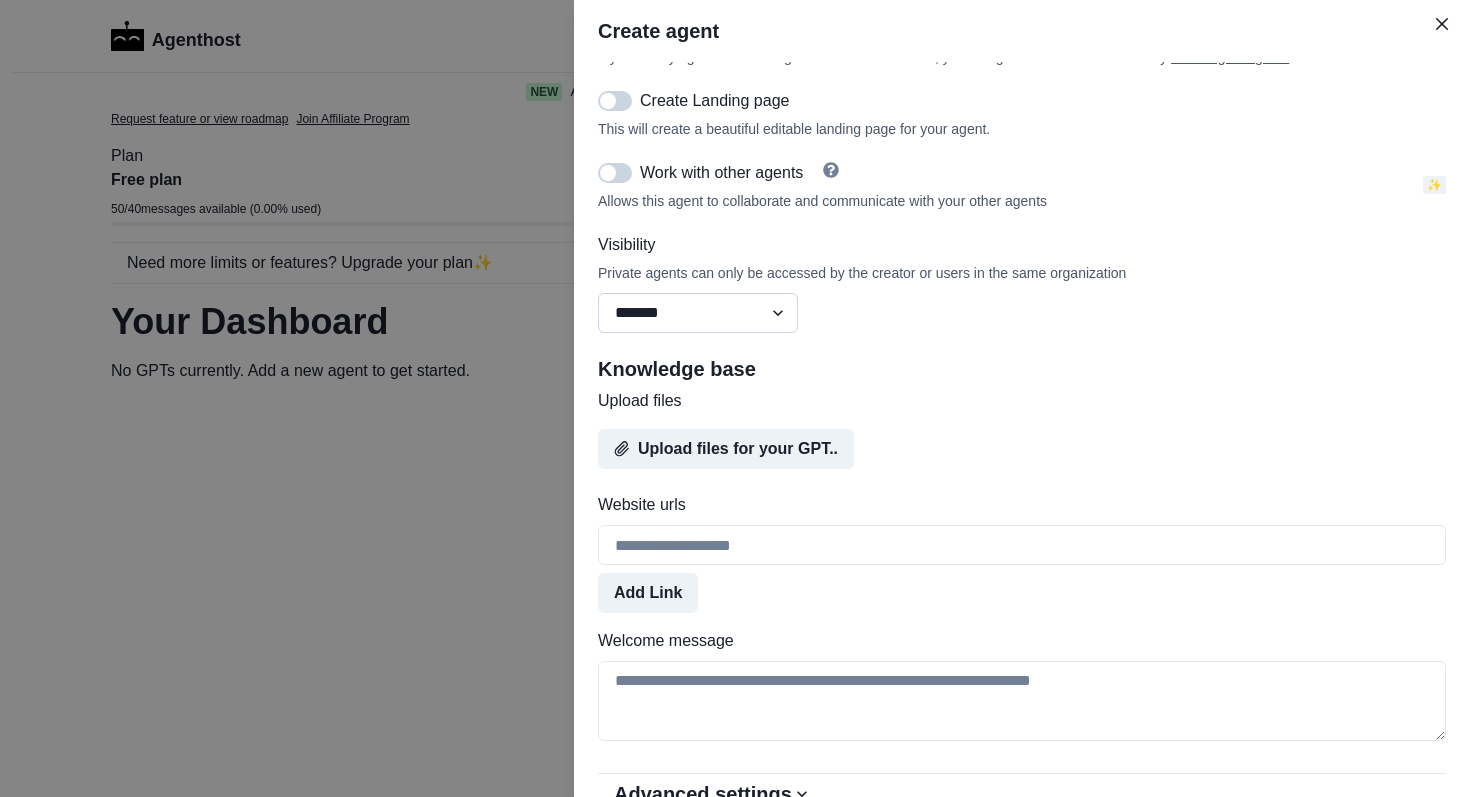 click on "******* ******** ******" at bounding box center [698, 313] 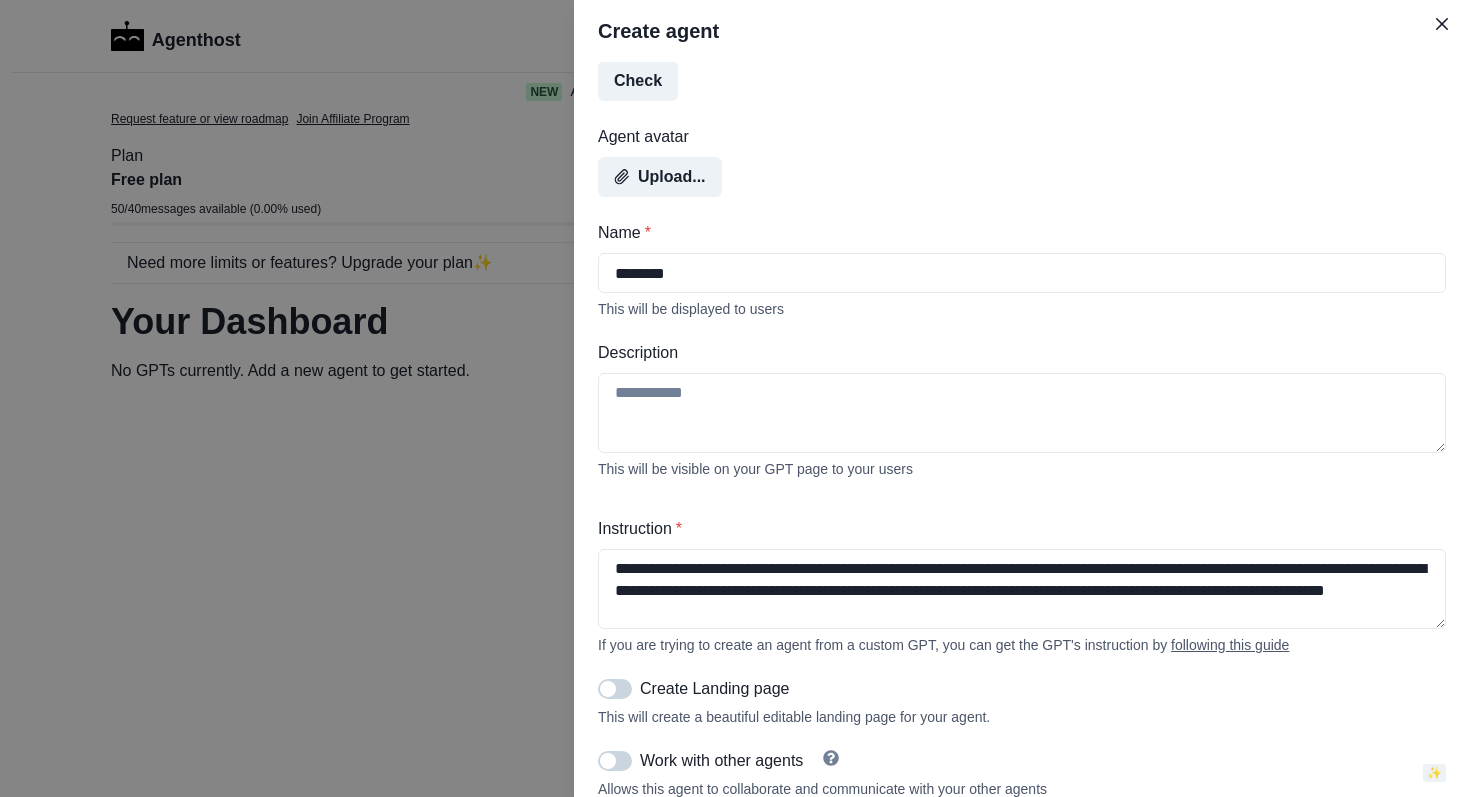 scroll, scrollTop: 435, scrollLeft: 0, axis: vertical 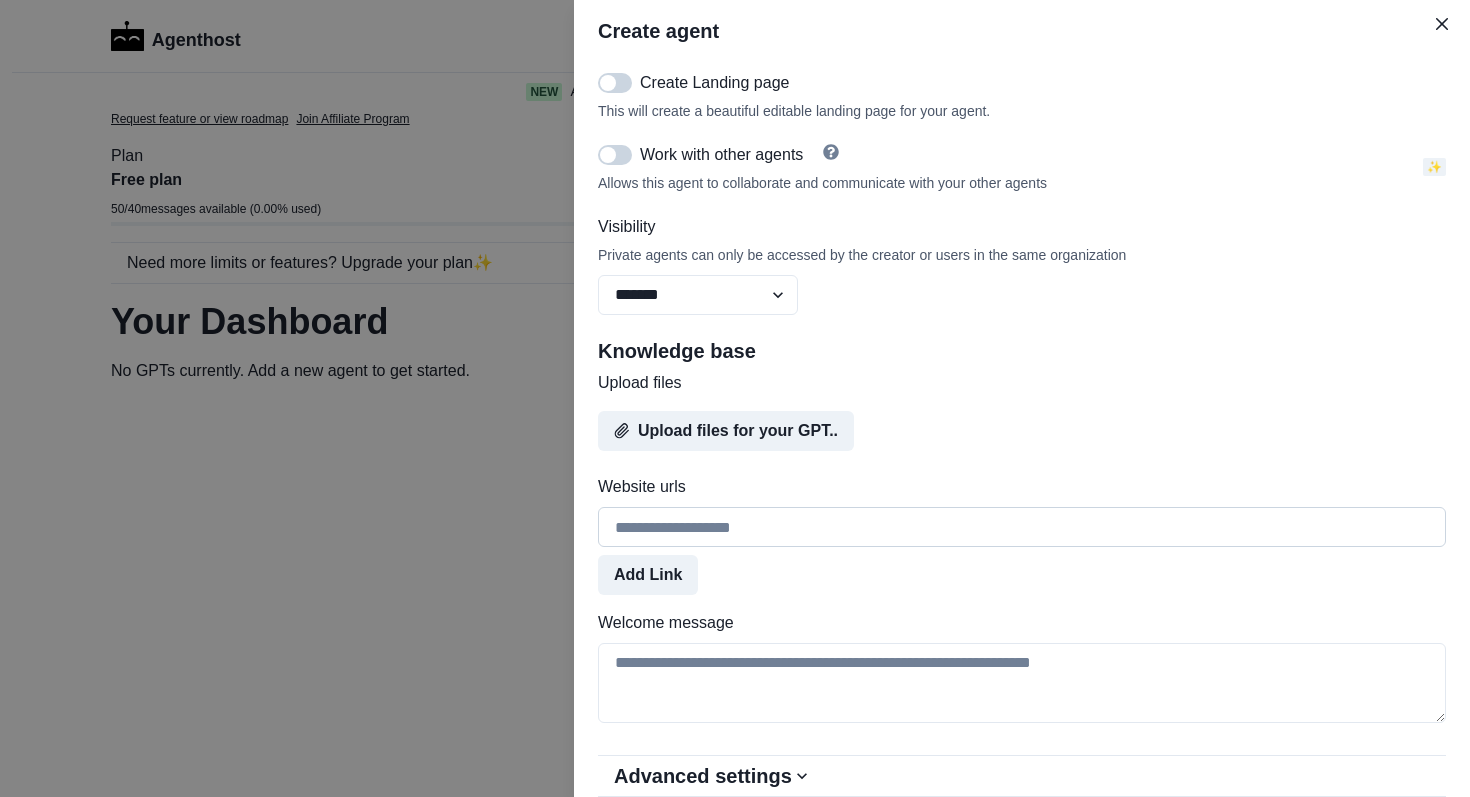 click on "Website urls" at bounding box center [1022, 527] 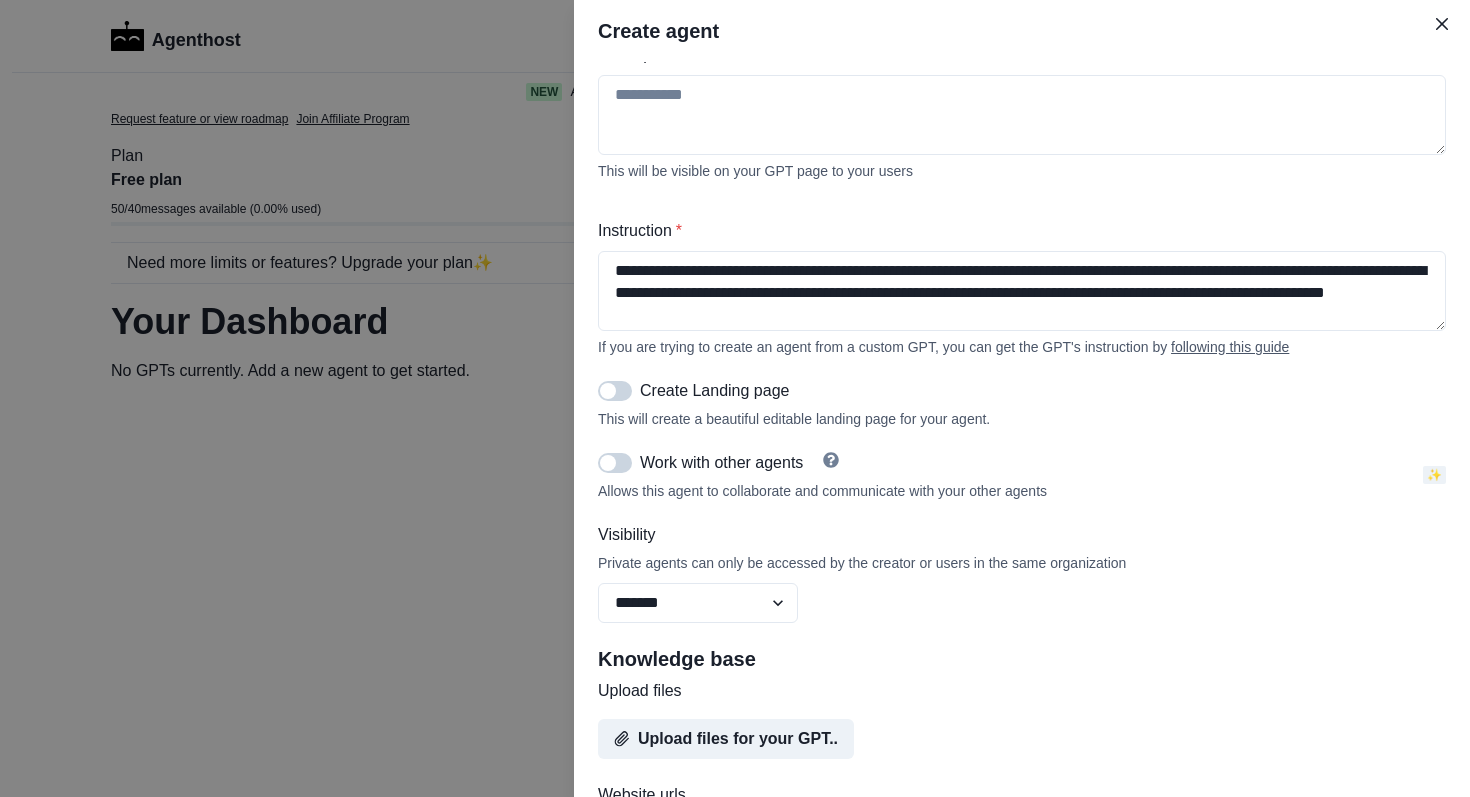 scroll, scrollTop: 432, scrollLeft: 0, axis: vertical 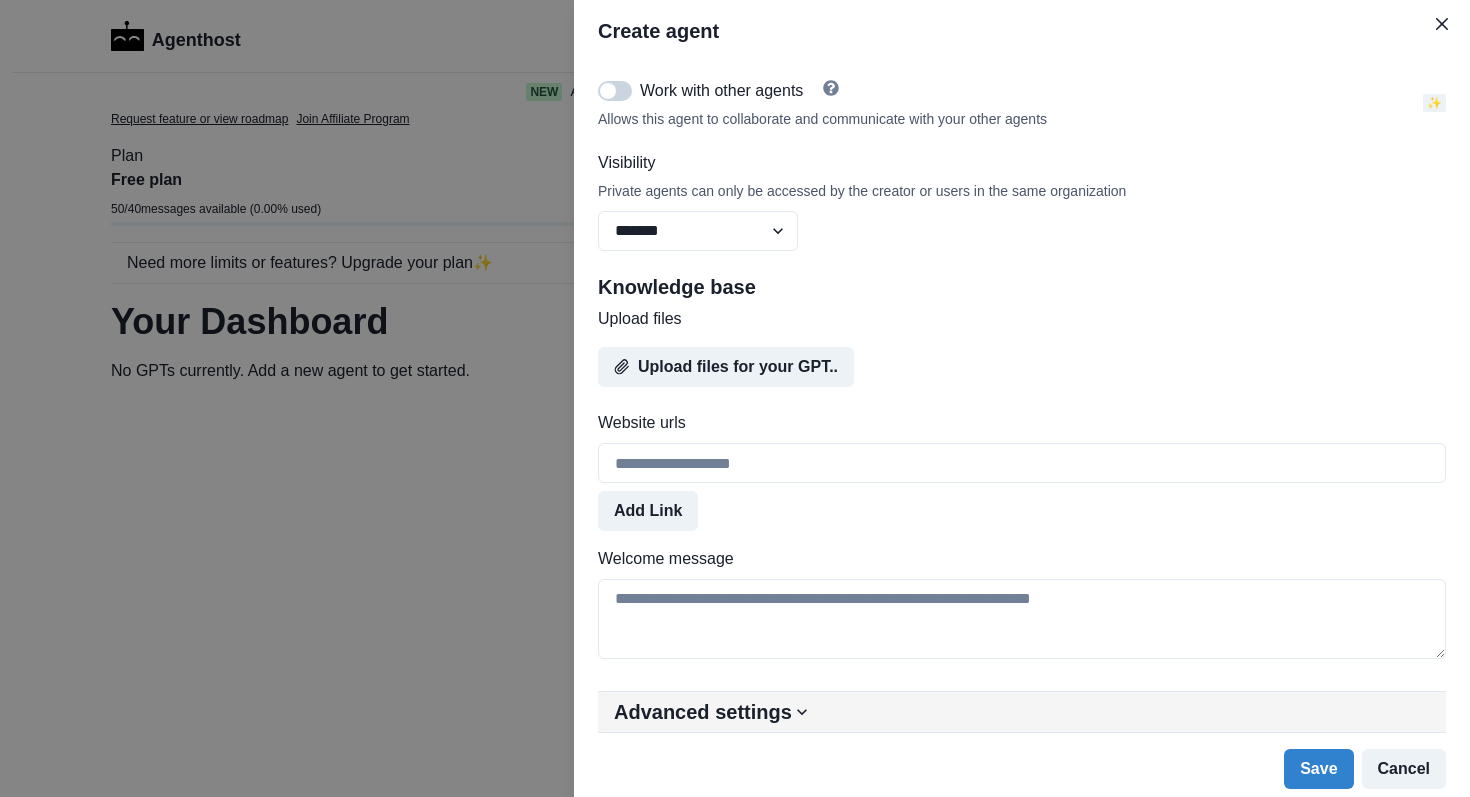 click on "Advanced settings" at bounding box center [703, 712] 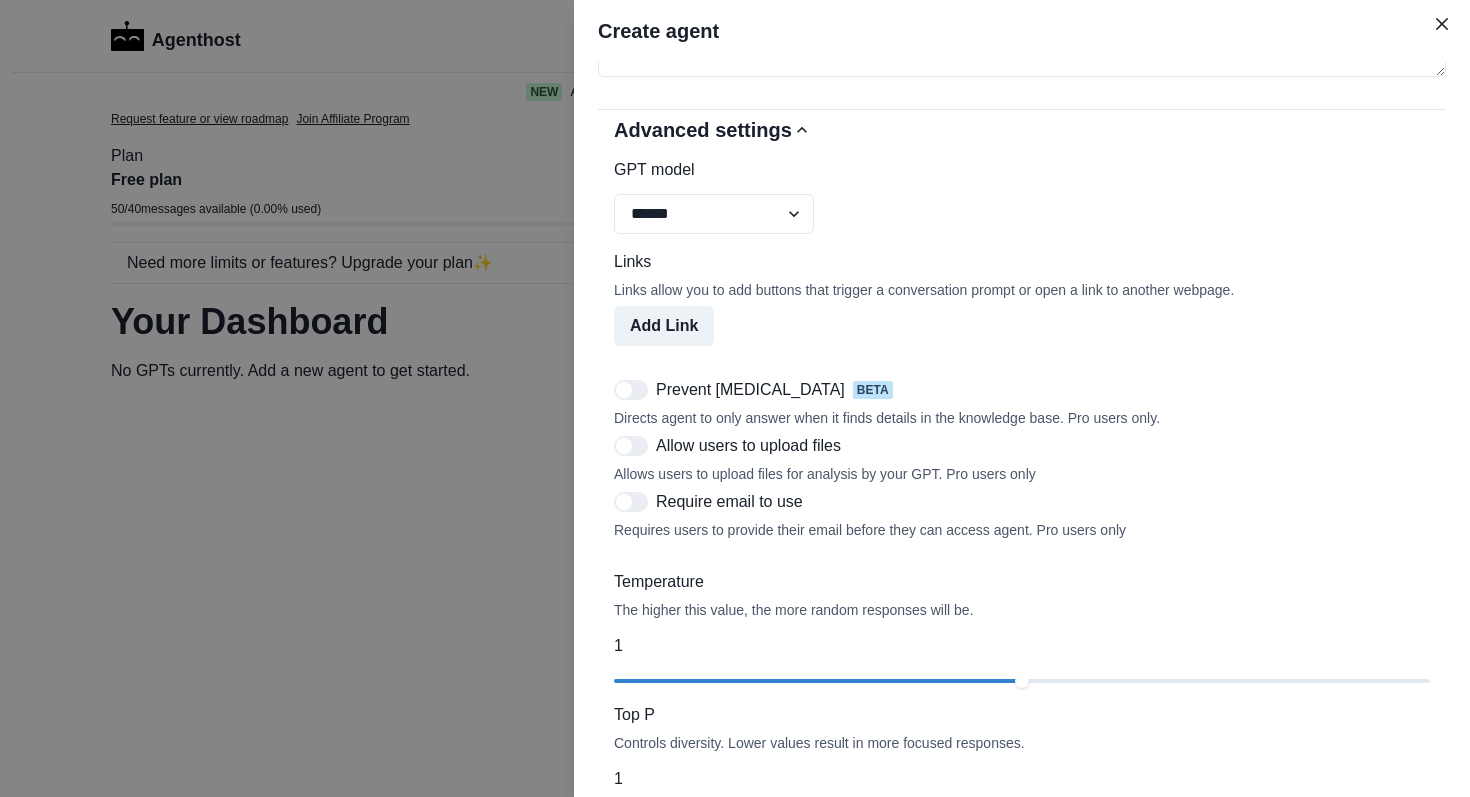 scroll, scrollTop: 1340, scrollLeft: 0, axis: vertical 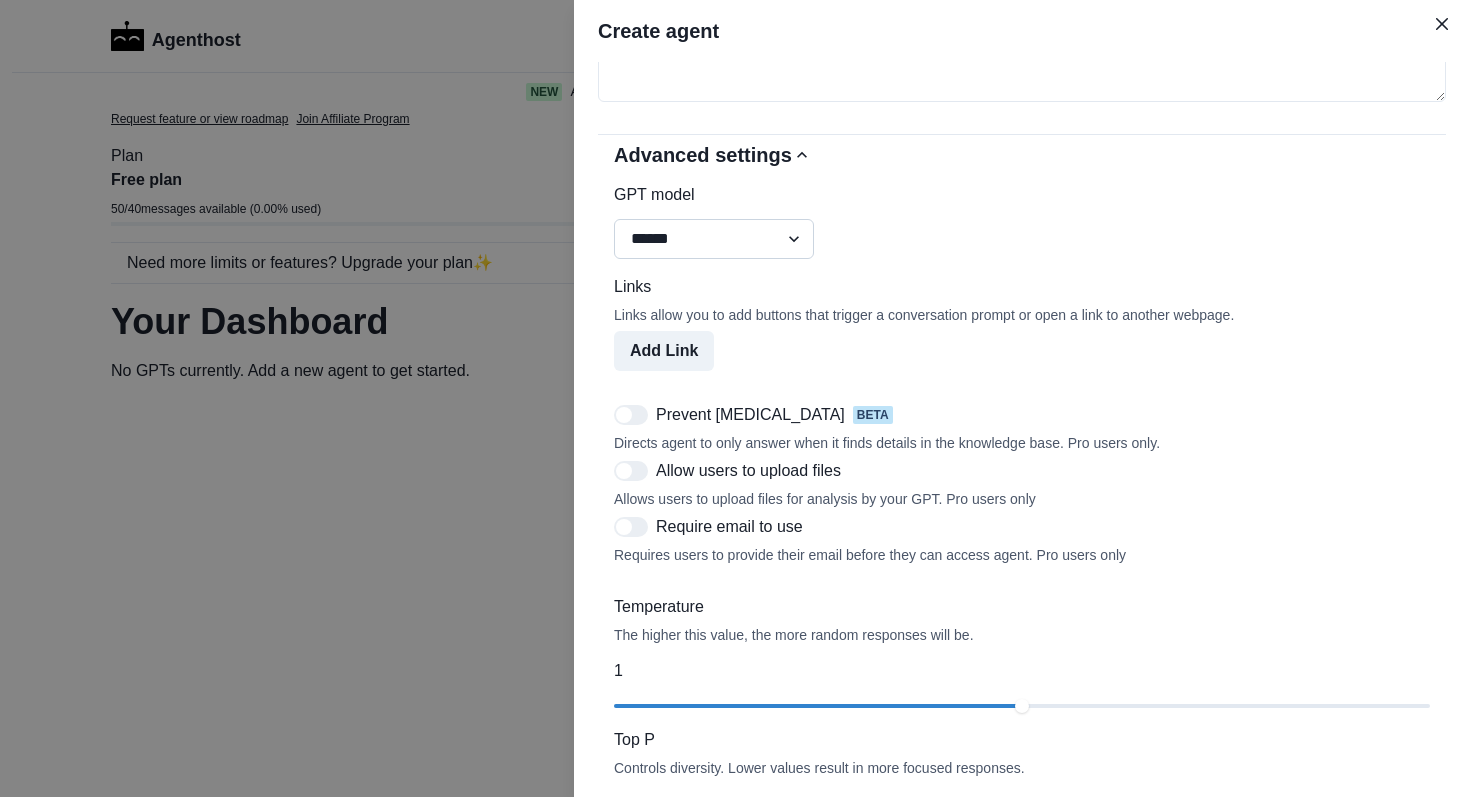 click on "**********" at bounding box center [714, 239] 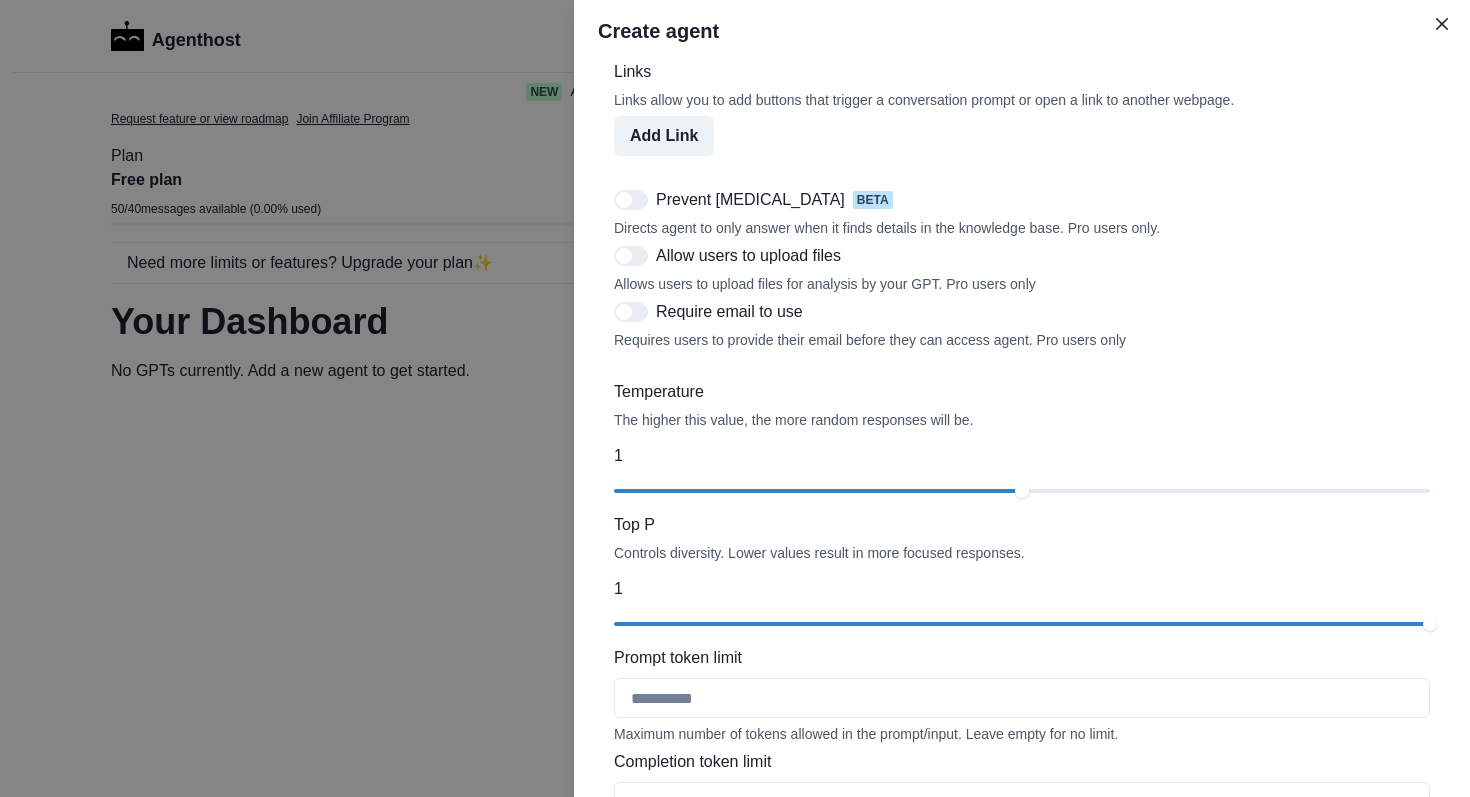 scroll, scrollTop: 1556, scrollLeft: 0, axis: vertical 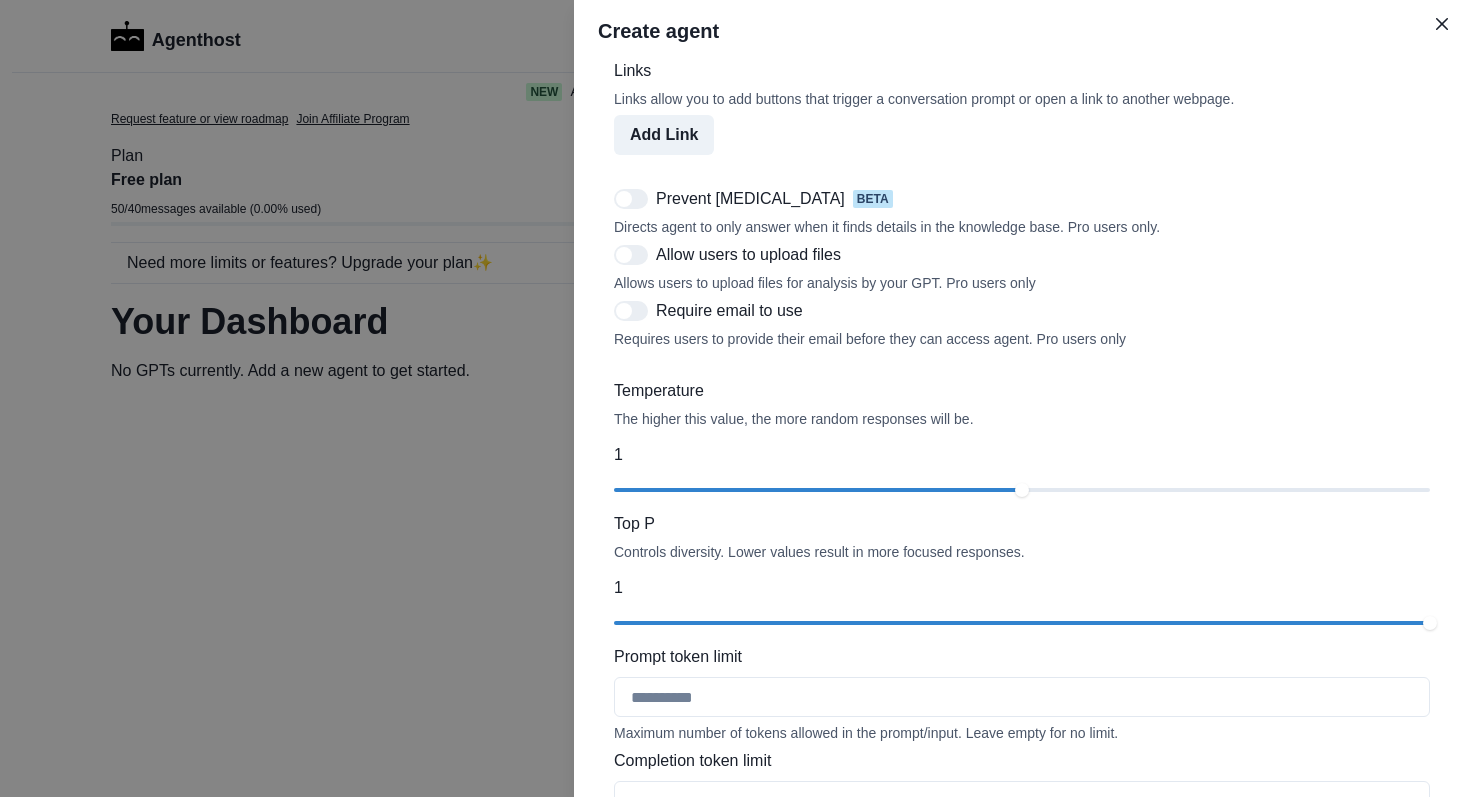 click at bounding box center [624, 199] 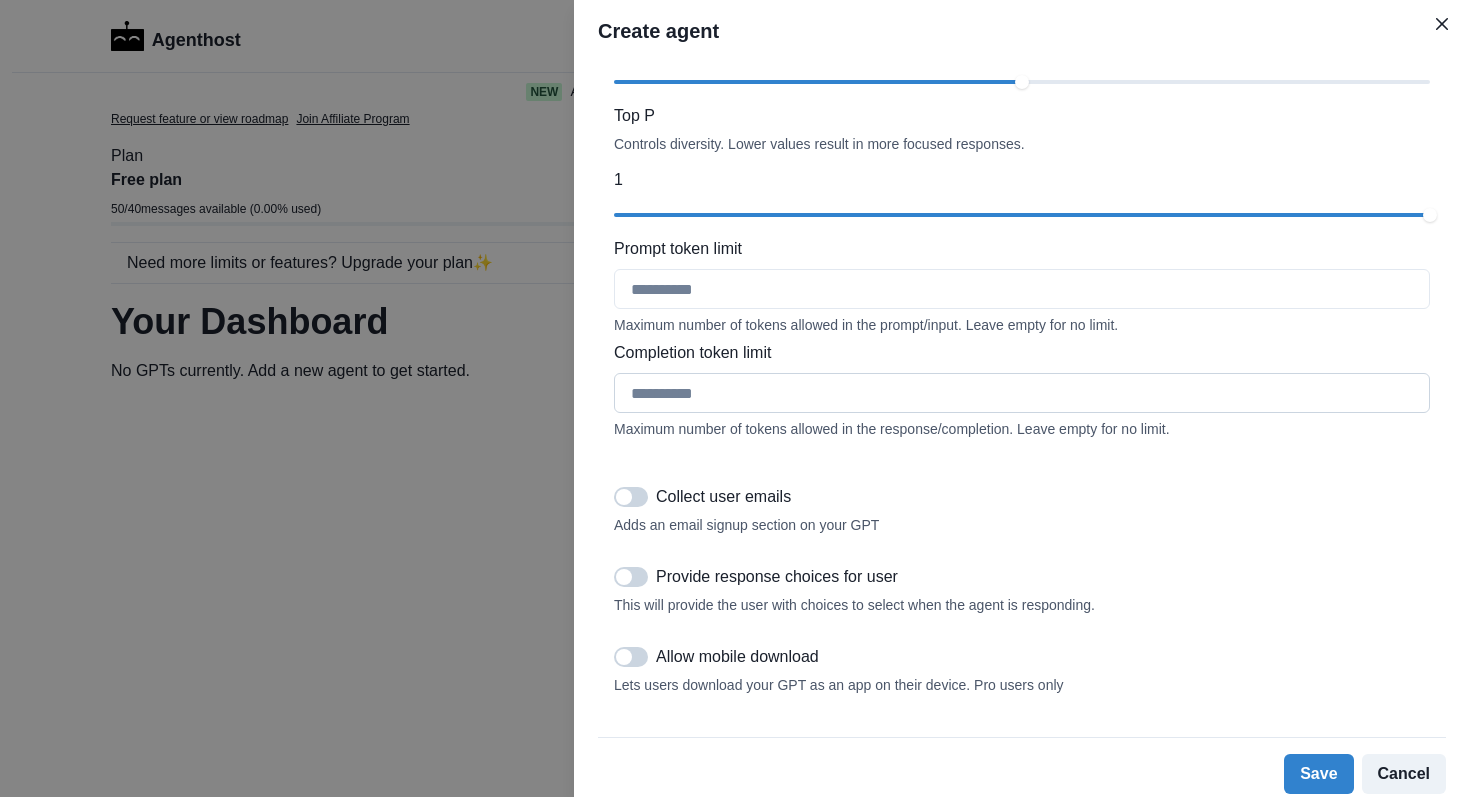 scroll, scrollTop: 1976, scrollLeft: 0, axis: vertical 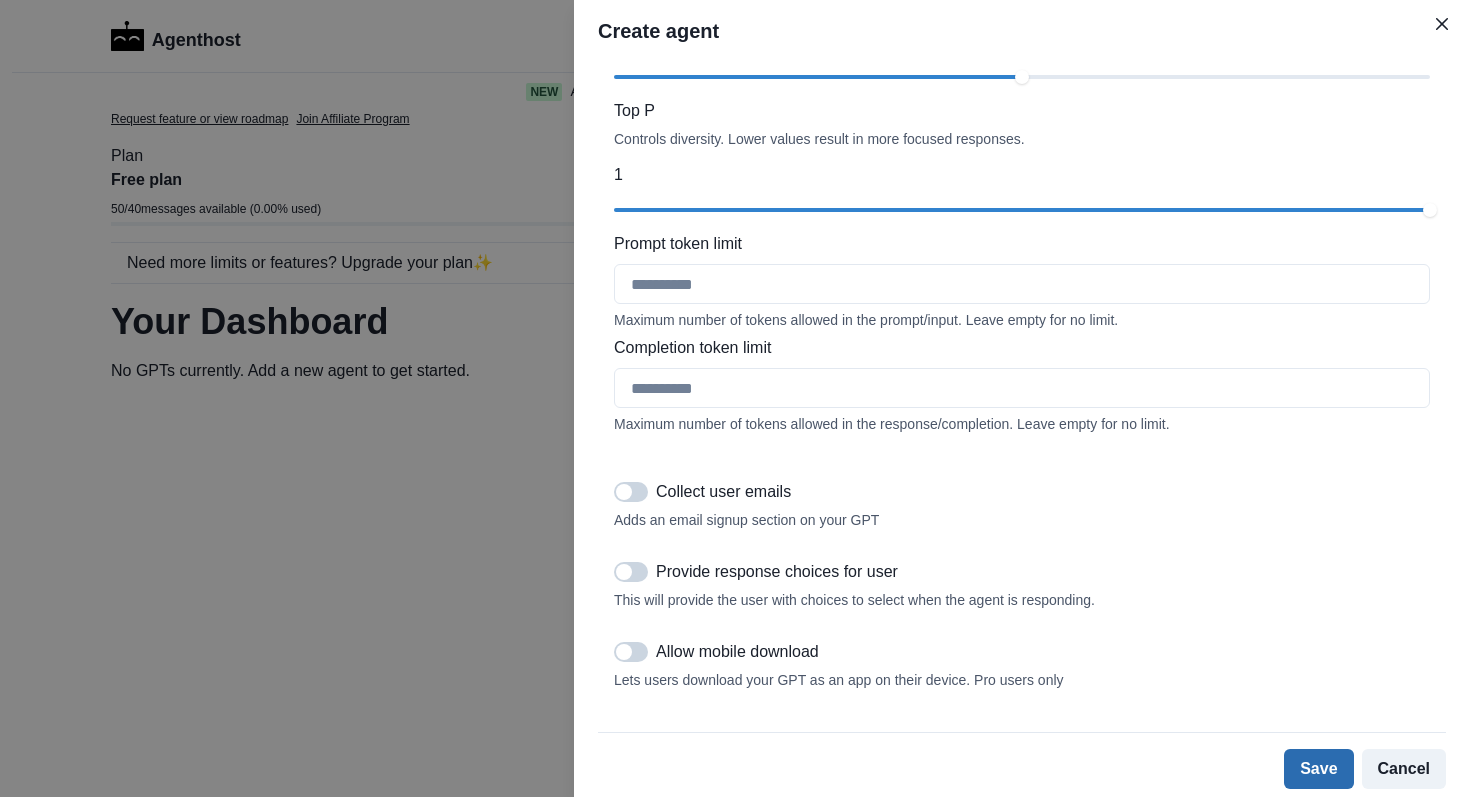 click on "Save" at bounding box center [1318, 769] 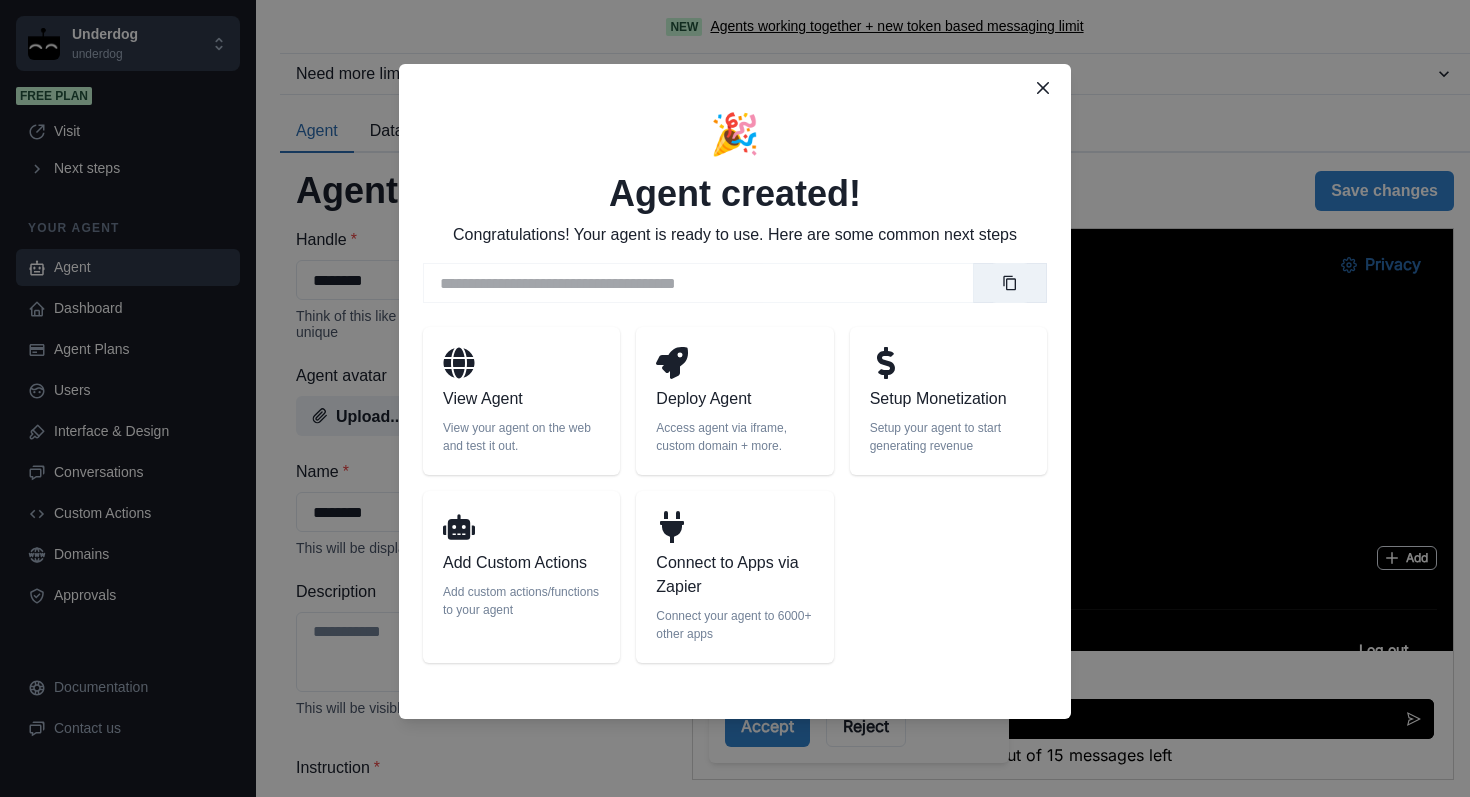 scroll, scrollTop: 0, scrollLeft: 0, axis: both 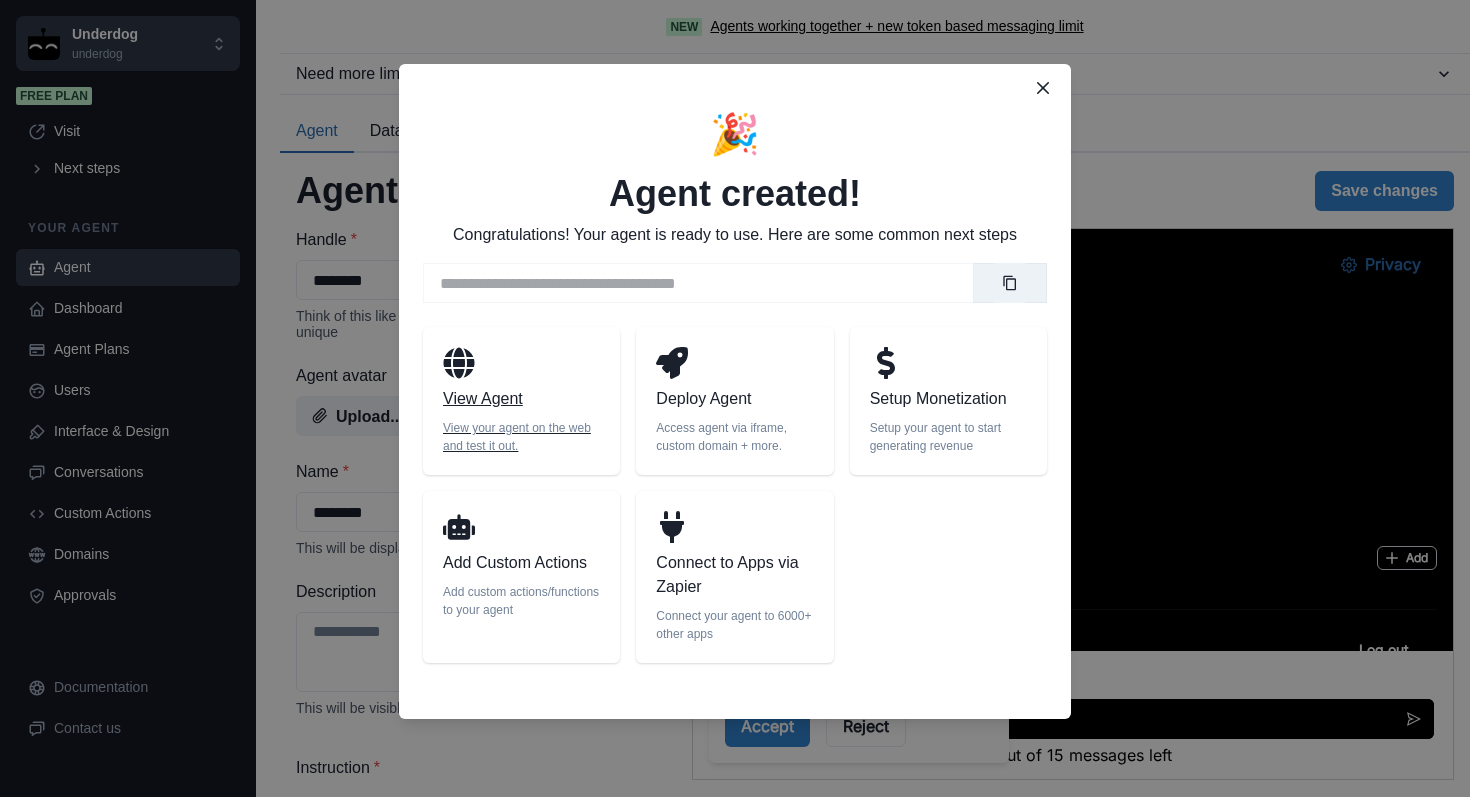 click on "View Agent" at bounding box center (521, 399) 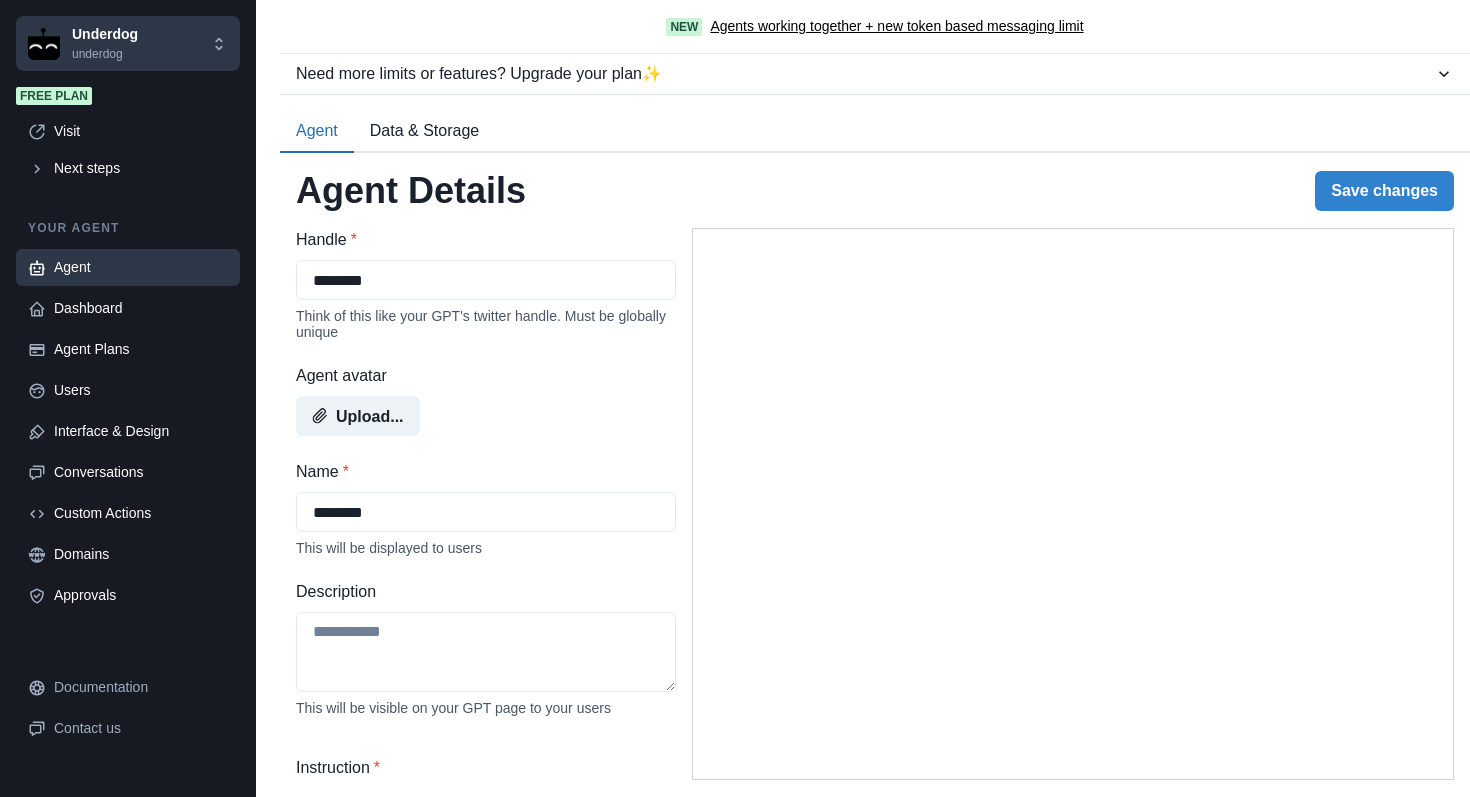 scroll, scrollTop: 0, scrollLeft: 0, axis: both 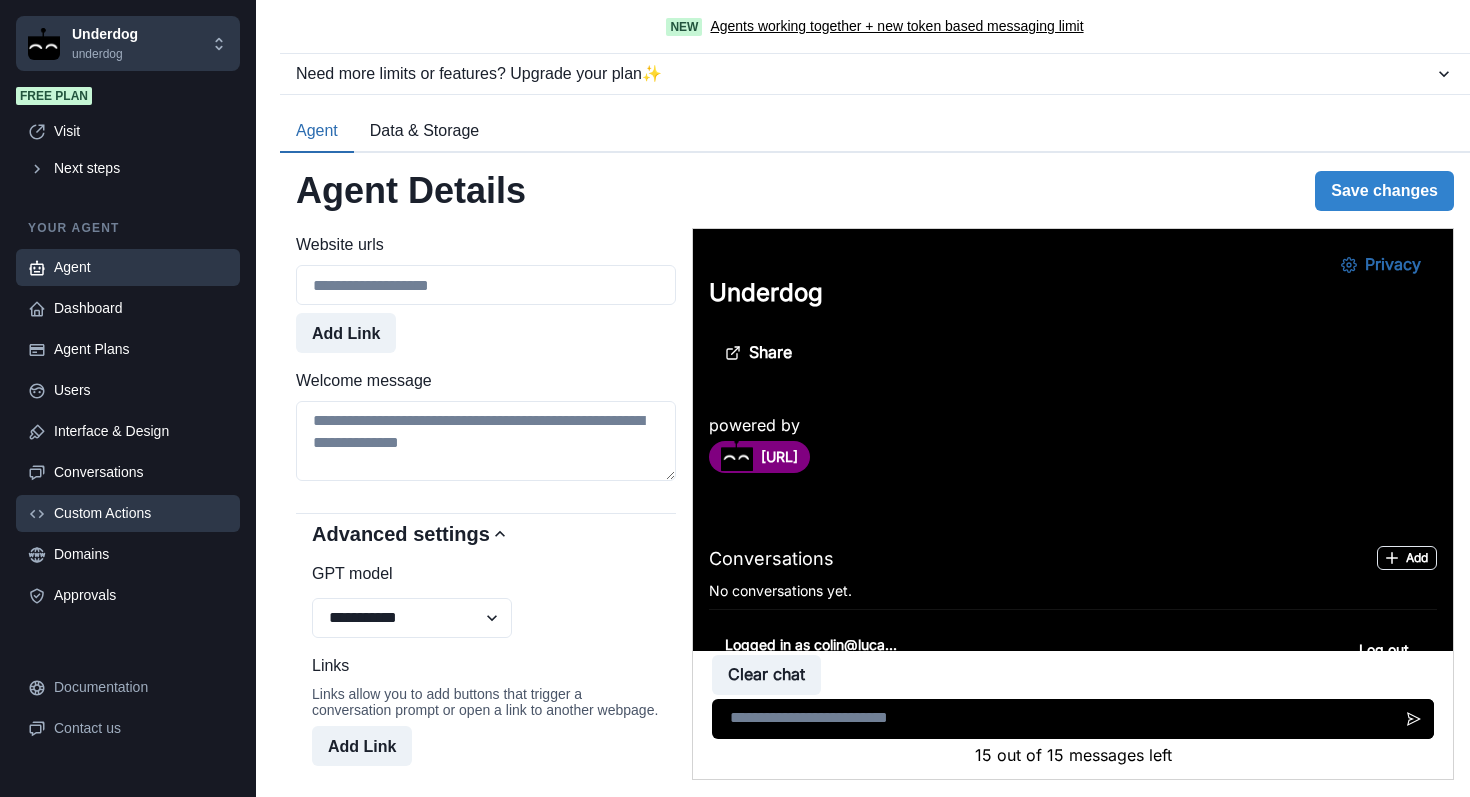 click on "Custom Actions" at bounding box center (141, 513) 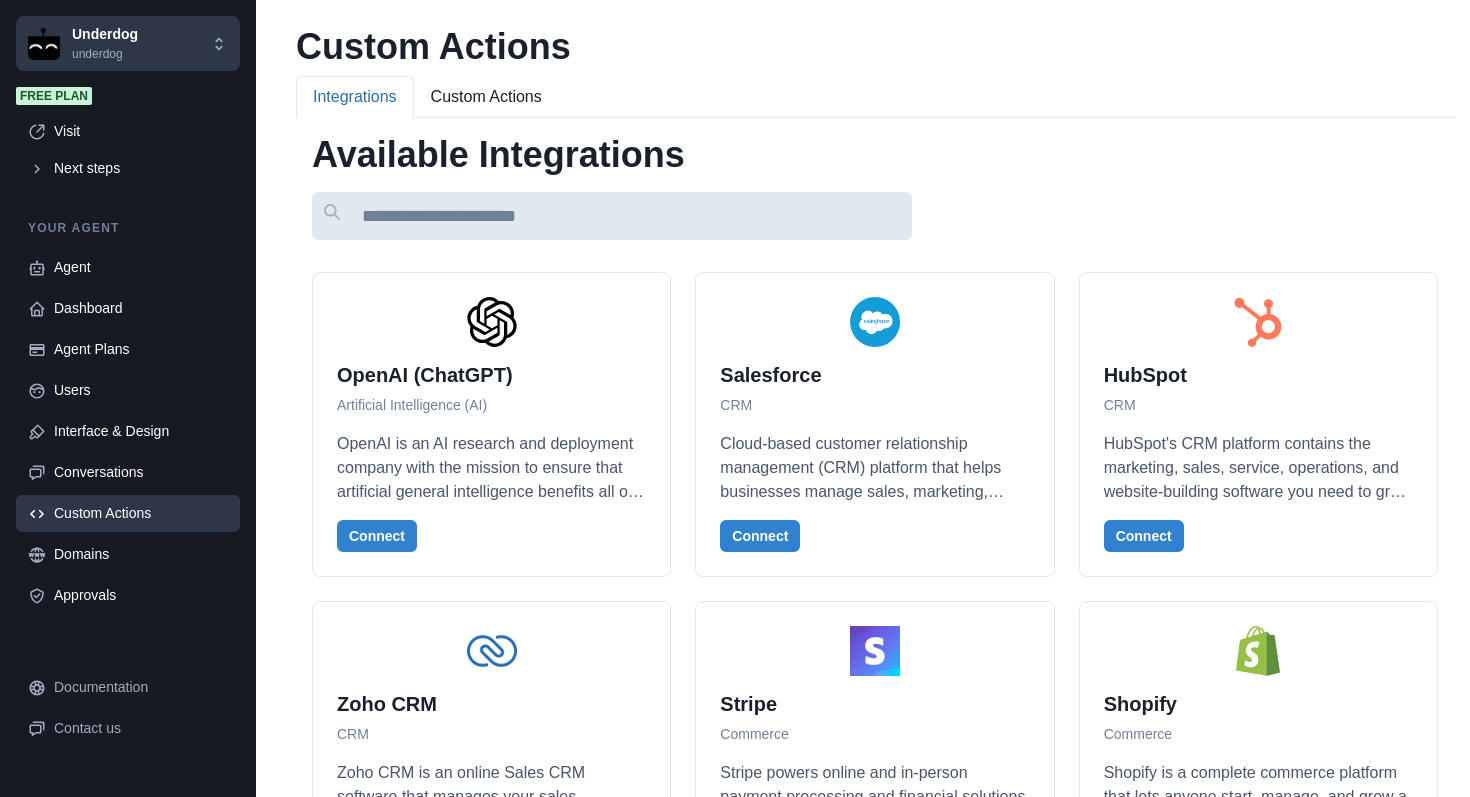 scroll, scrollTop: 0, scrollLeft: 0, axis: both 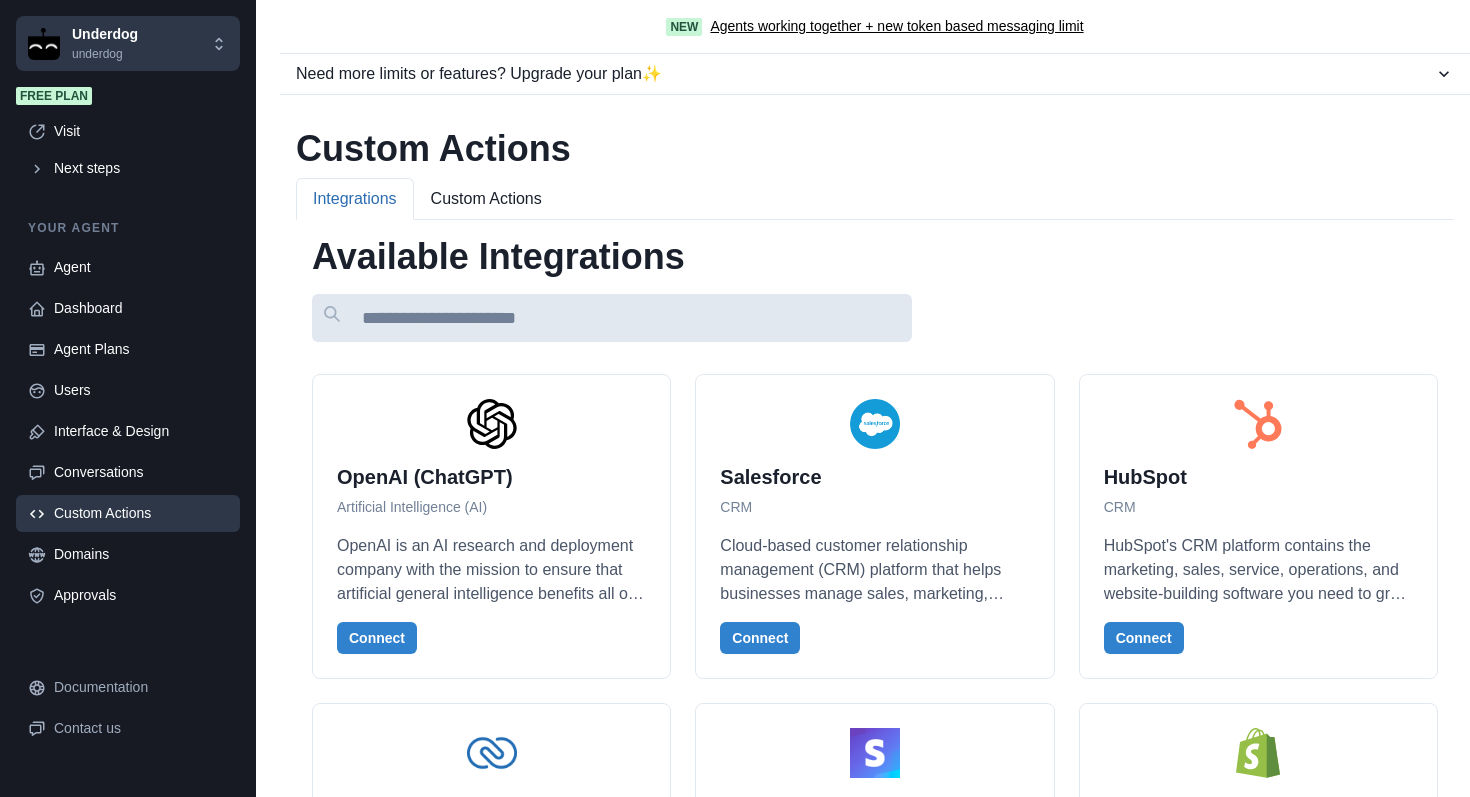 click at bounding box center [612, 318] 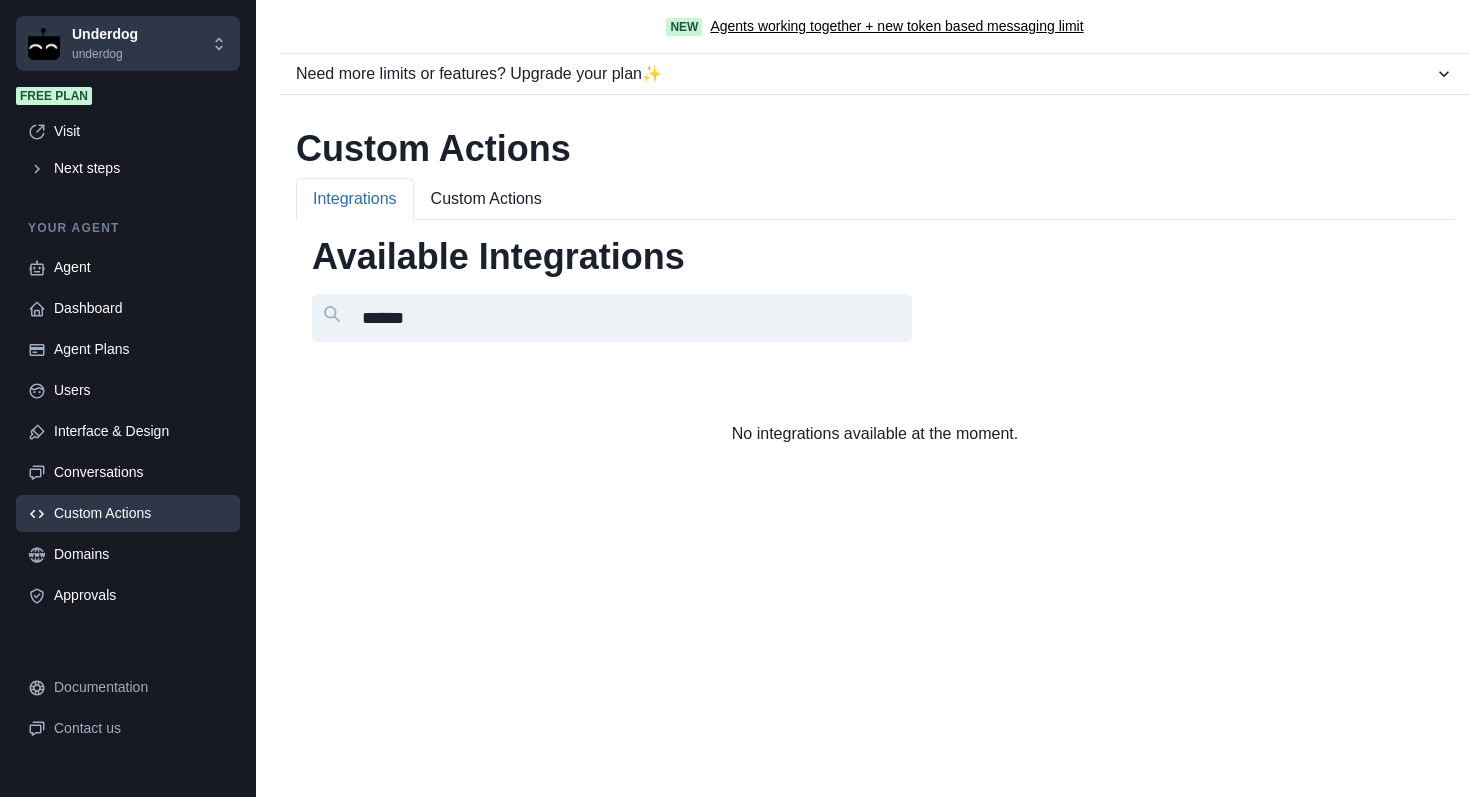 click on "Custom Actions" at bounding box center [486, 199] 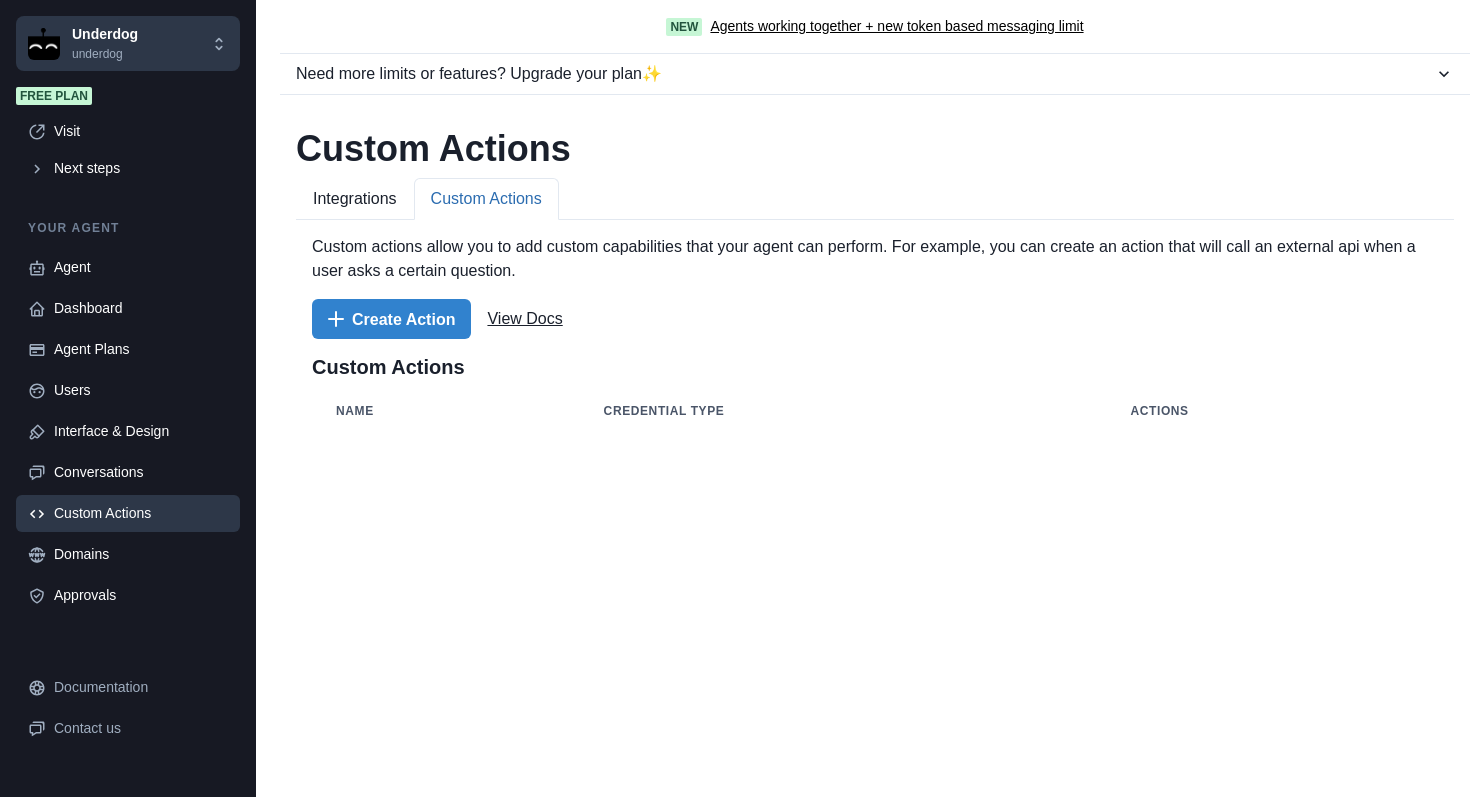 click on "Integrations" at bounding box center [355, 199] 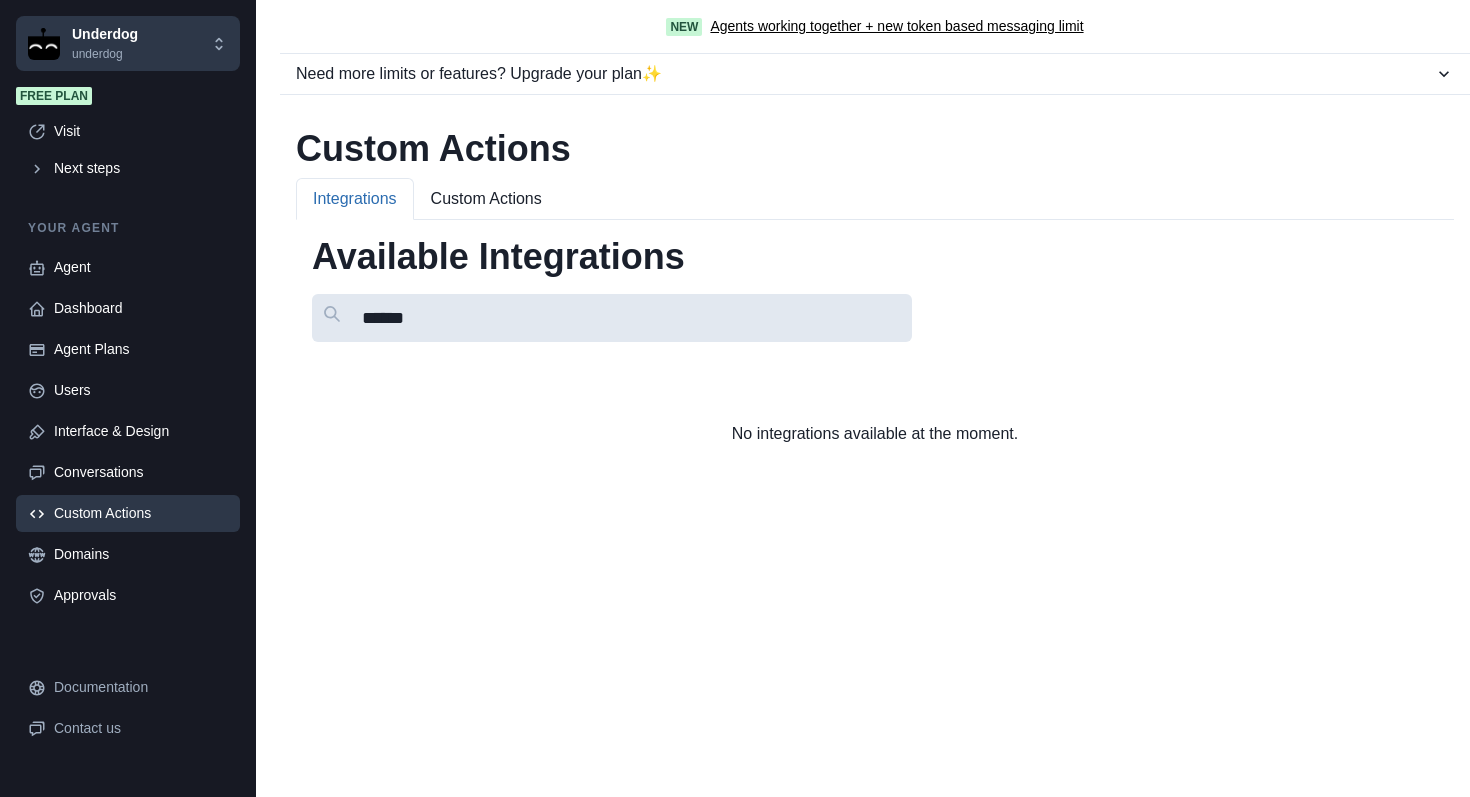 click on "******" at bounding box center (612, 318) 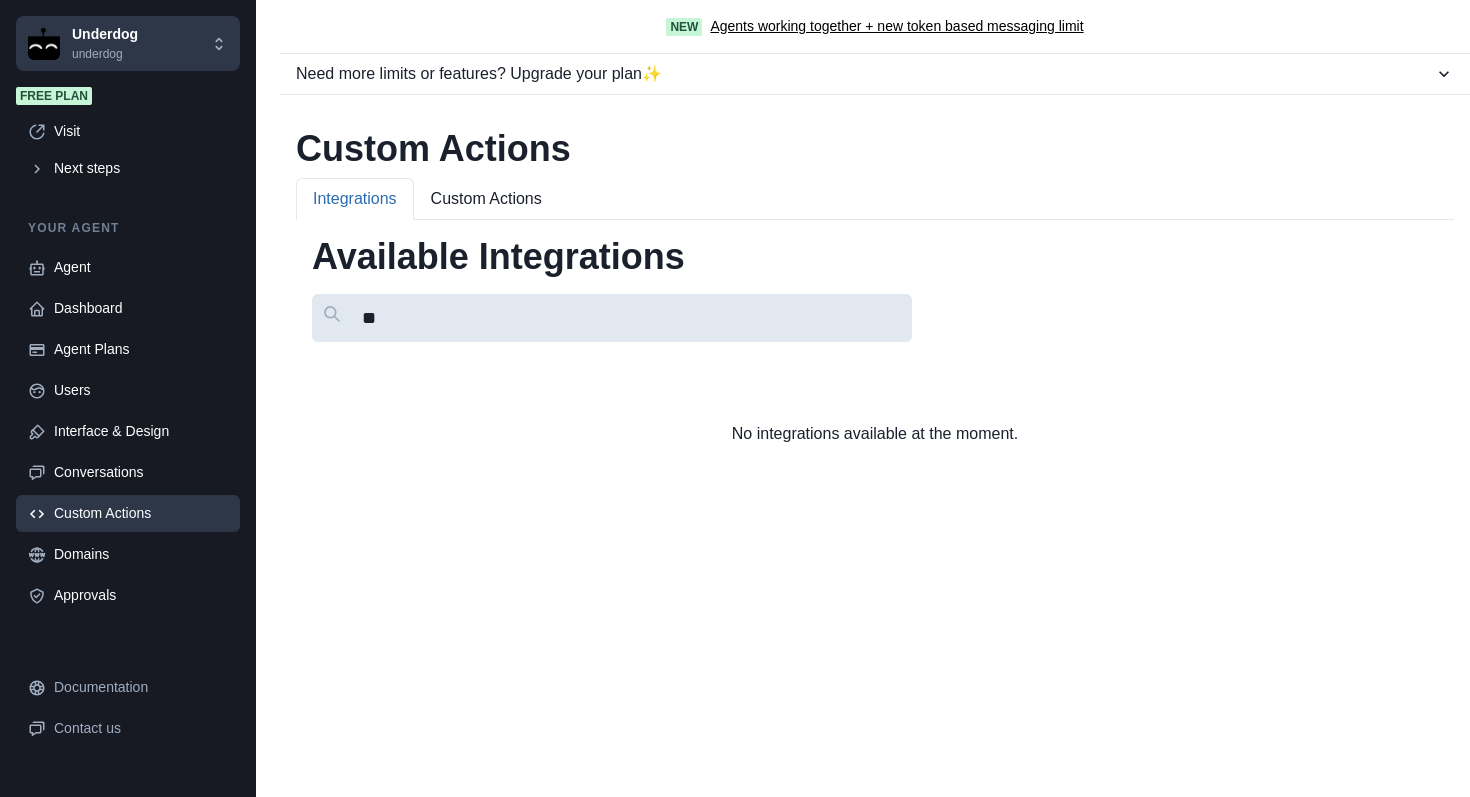 type on "*" 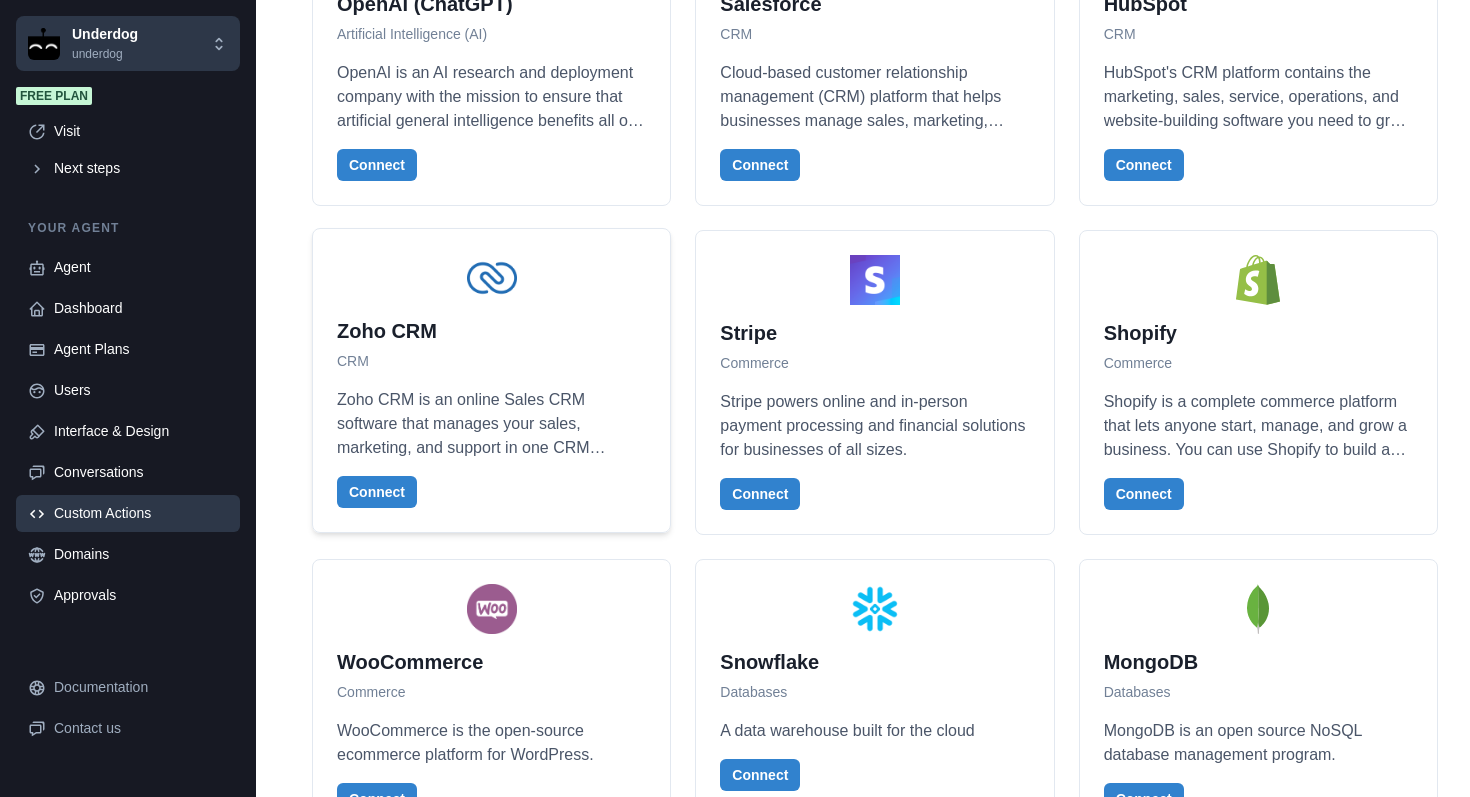 scroll, scrollTop: 363, scrollLeft: 0, axis: vertical 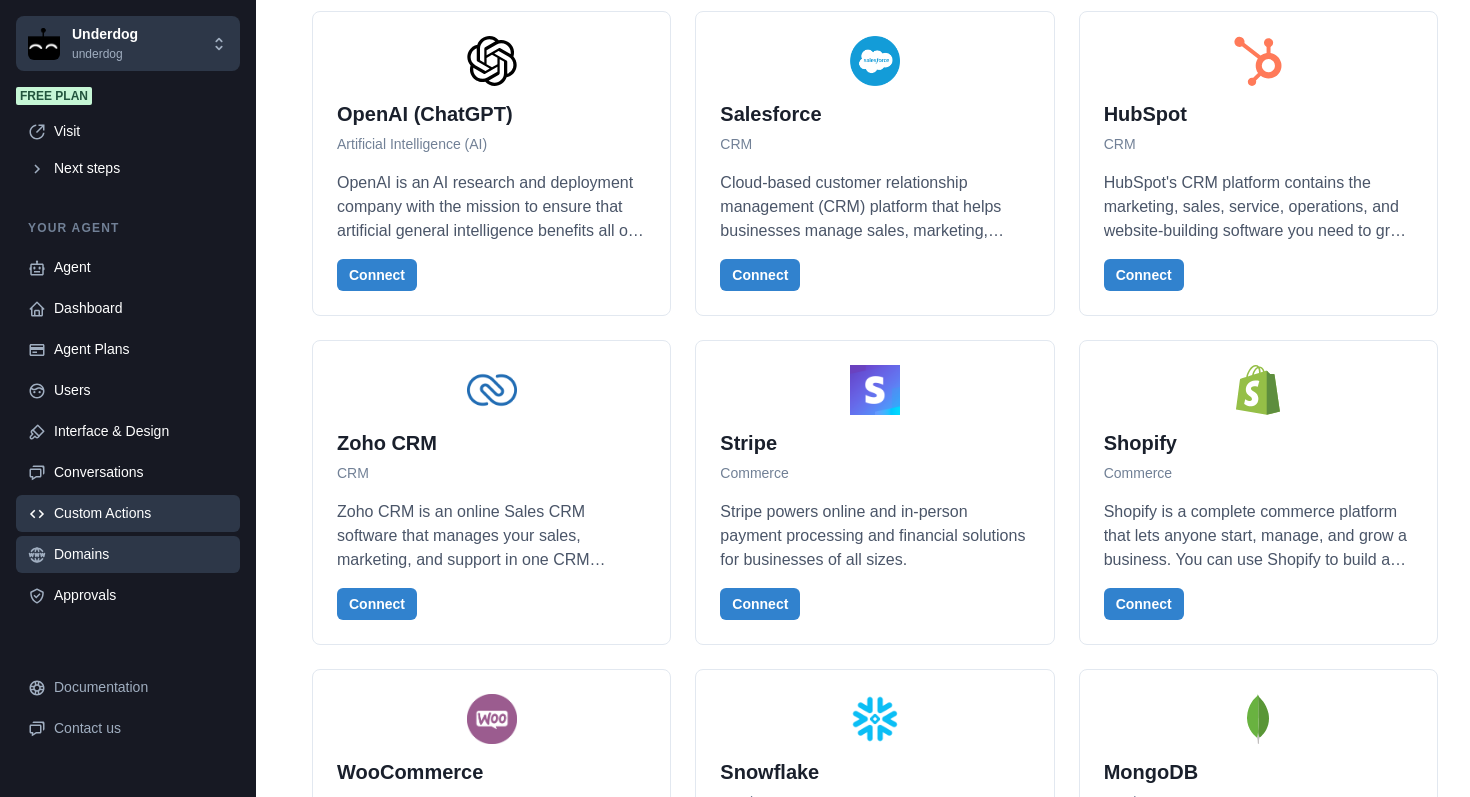 type 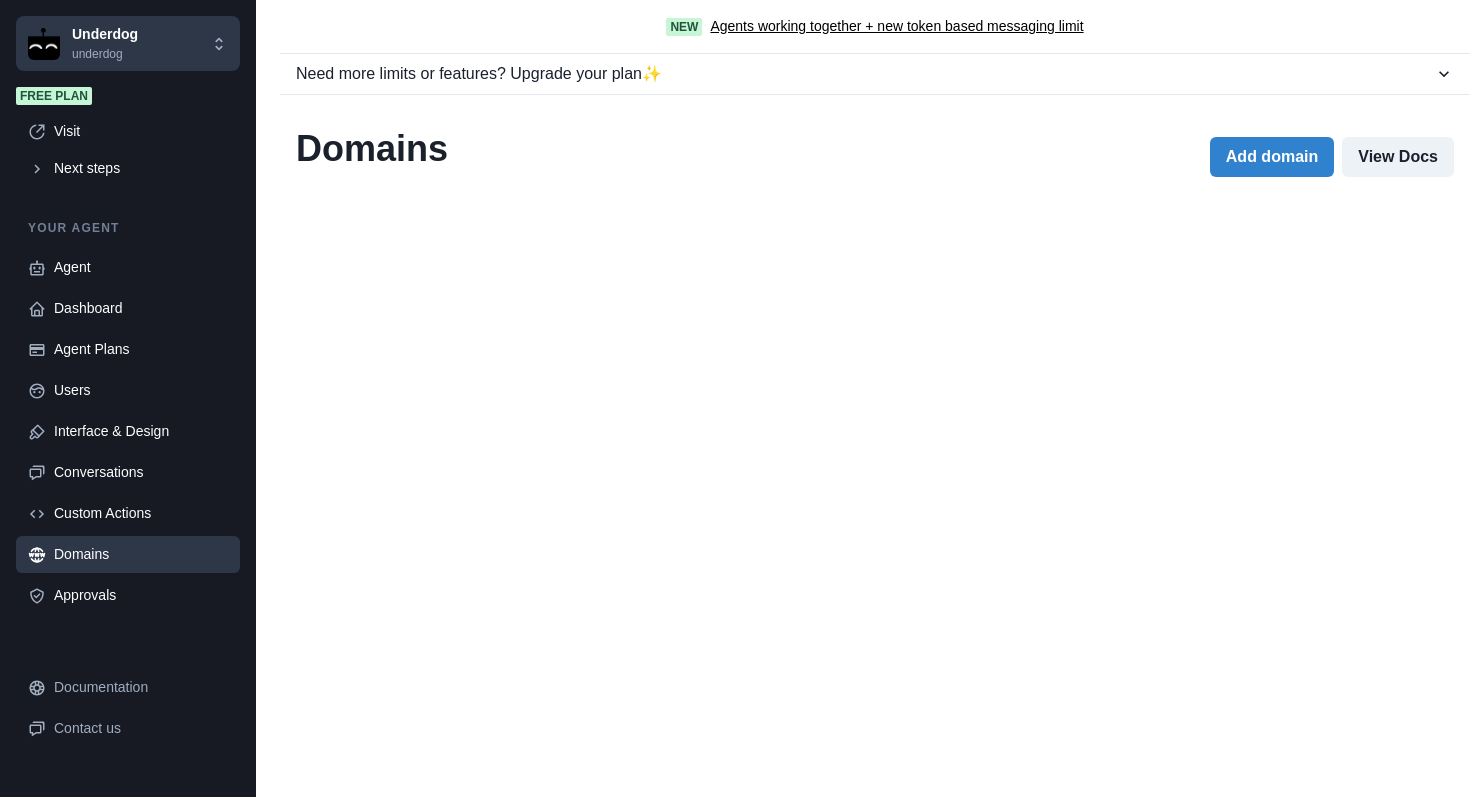 scroll, scrollTop: 0, scrollLeft: 0, axis: both 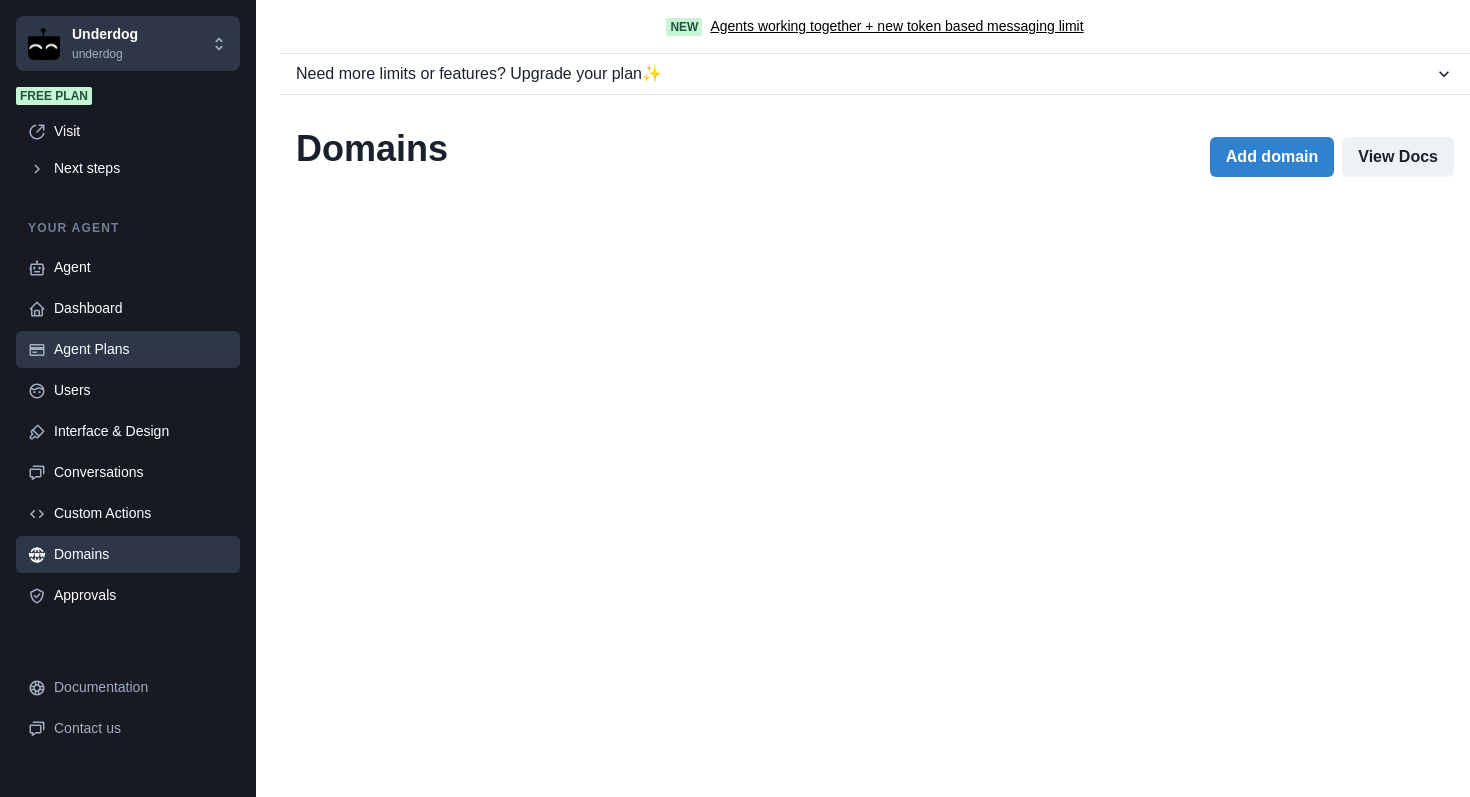 click on "Agent Plans" at bounding box center [141, 349] 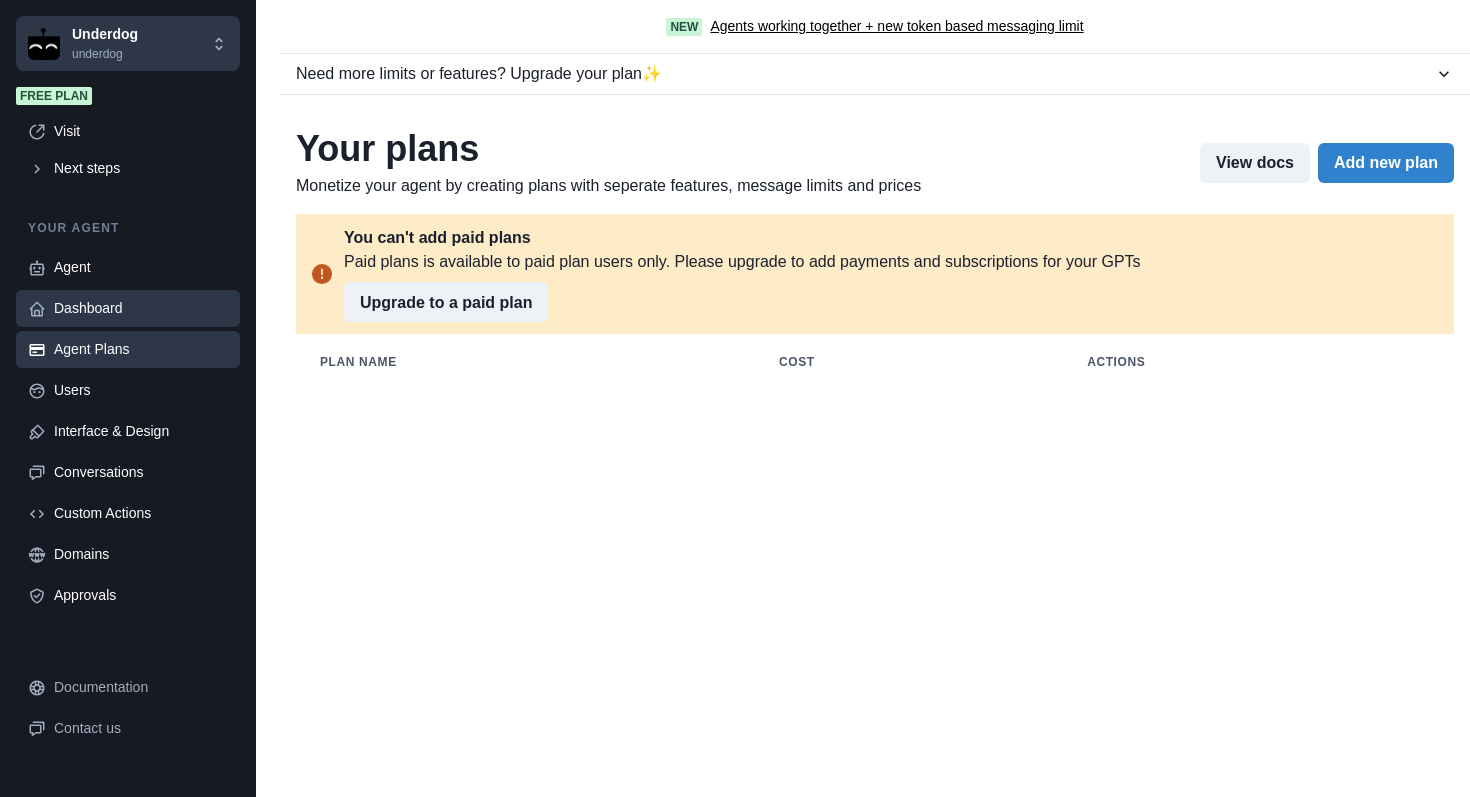 click on "Dashboard" at bounding box center (141, 308) 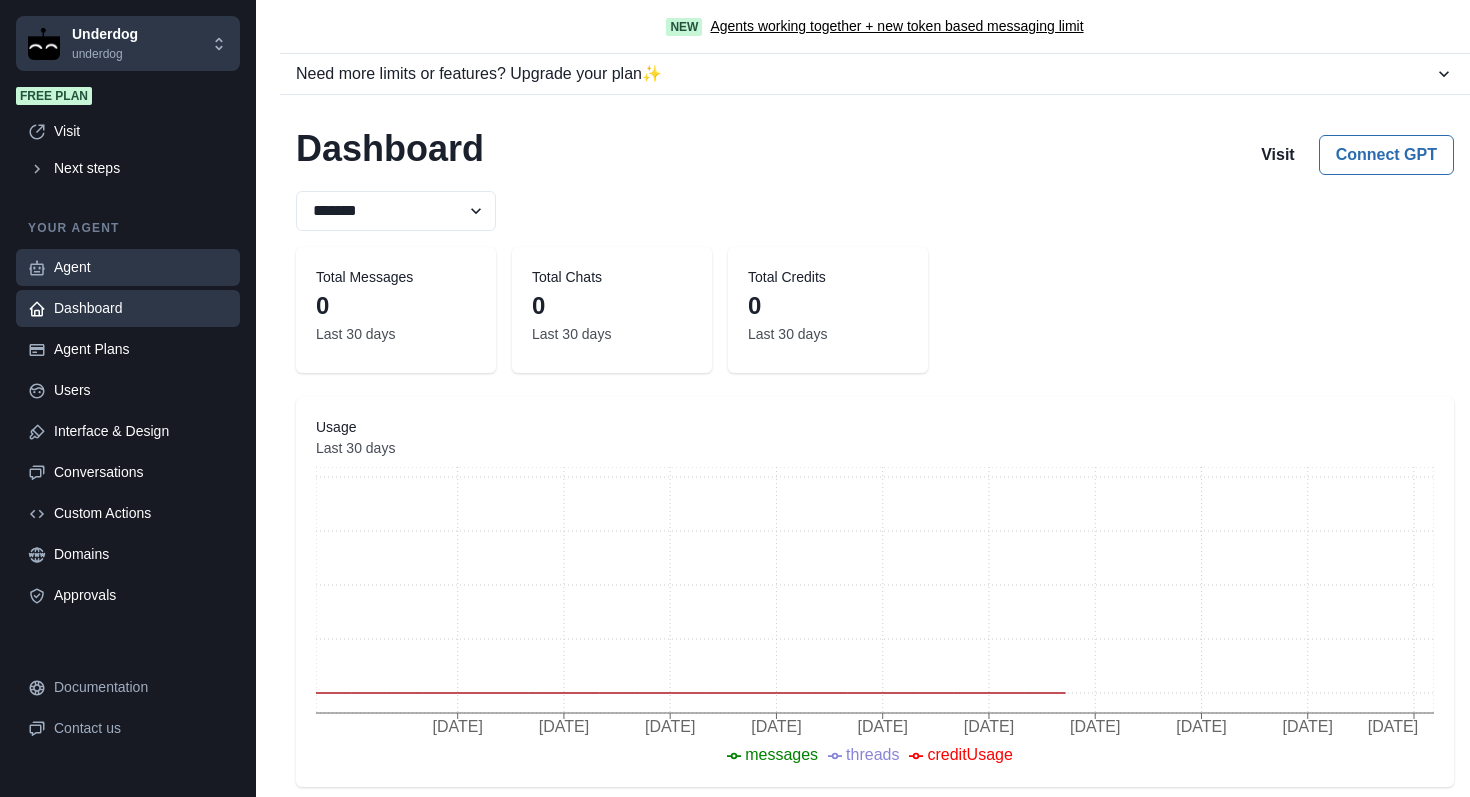 click on "Agent" at bounding box center [141, 267] 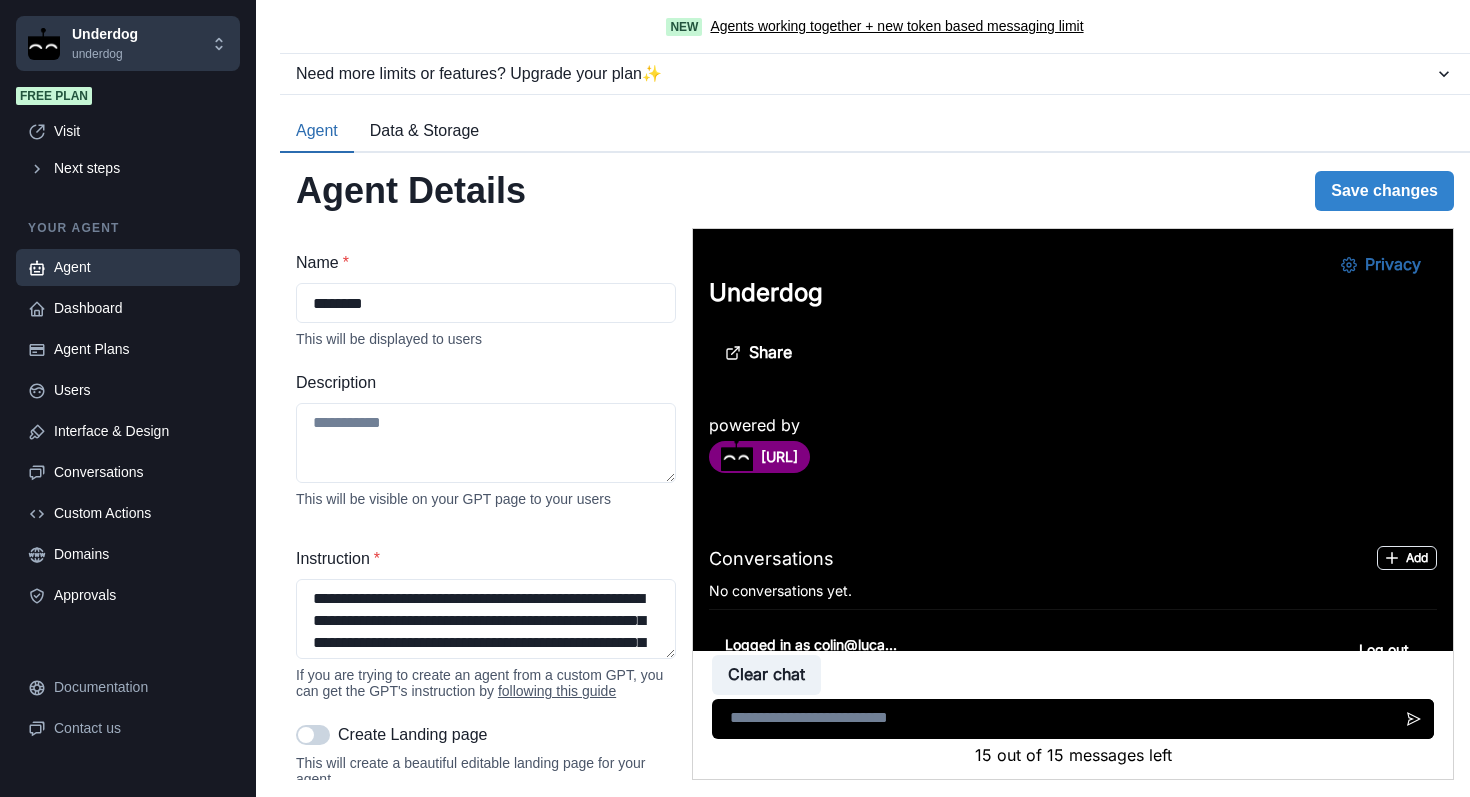 scroll, scrollTop: 0, scrollLeft: 0, axis: both 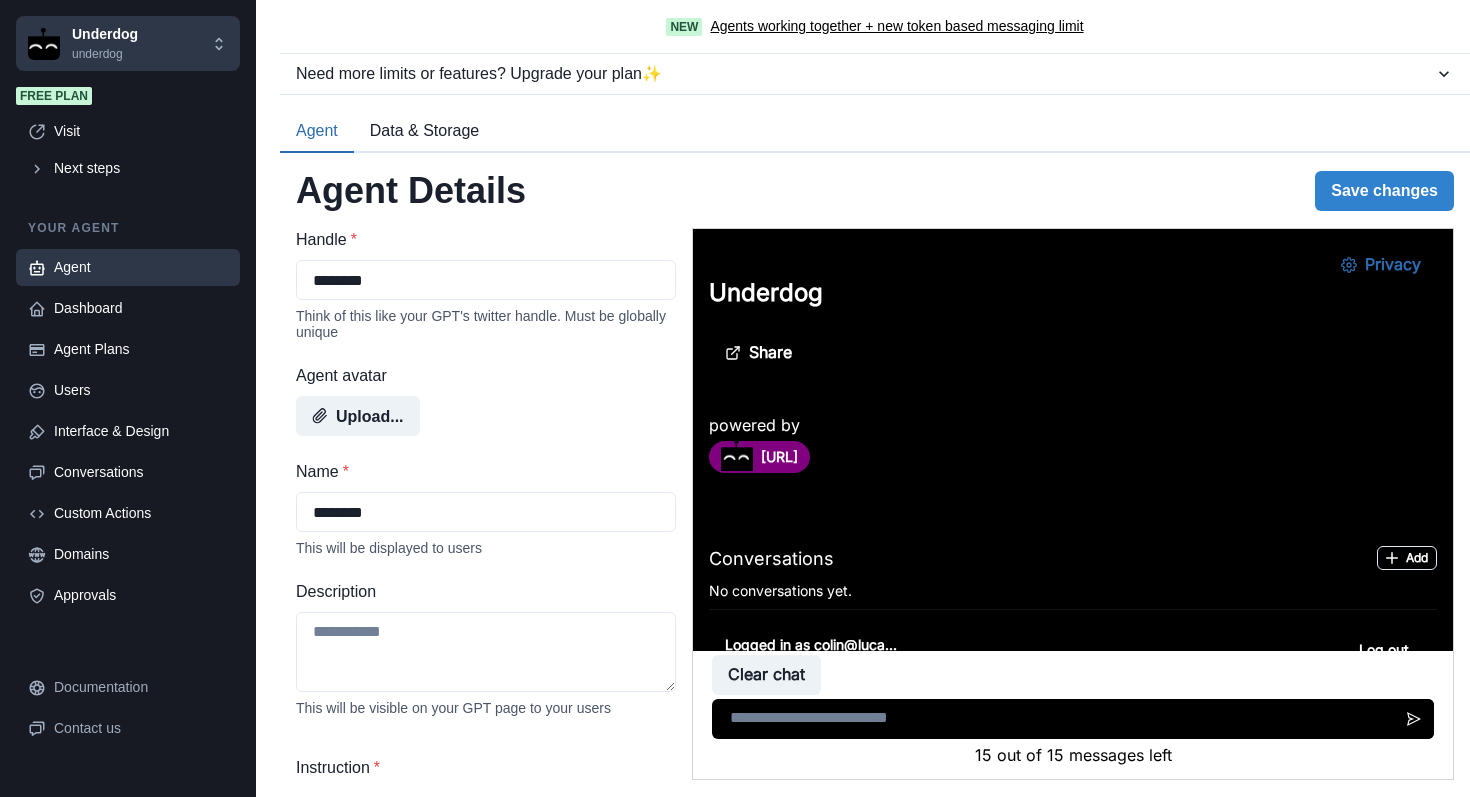 click on "Data & Storage" at bounding box center (424, 132) 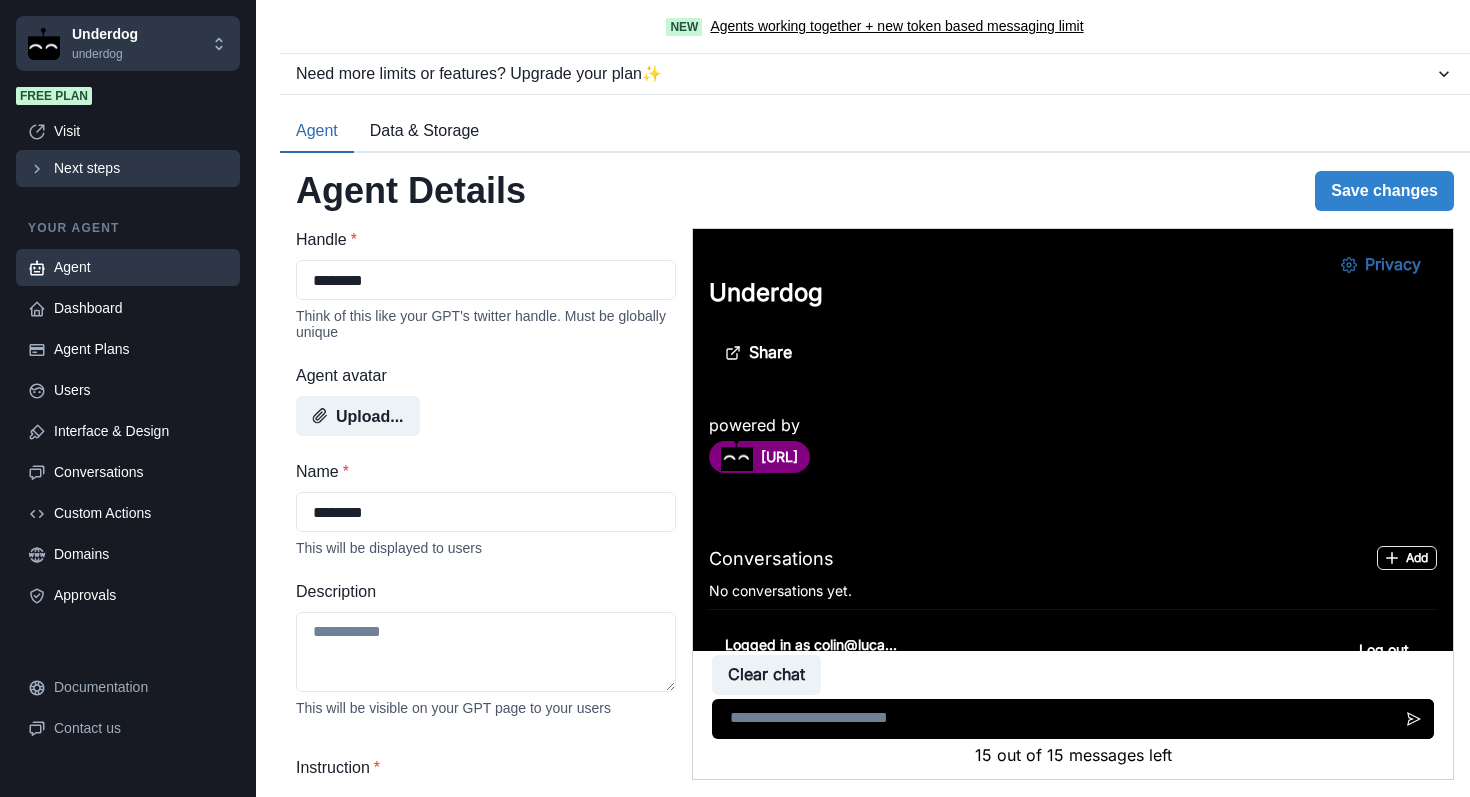 click on "Next steps" at bounding box center (141, 168) 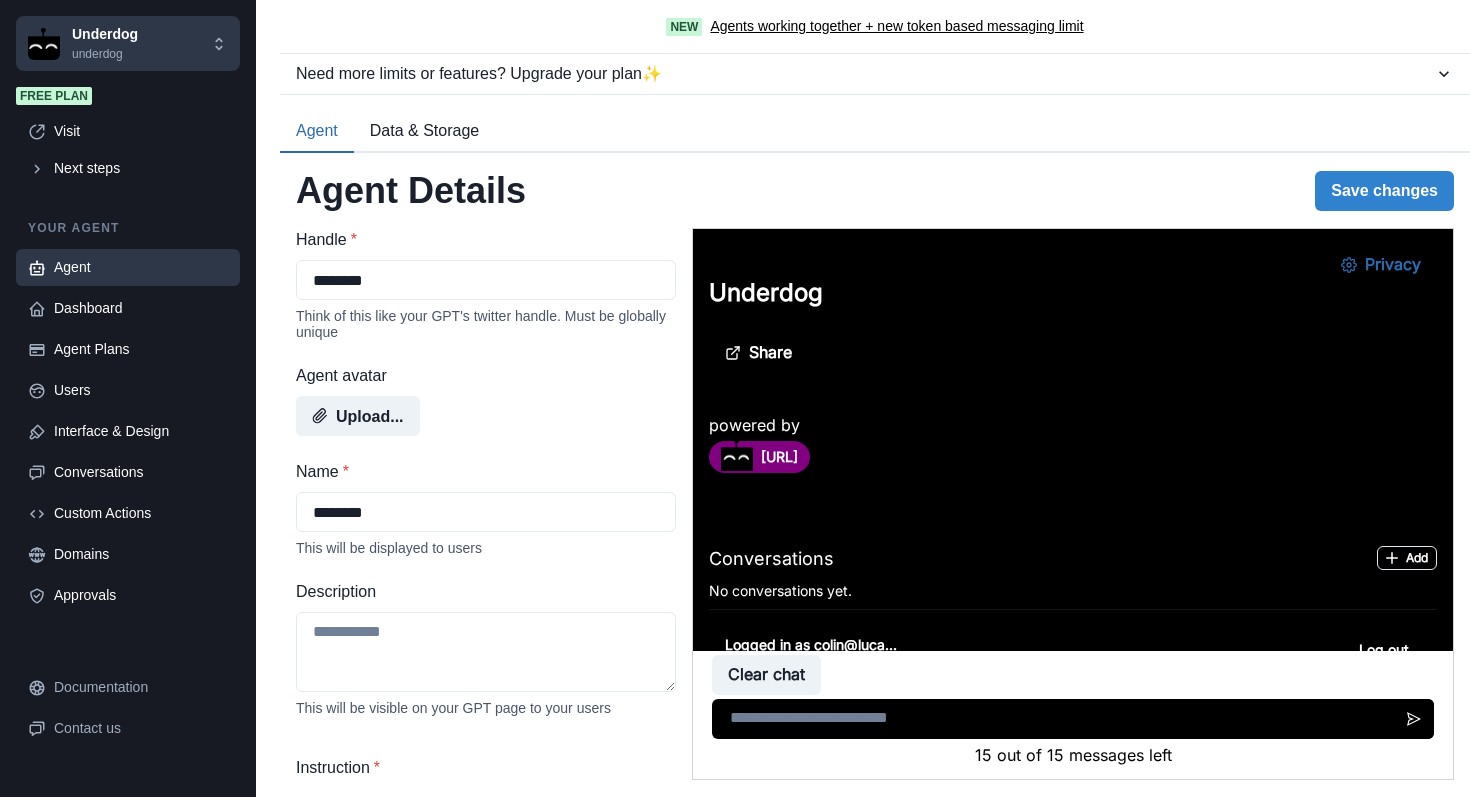 click on "Deploy Agent" at bounding box center [735, 1155] 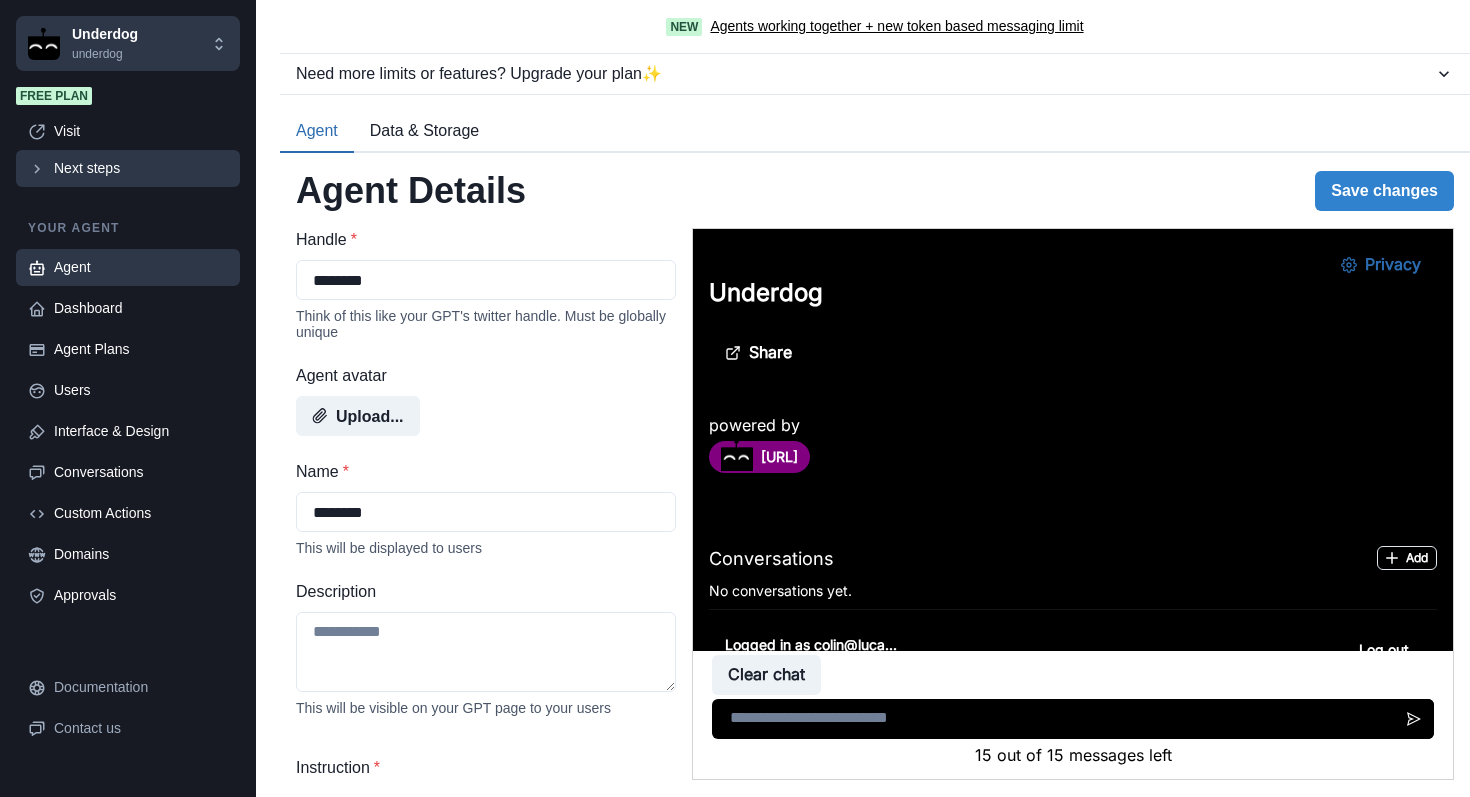 click on "Next steps" at bounding box center [141, 168] 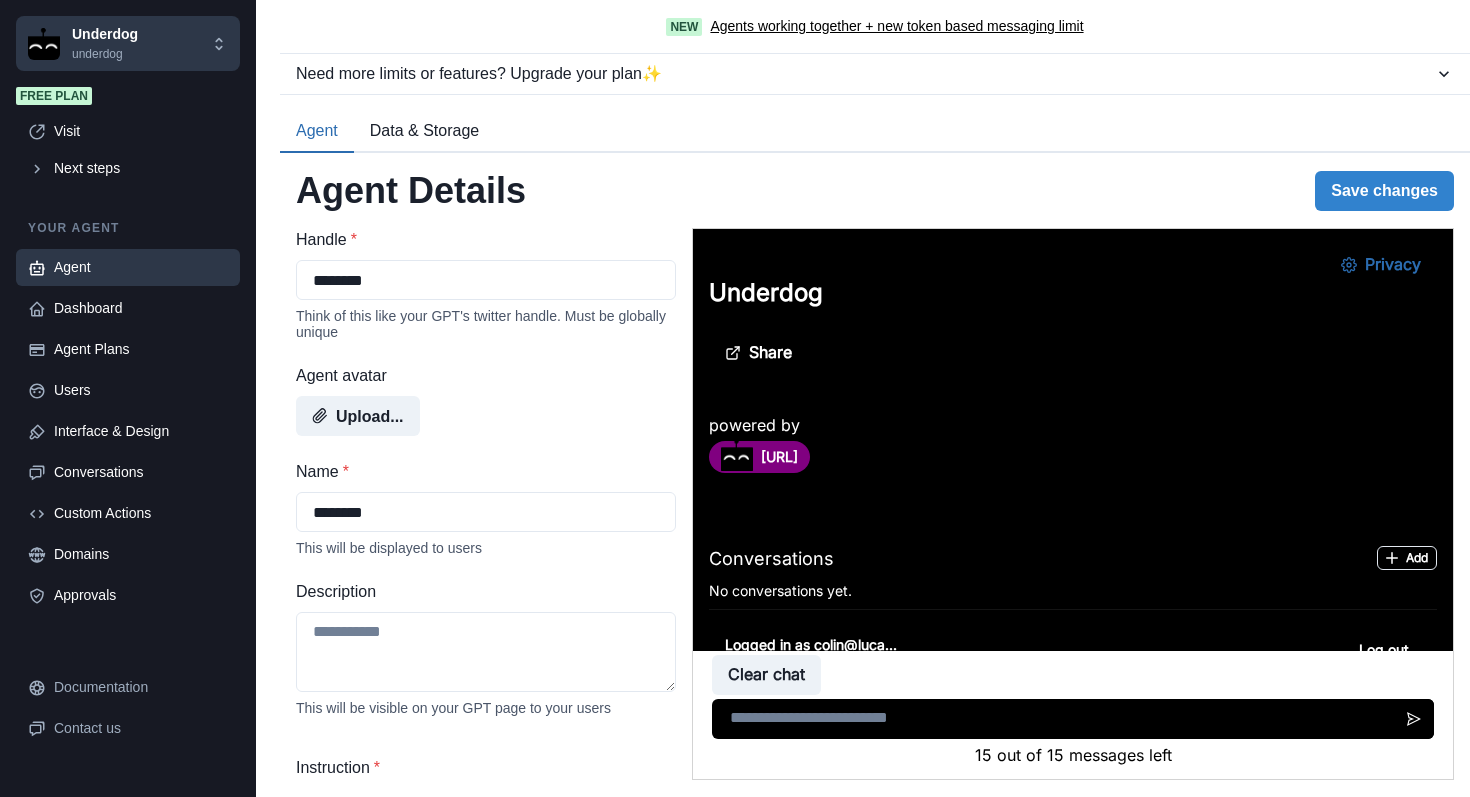 click on "Deploy Agent" at bounding box center (735, 1155) 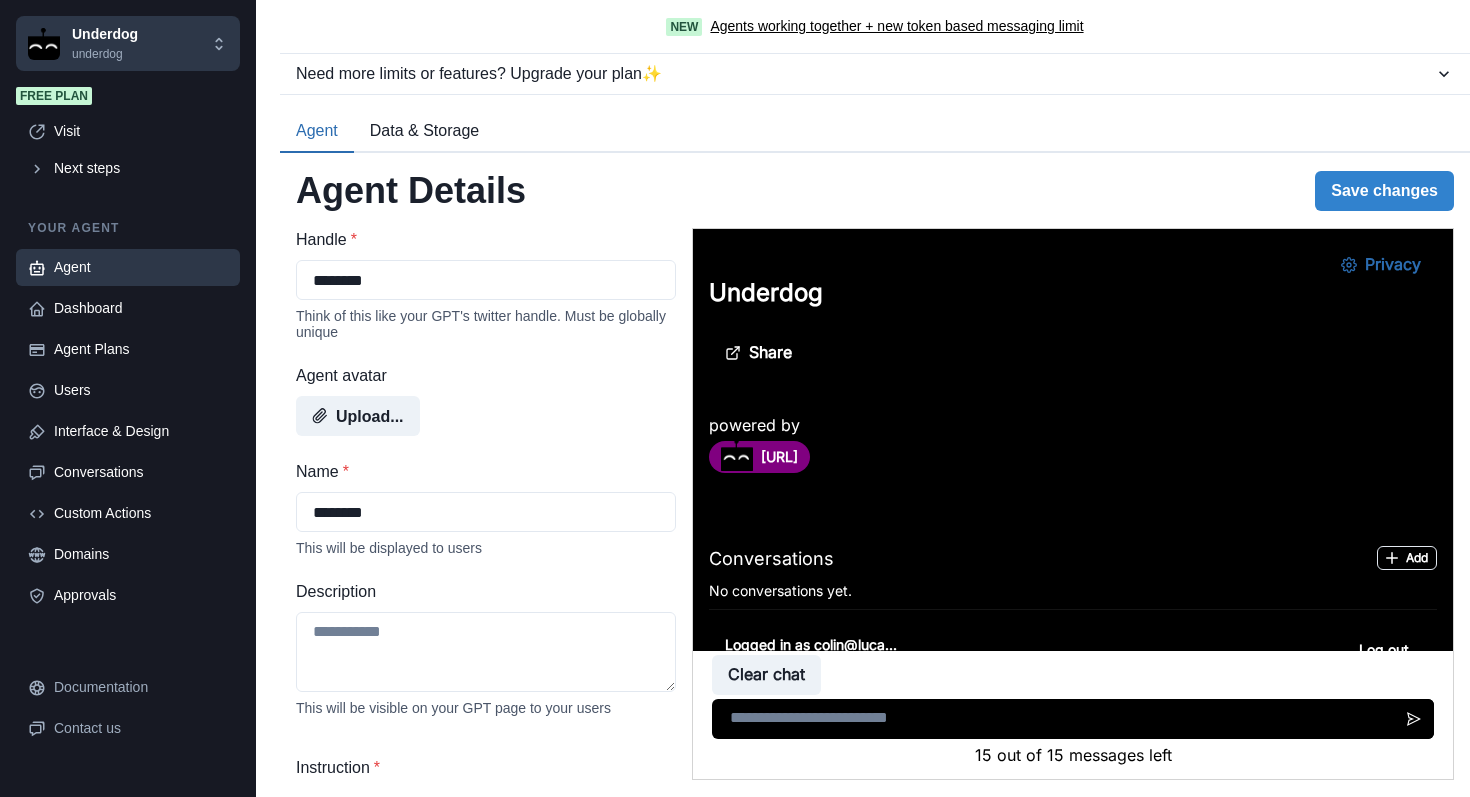 click on "Deploy your agent as a floating chat widget." at bounding box center [735, 903] 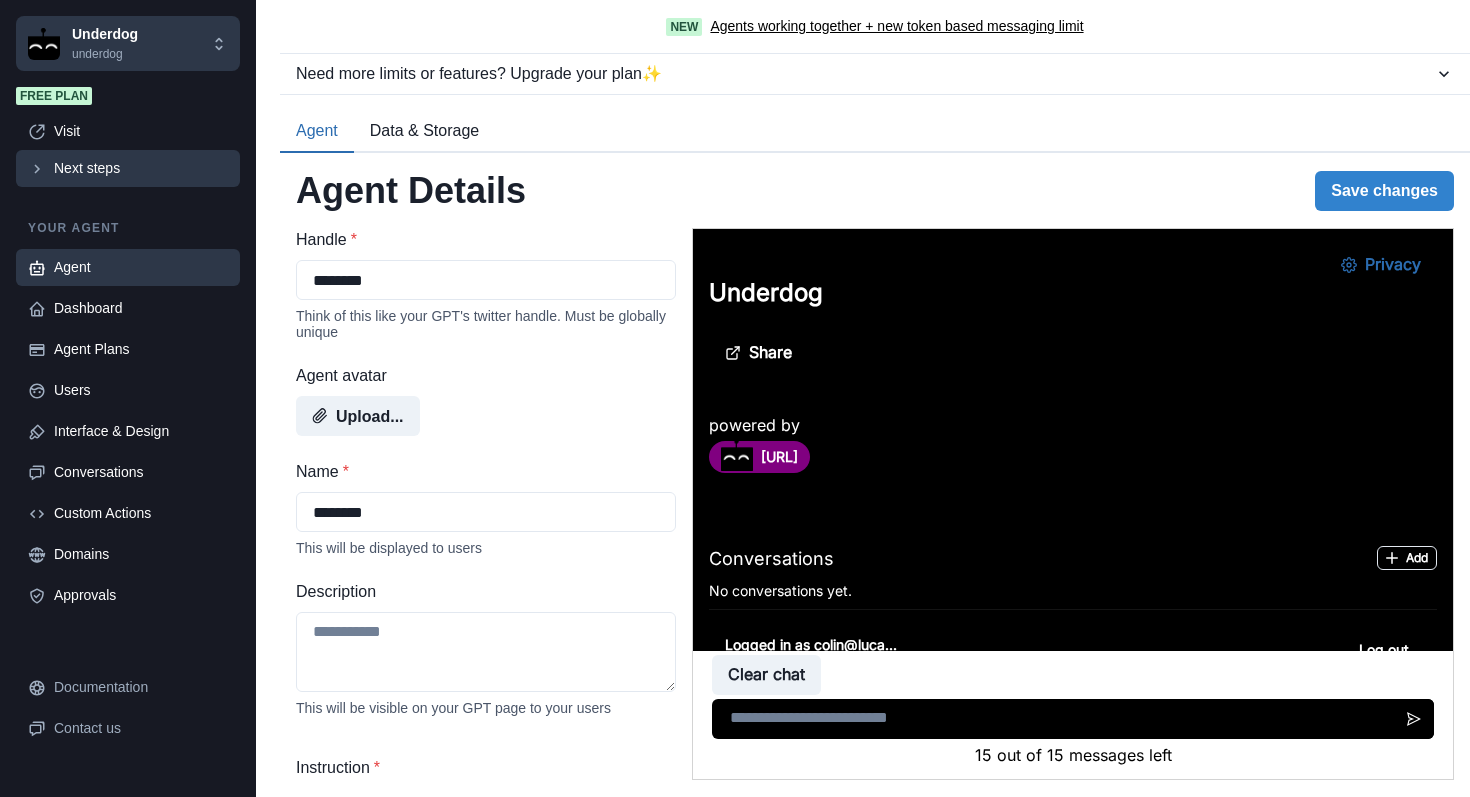 click on "Next steps" at bounding box center (141, 168) 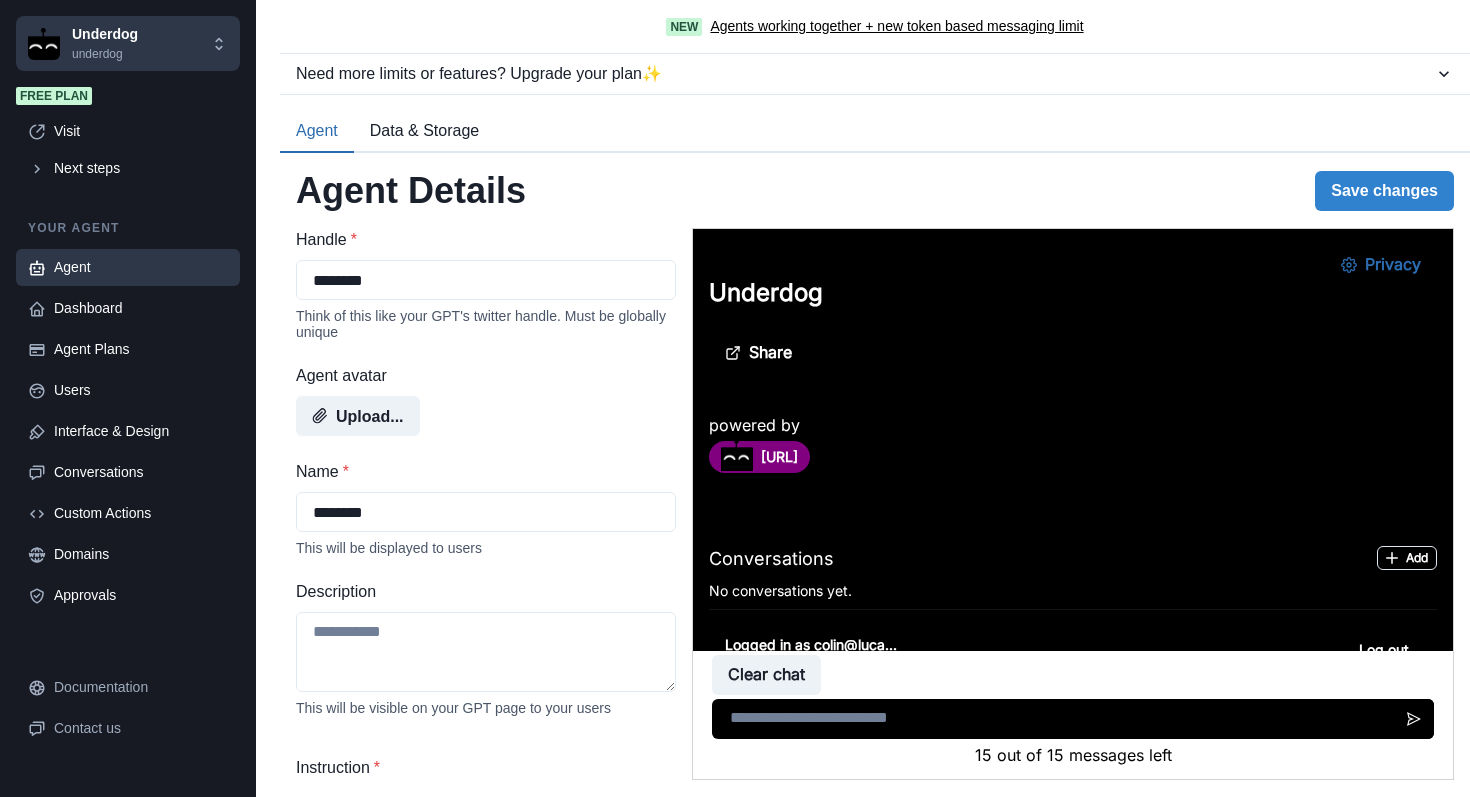 click at bounding box center (735, 1135) 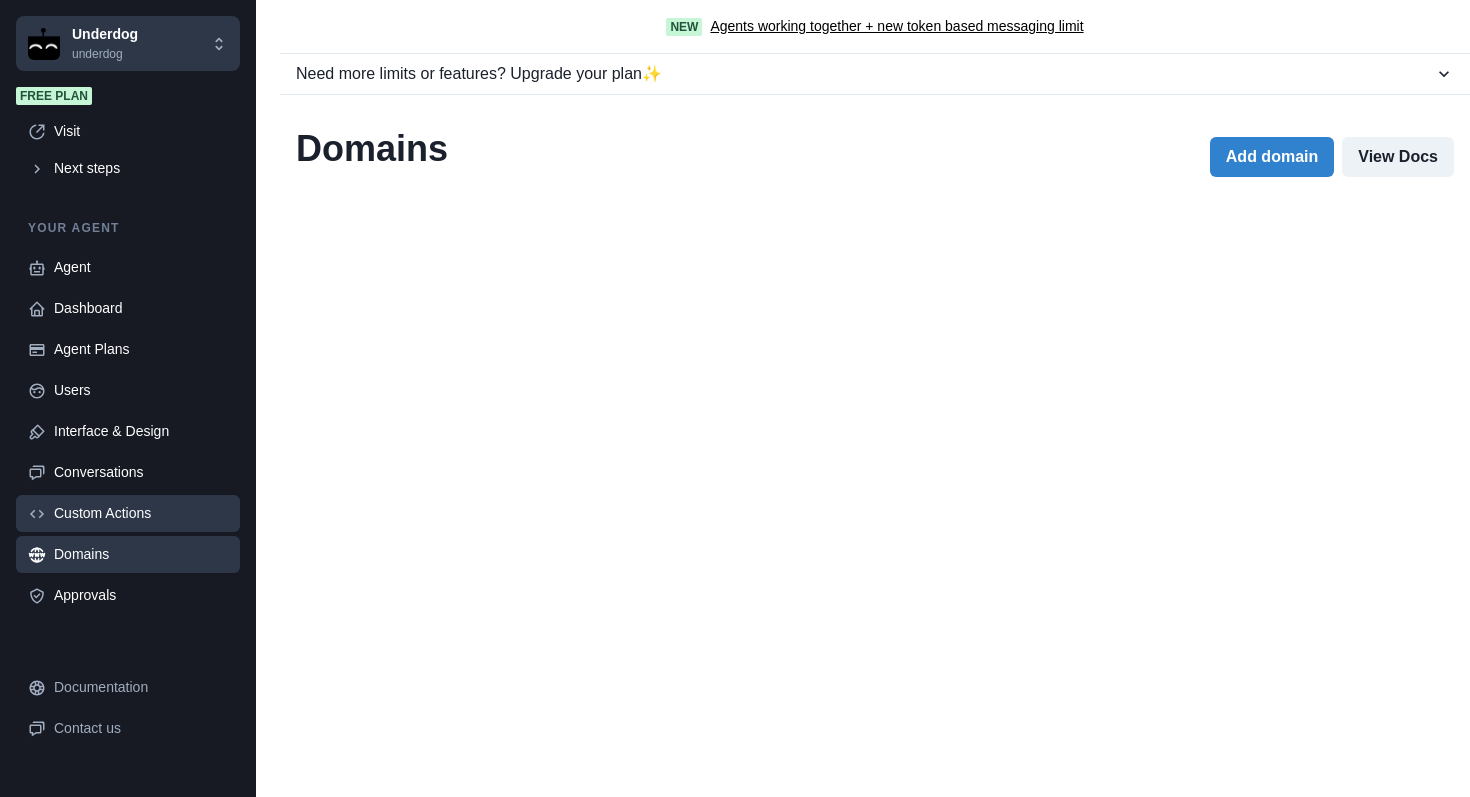 click on "Custom Actions" at bounding box center (141, 513) 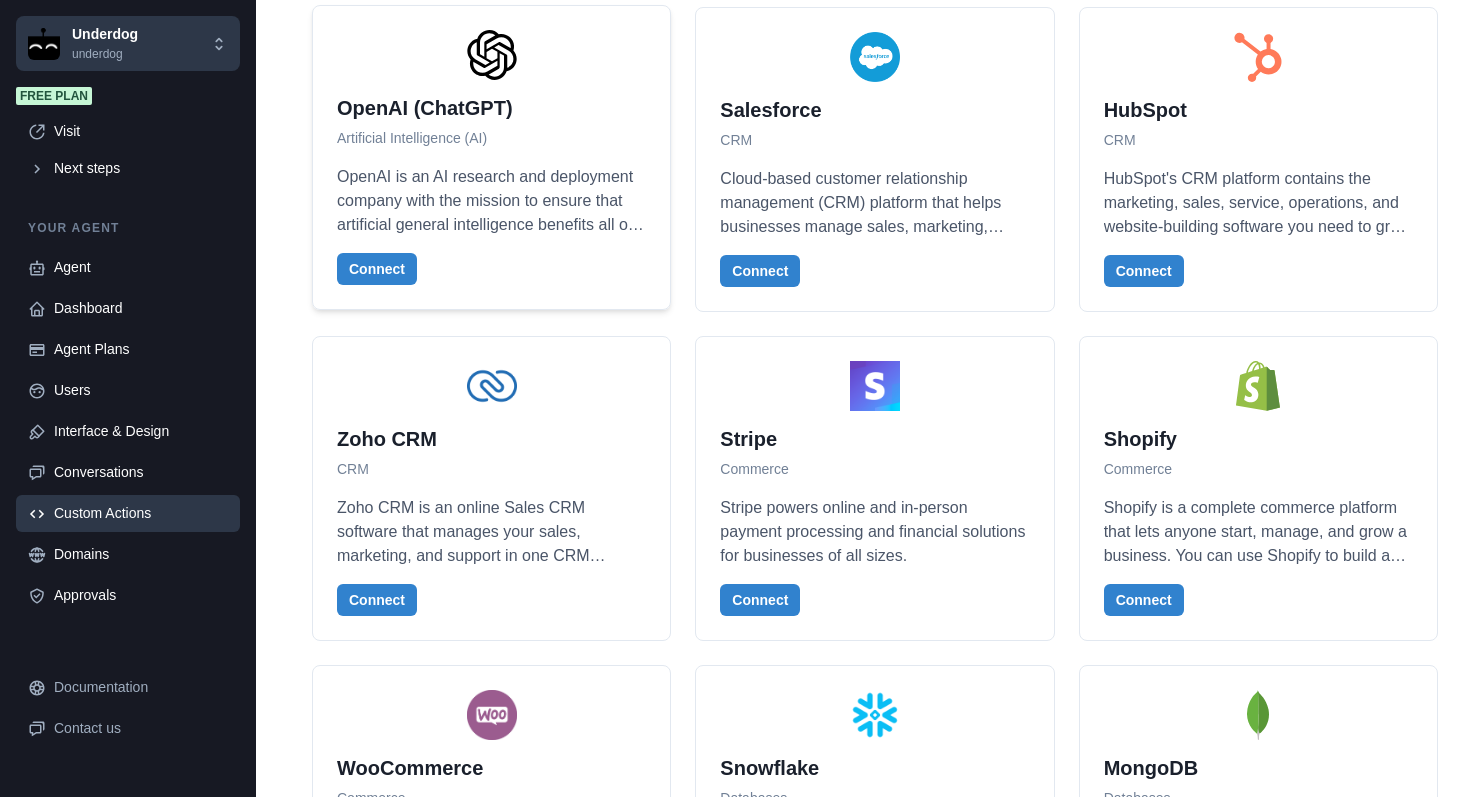 scroll, scrollTop: 917, scrollLeft: 0, axis: vertical 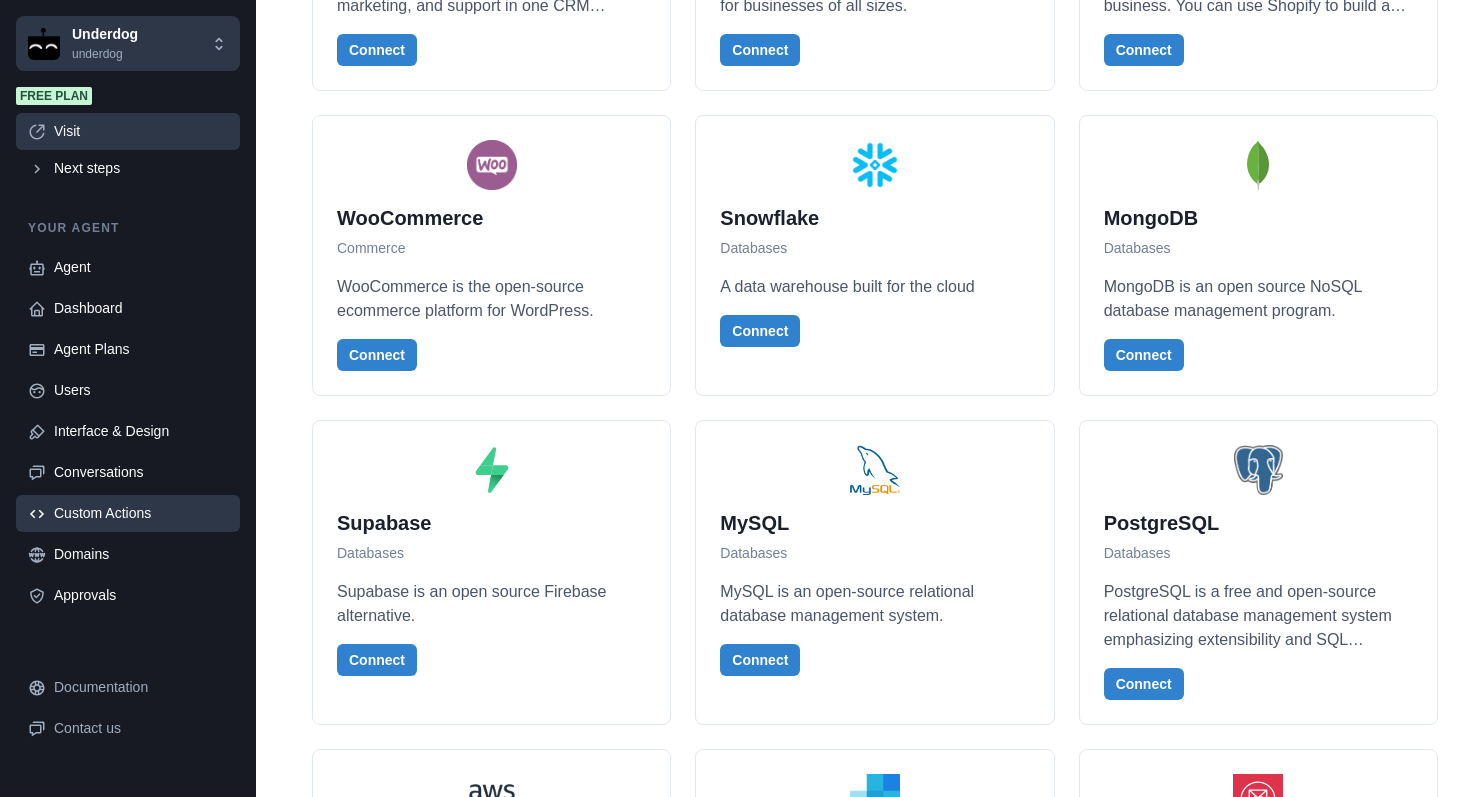 click on "Visit" at bounding box center [141, 131] 